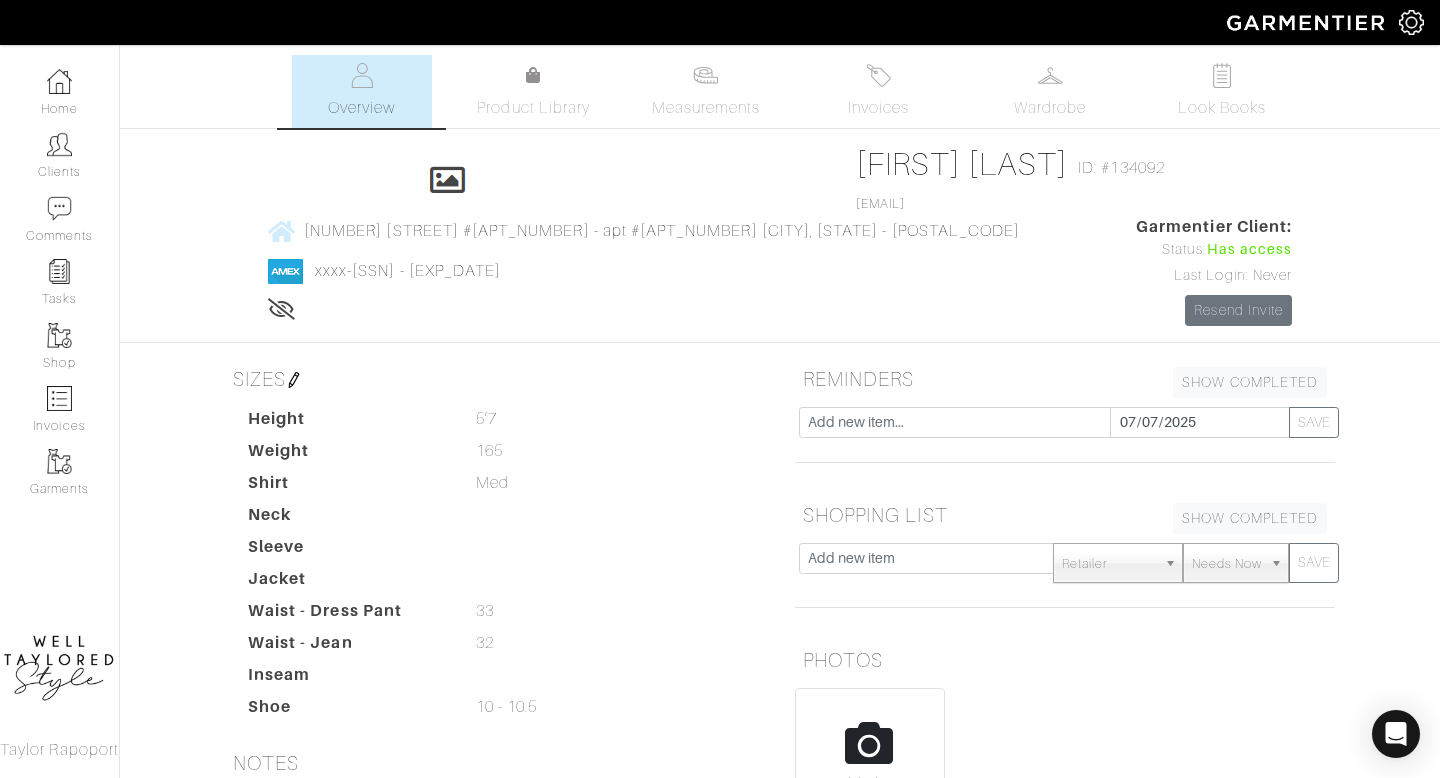 scroll, scrollTop: 0, scrollLeft: 0, axis: both 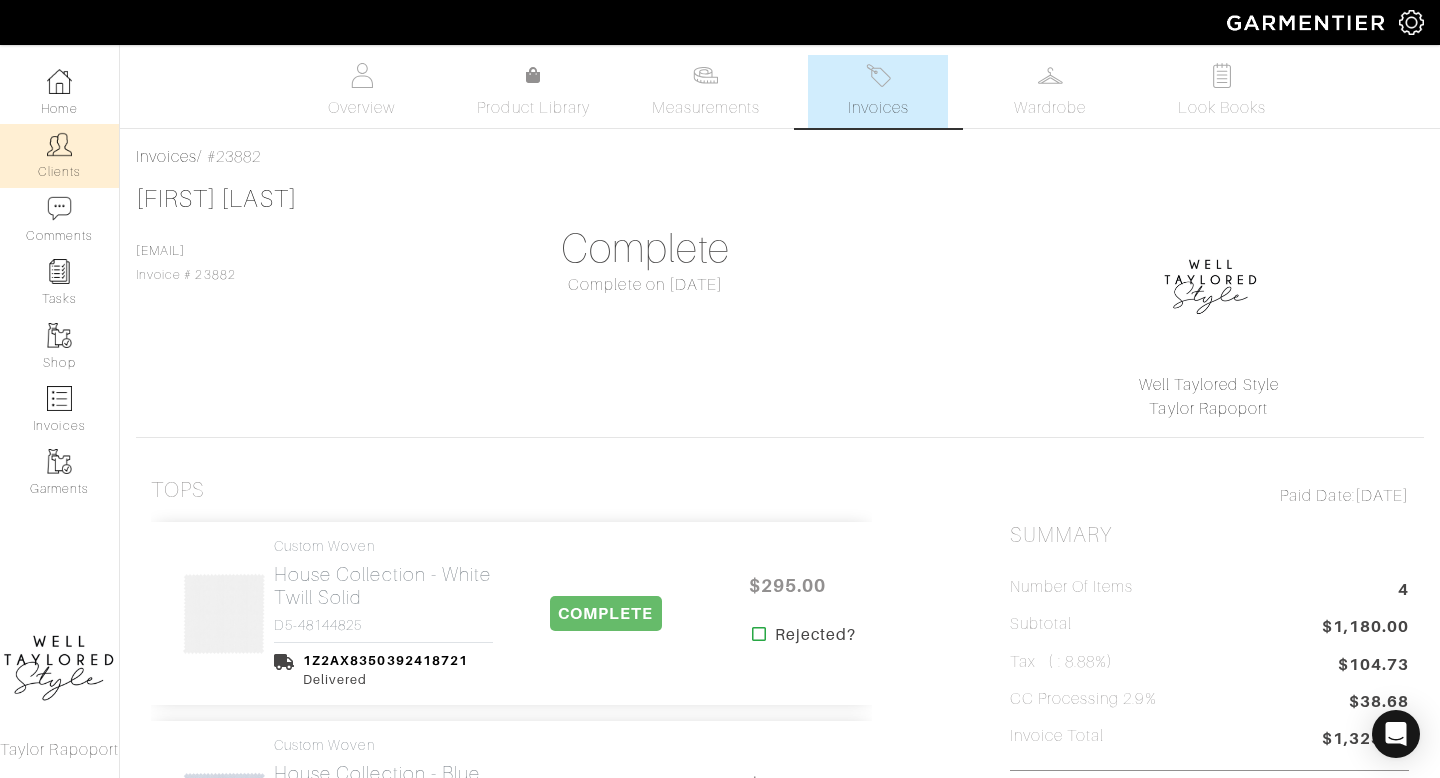 click at bounding box center [59, 144] 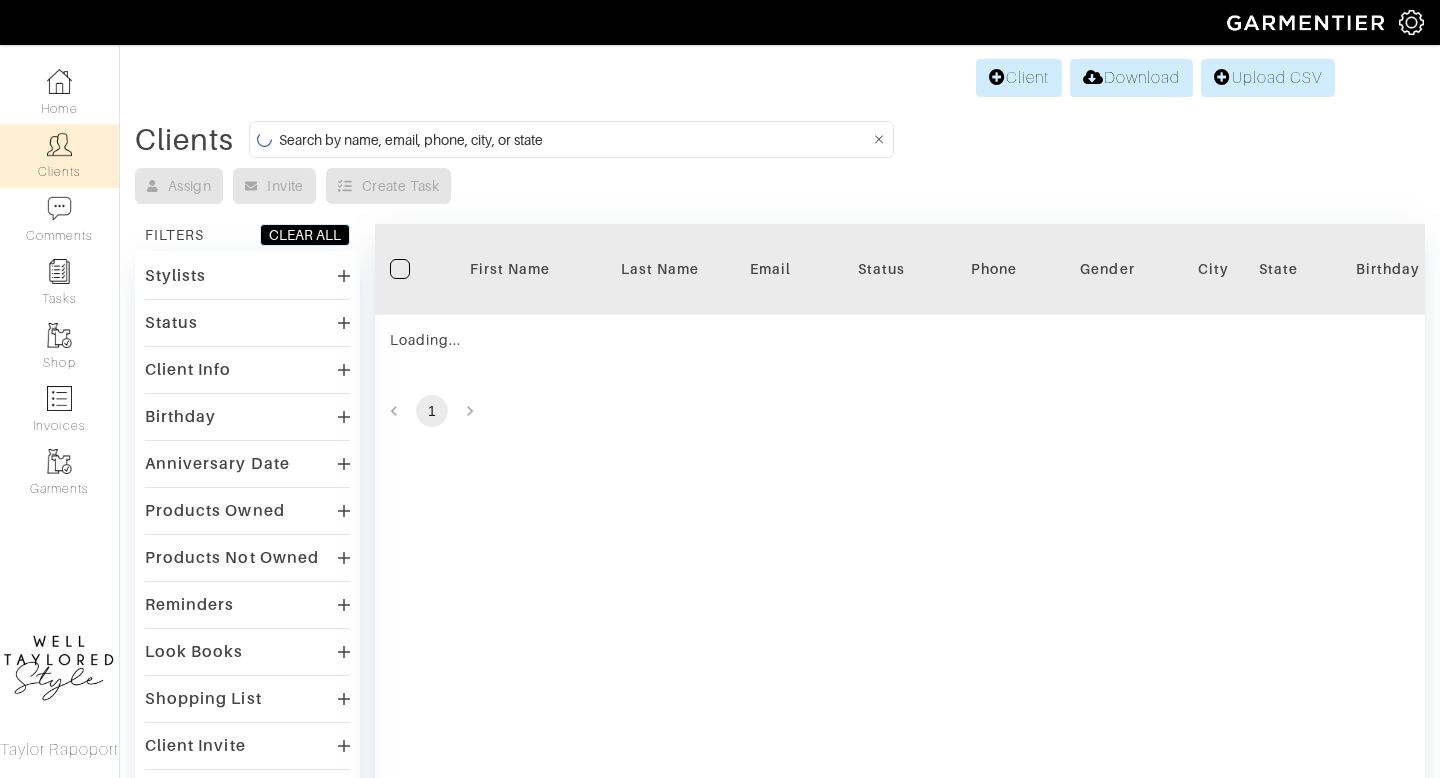 click at bounding box center (574, 139) 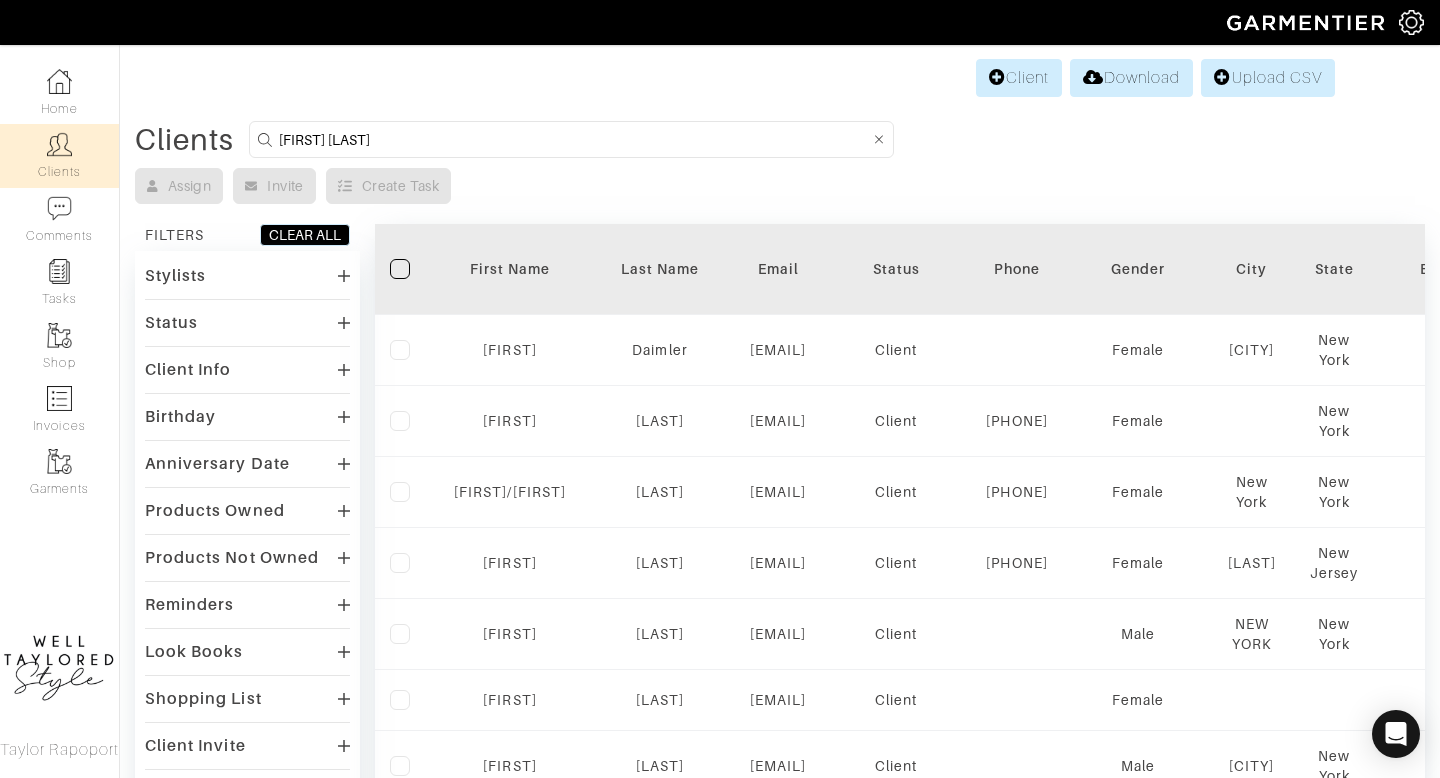 type on "kevin nicke" 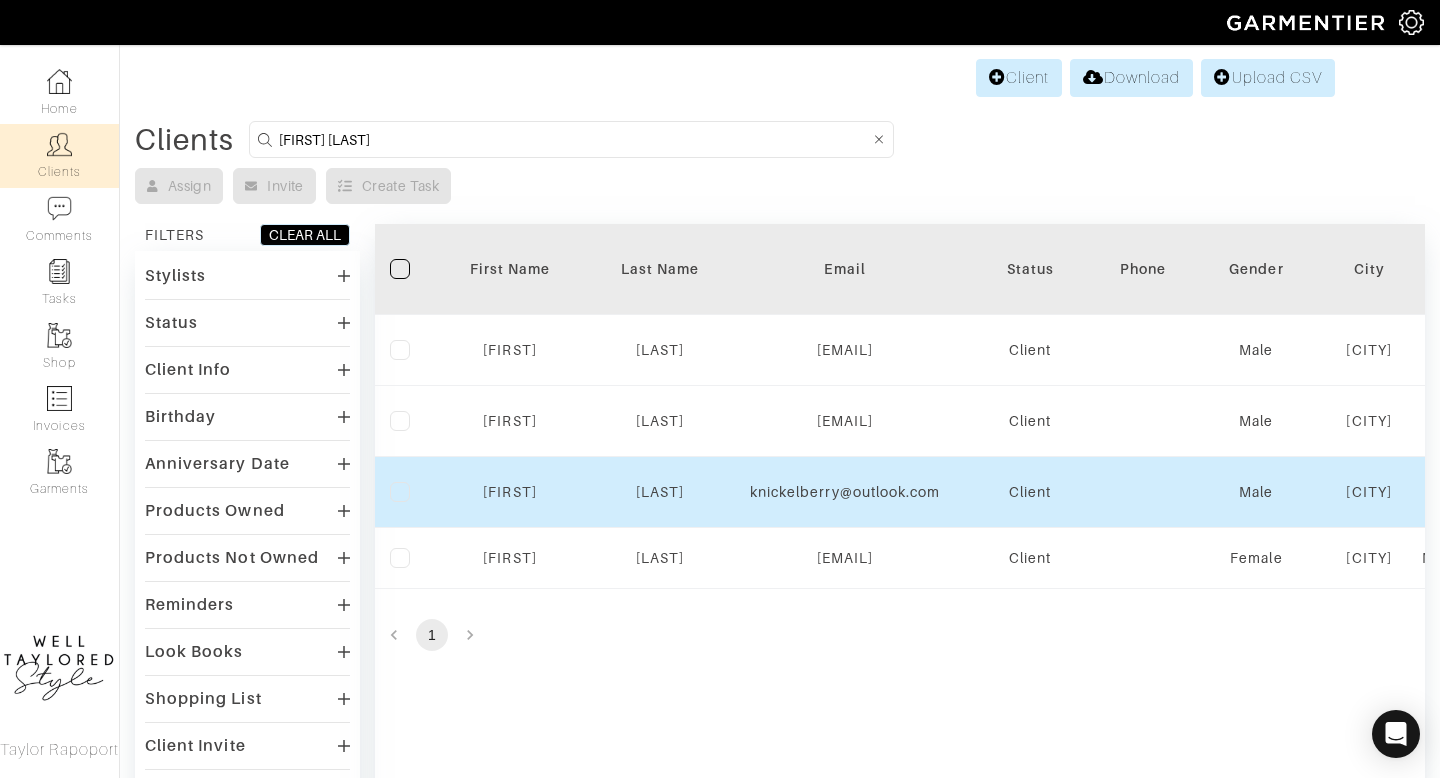 click on "kevin" at bounding box center [405, 350] 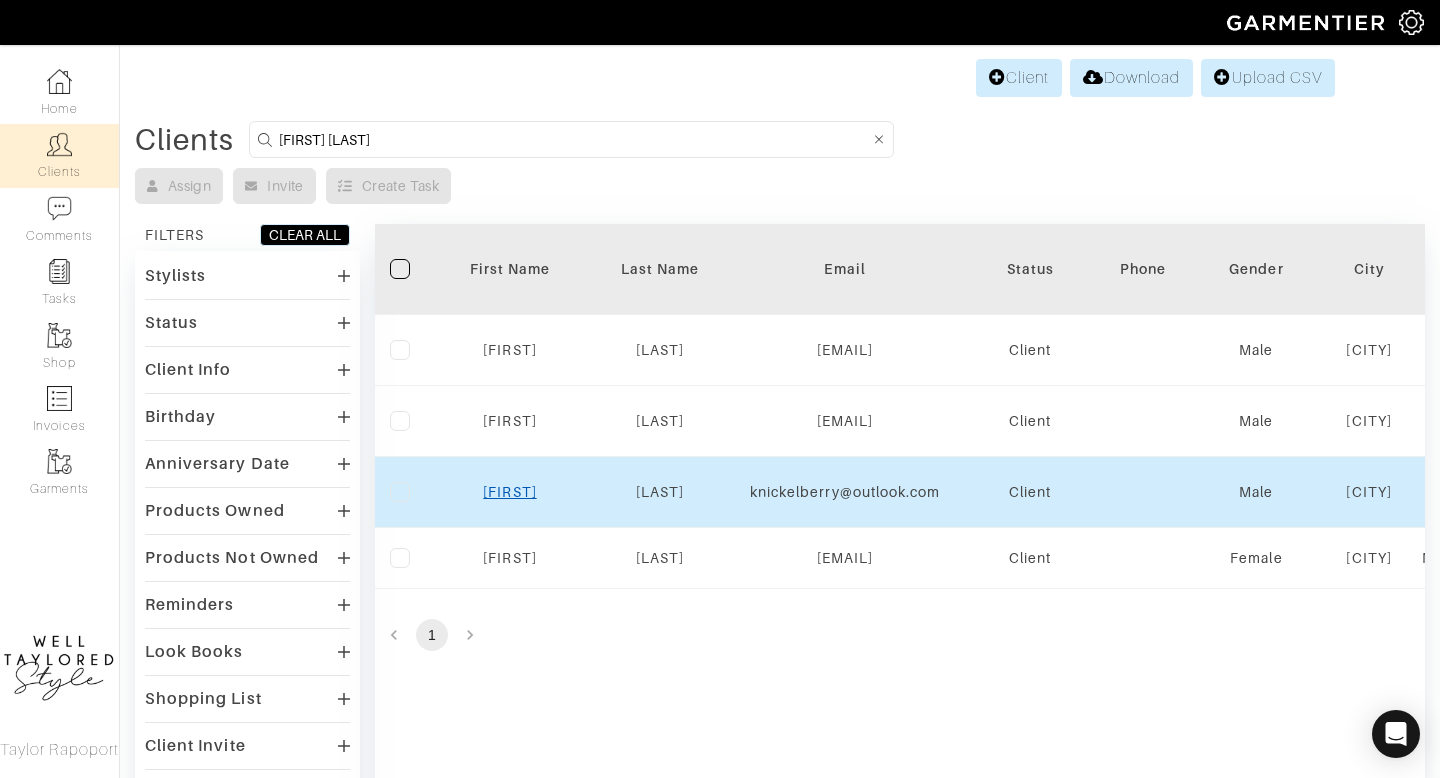 click on "kevin" at bounding box center [509, 492] 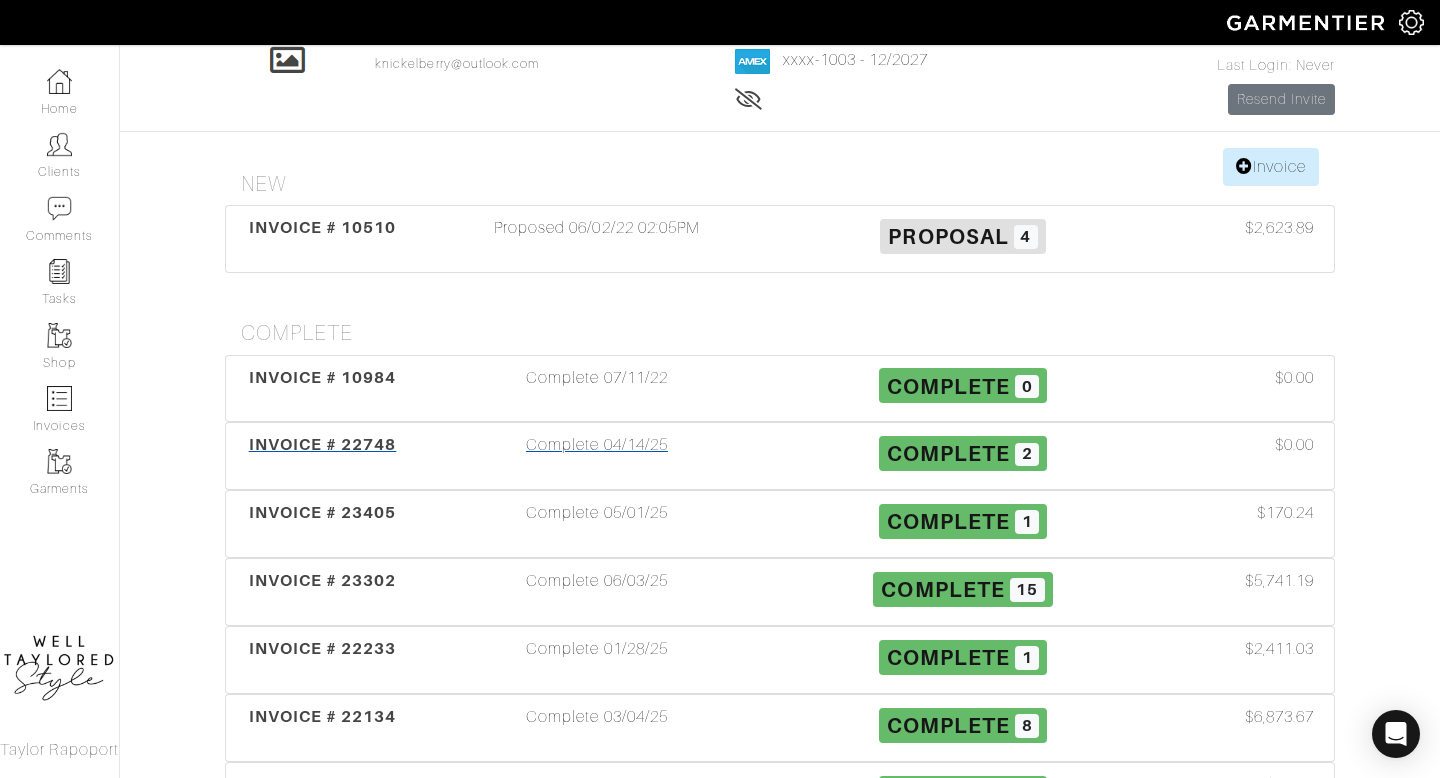 scroll, scrollTop: 142, scrollLeft: 0, axis: vertical 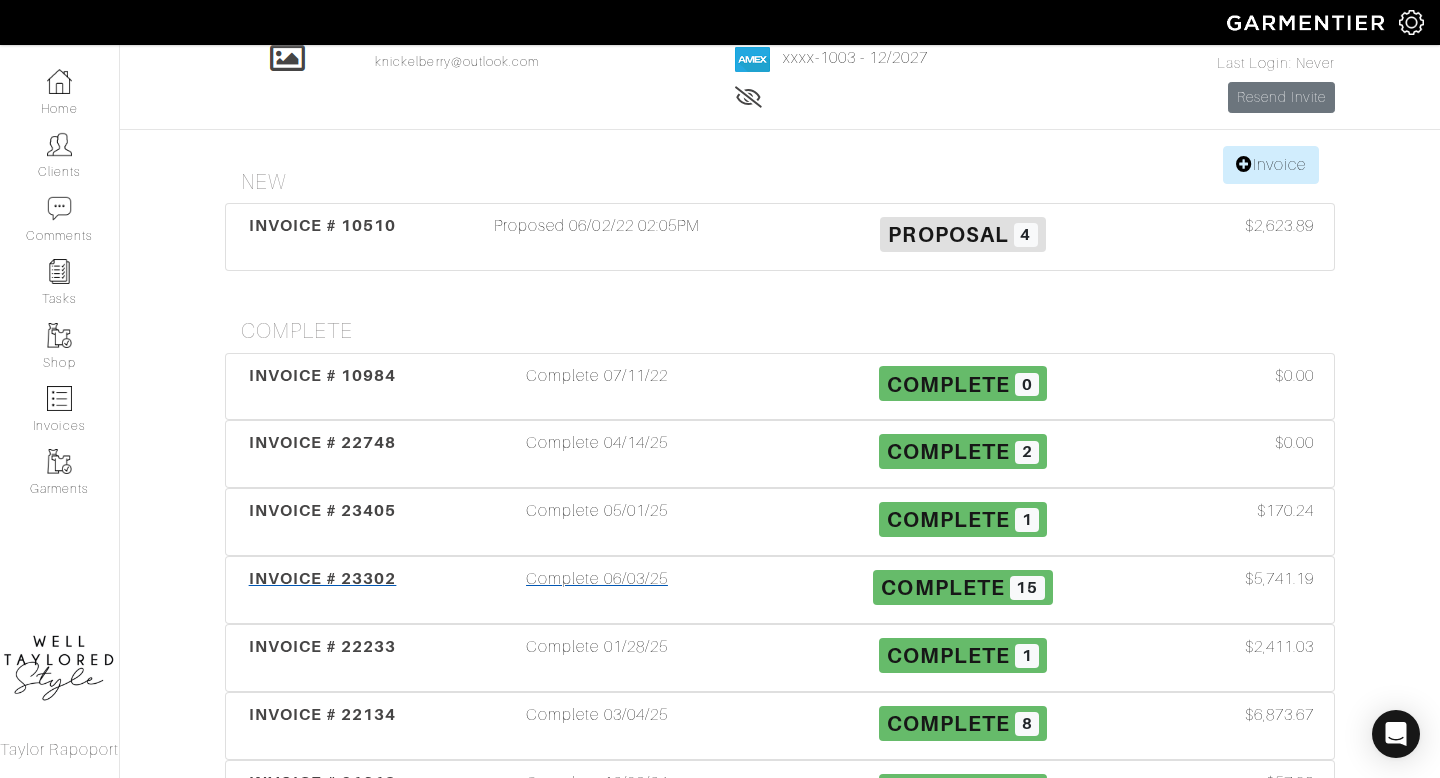 click on "Complete 06/03/25" at bounding box center (597, 590) 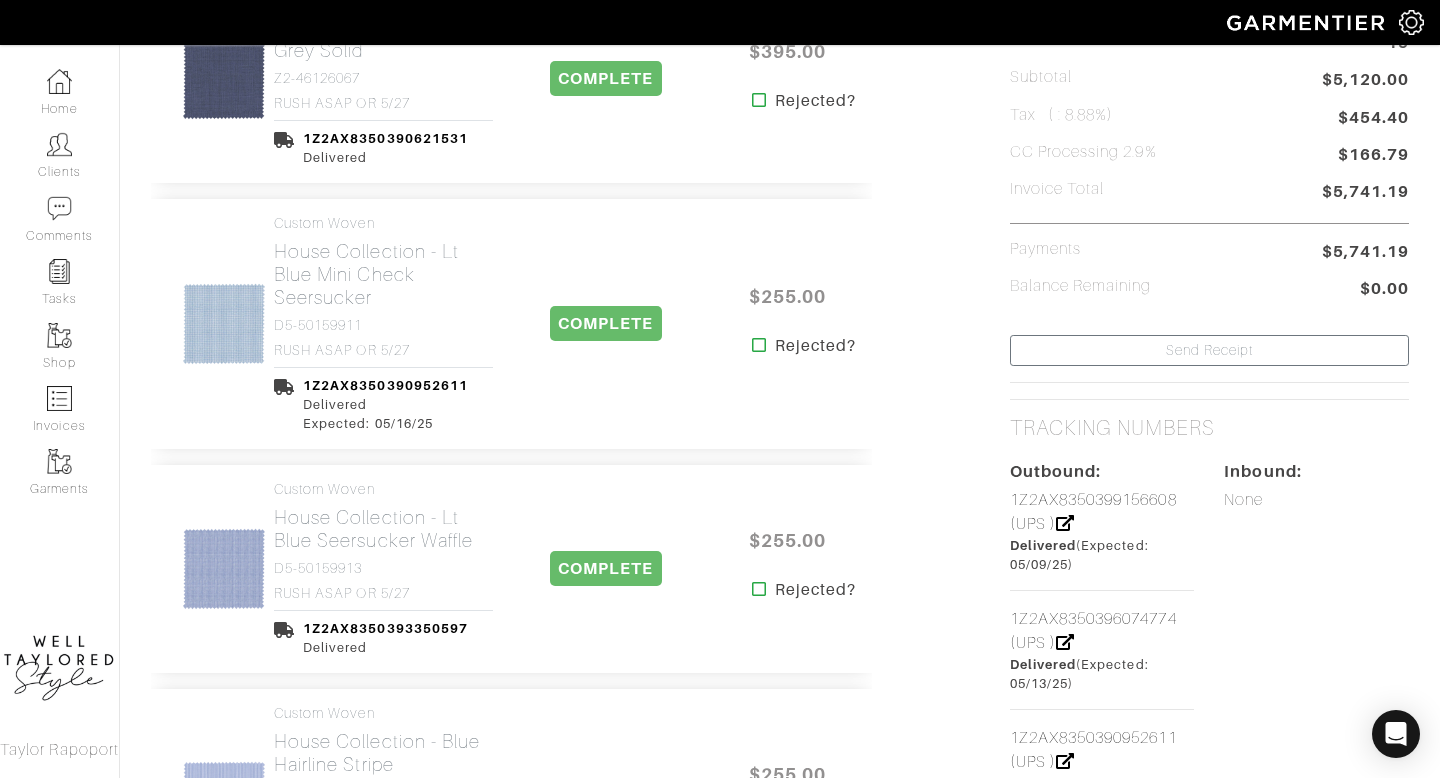scroll, scrollTop: 0, scrollLeft: 0, axis: both 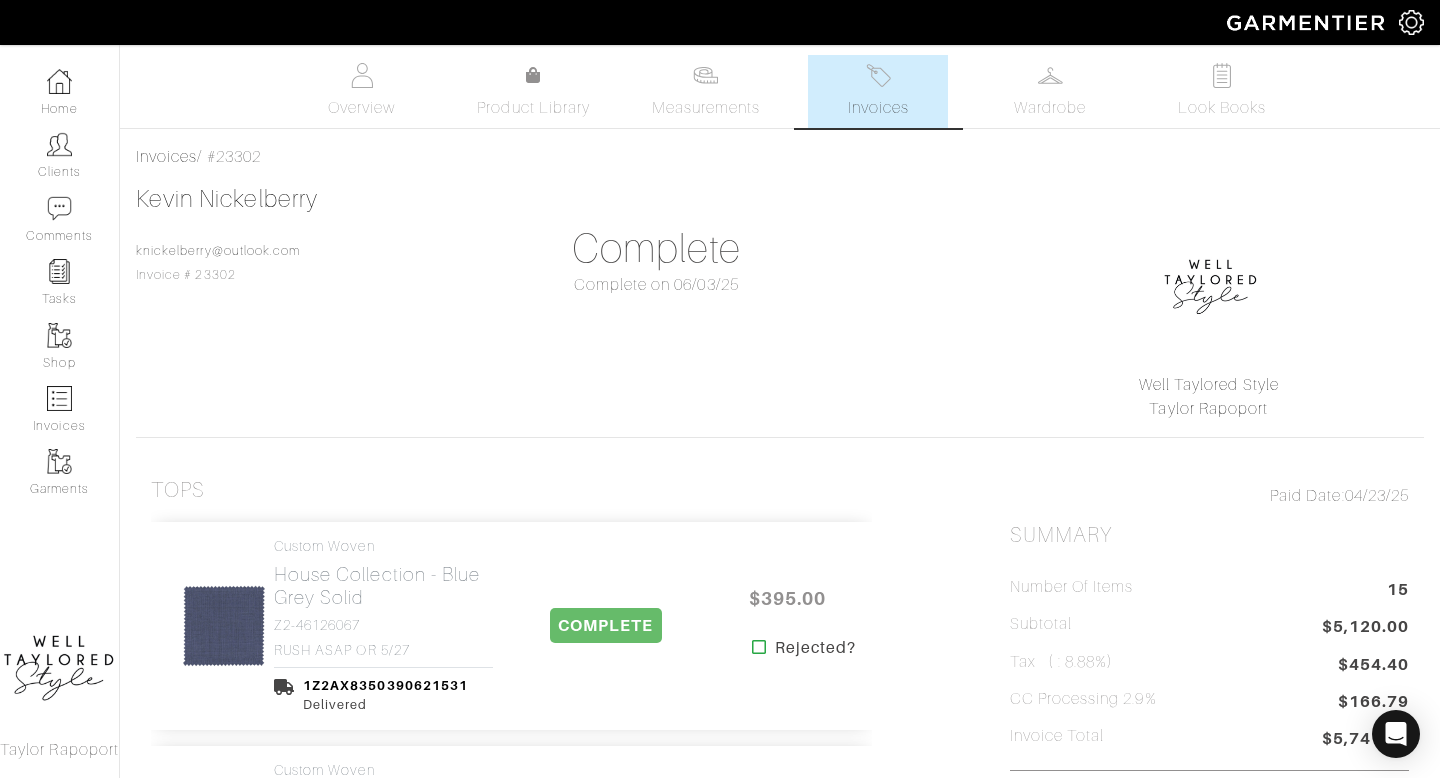 click at bounding box center (878, 75) 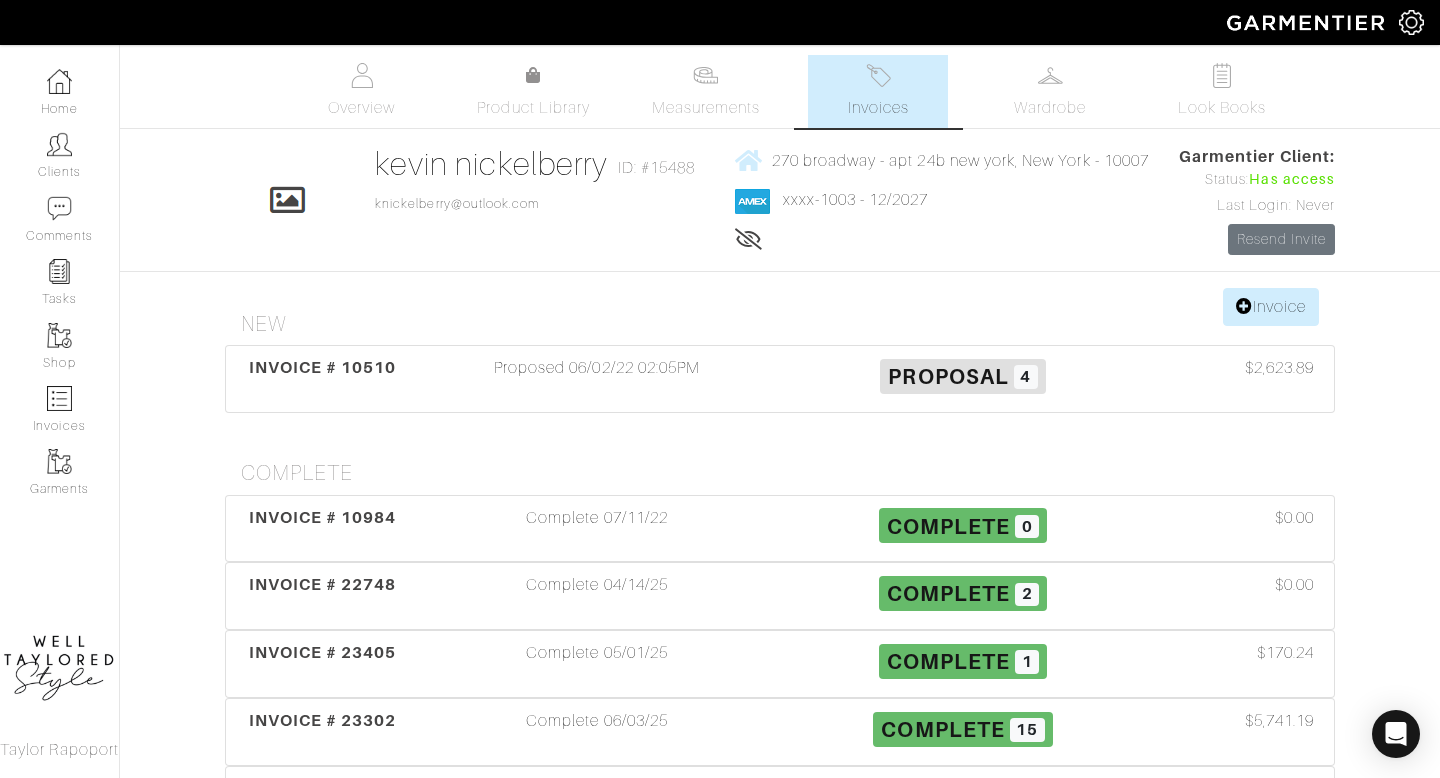 scroll, scrollTop: 300, scrollLeft: 0, axis: vertical 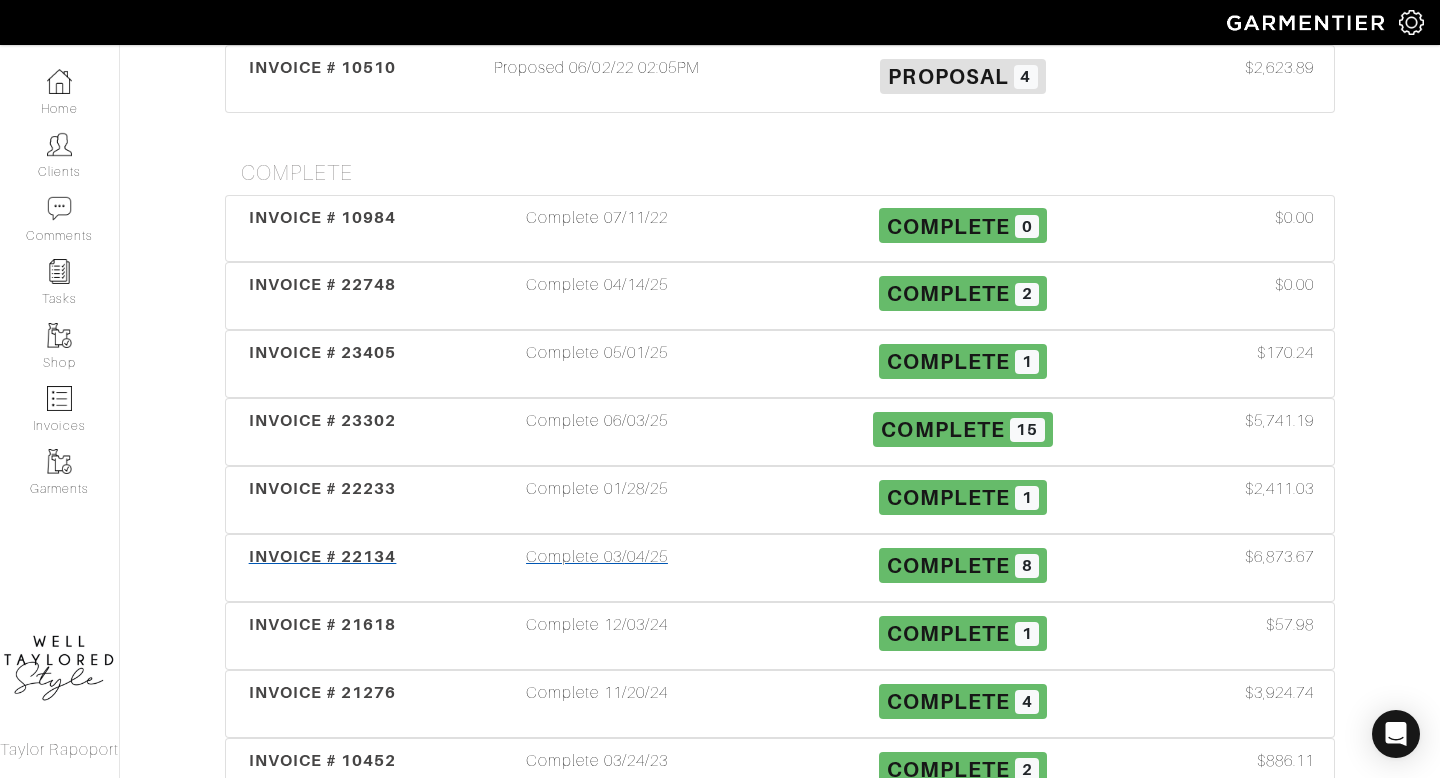 click on "Complete 03/04/25" at bounding box center [597, 568] 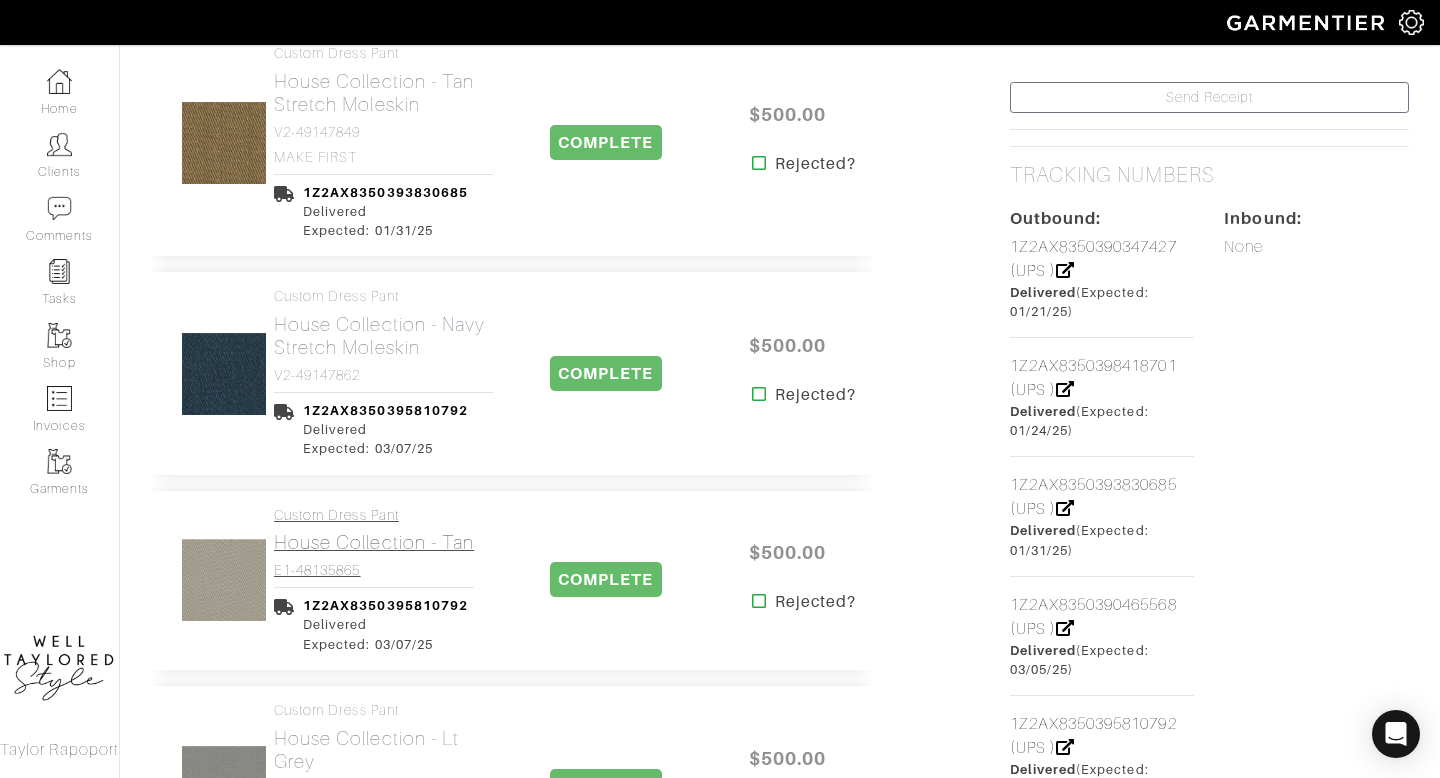 scroll, scrollTop: 796, scrollLeft: 0, axis: vertical 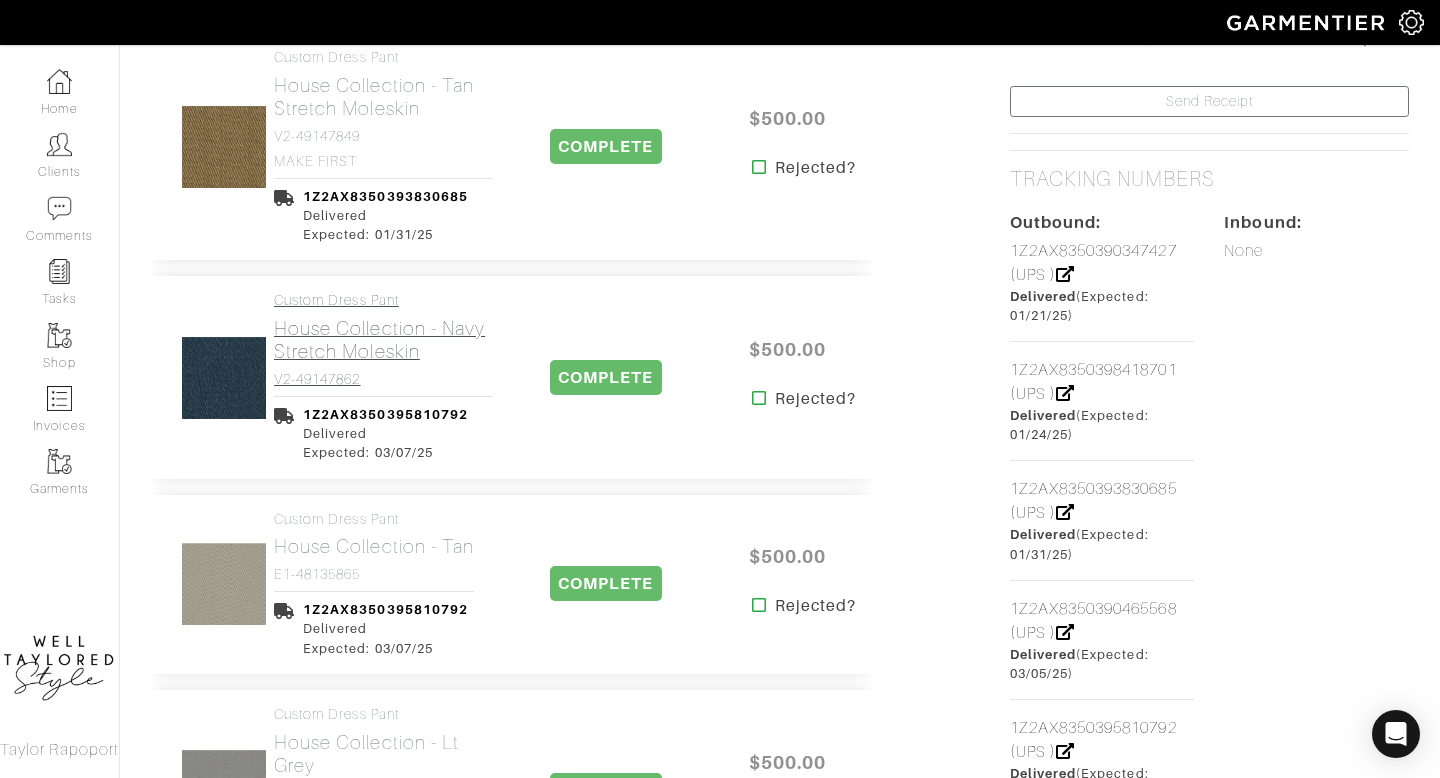 click on "V2-49147862" at bounding box center [383, 379] 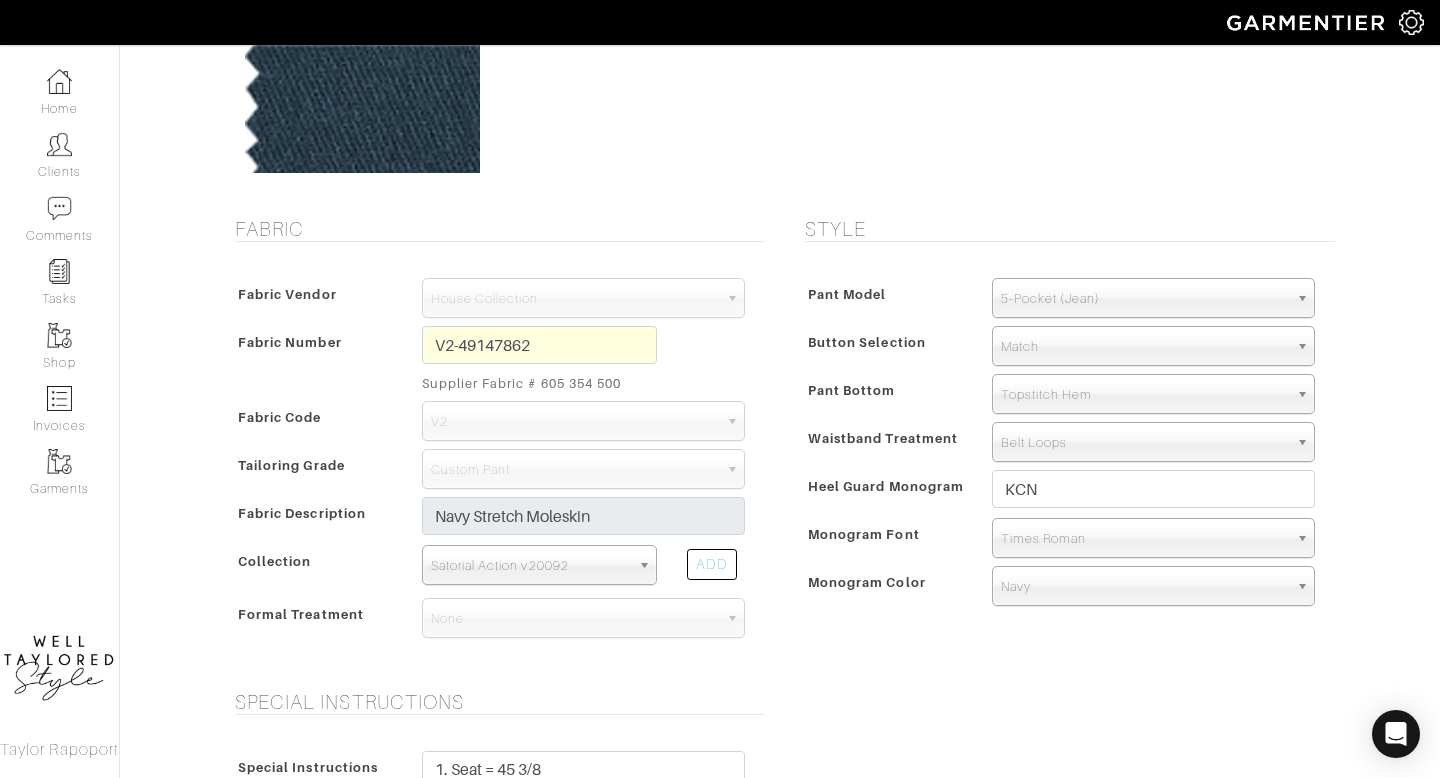scroll, scrollTop: 217, scrollLeft: 0, axis: vertical 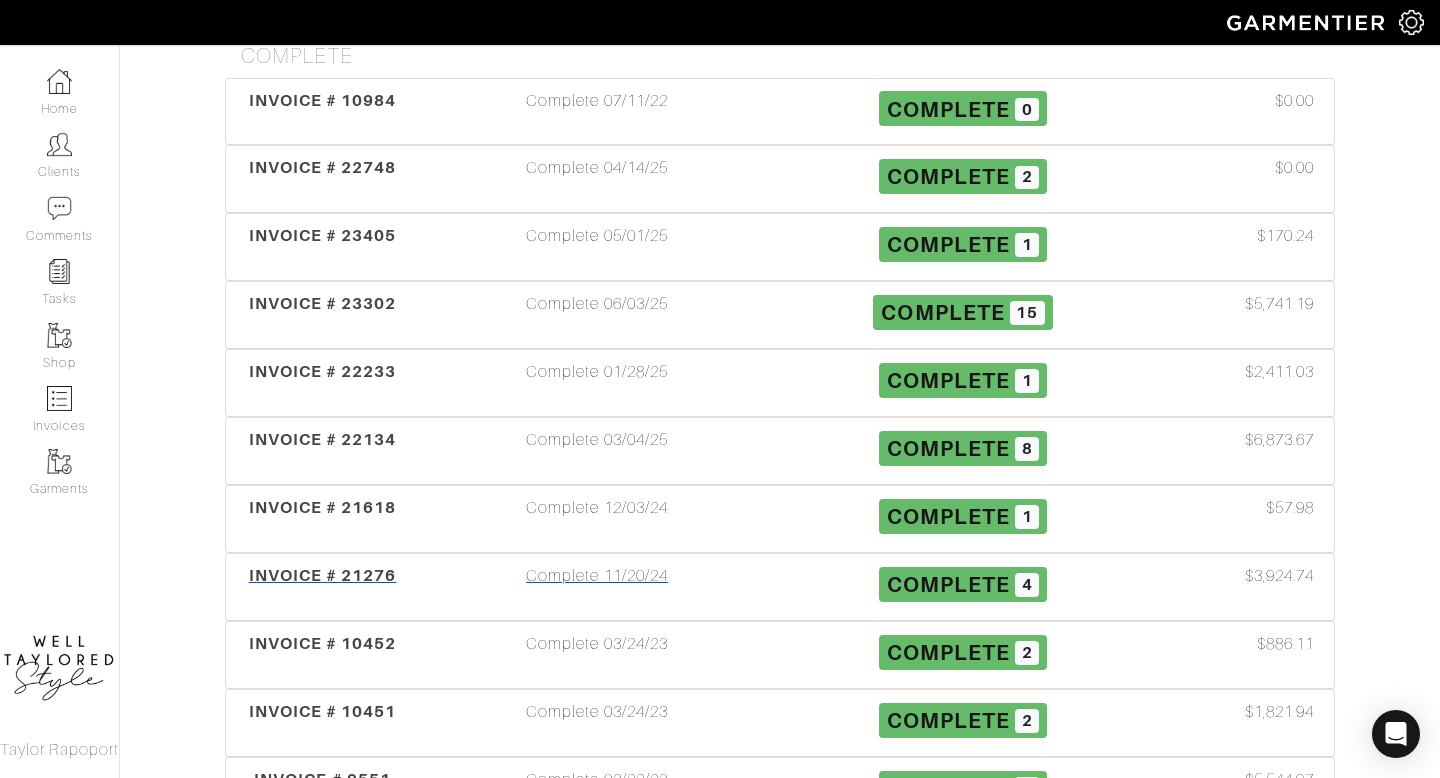 click on "Complete 11/20/24" at bounding box center [597, 587] 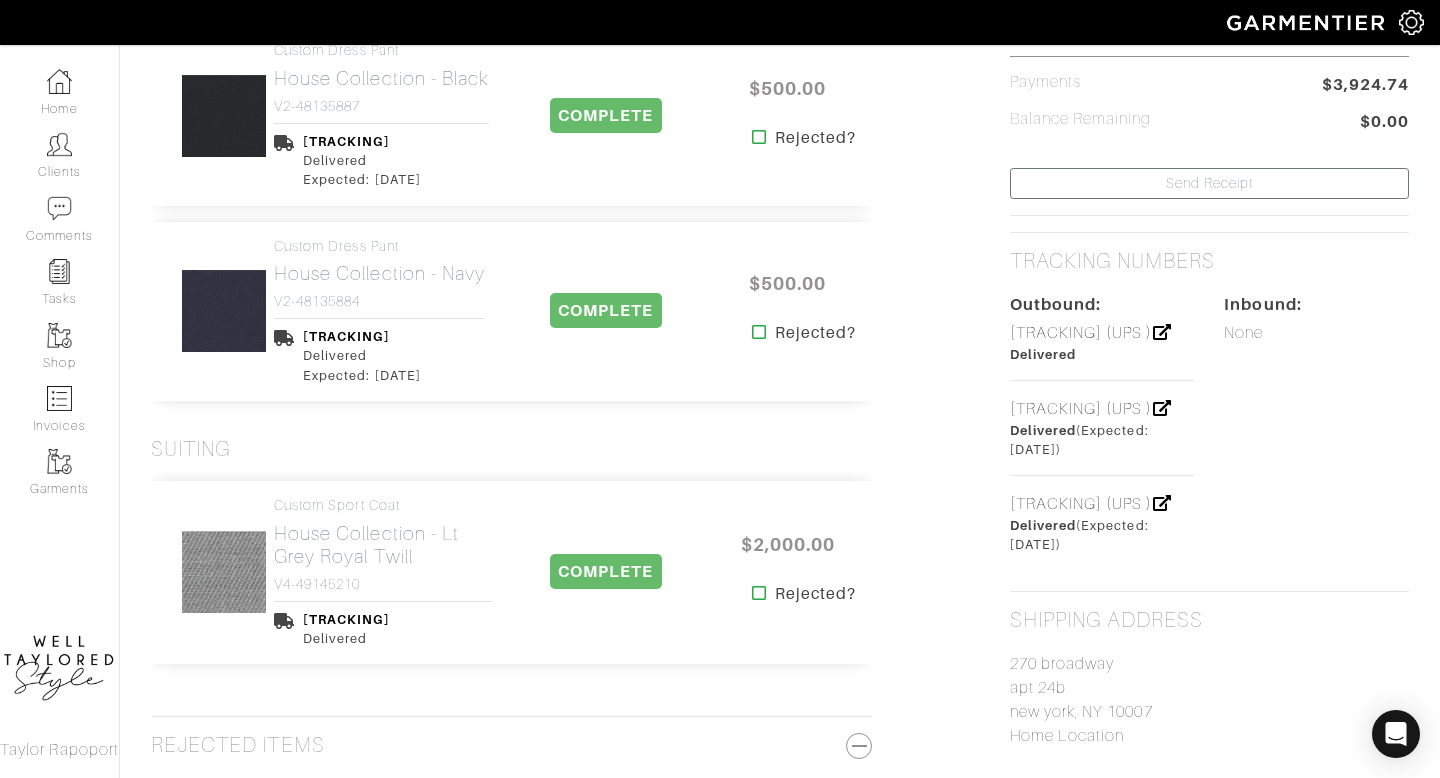 scroll, scrollTop: 0, scrollLeft: 0, axis: both 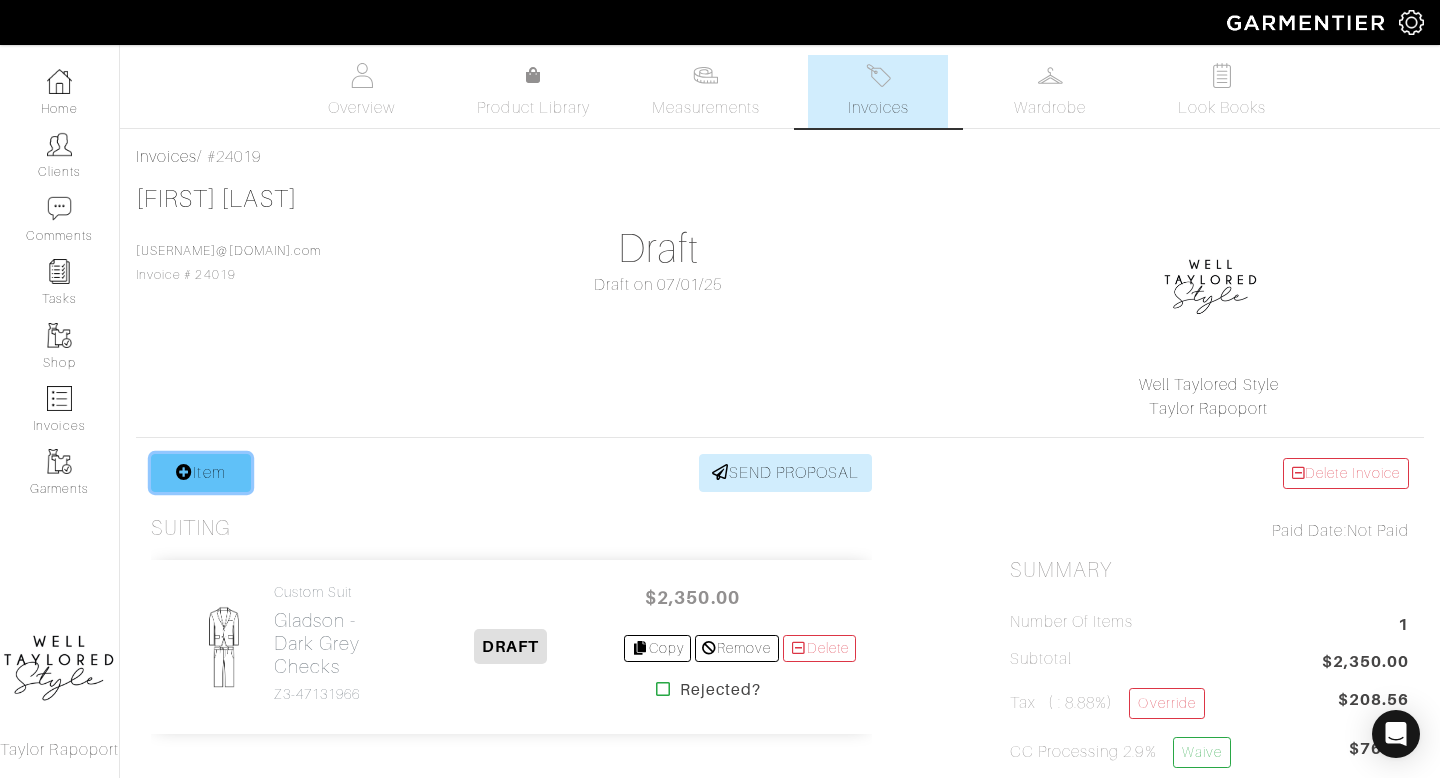click on "Item" at bounding box center (201, 473) 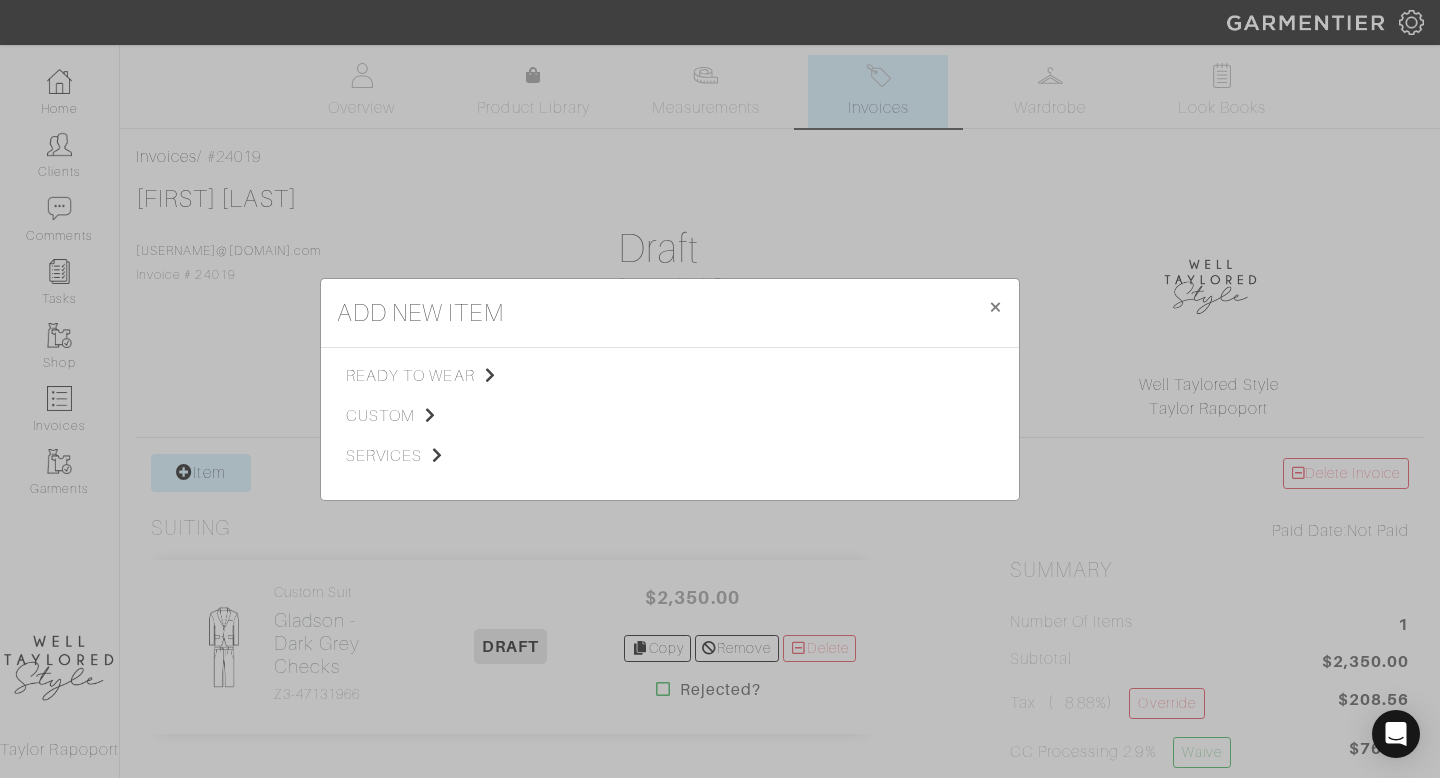 click on "ready to wear
custom
services" at bounding box center [454, 424] 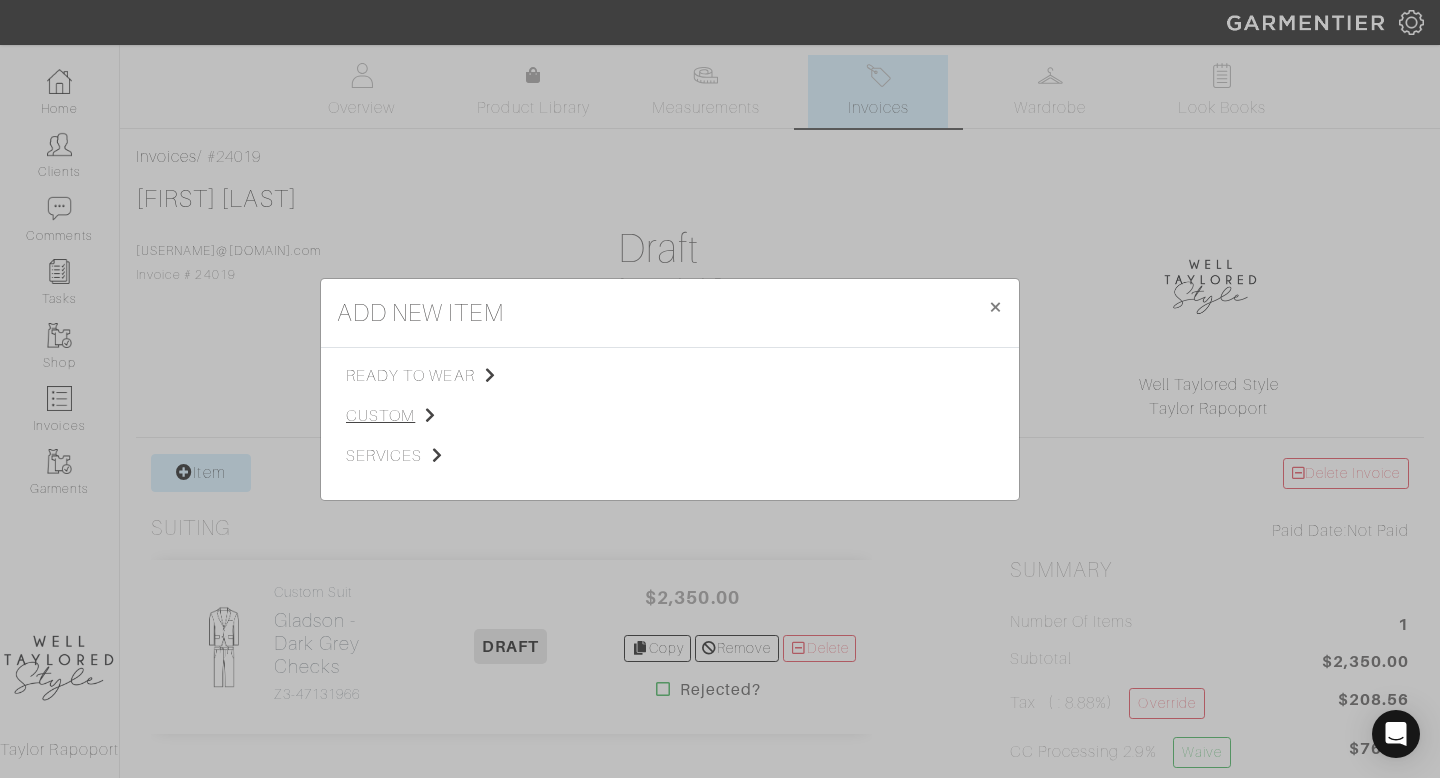 click on "custom" at bounding box center (446, 416) 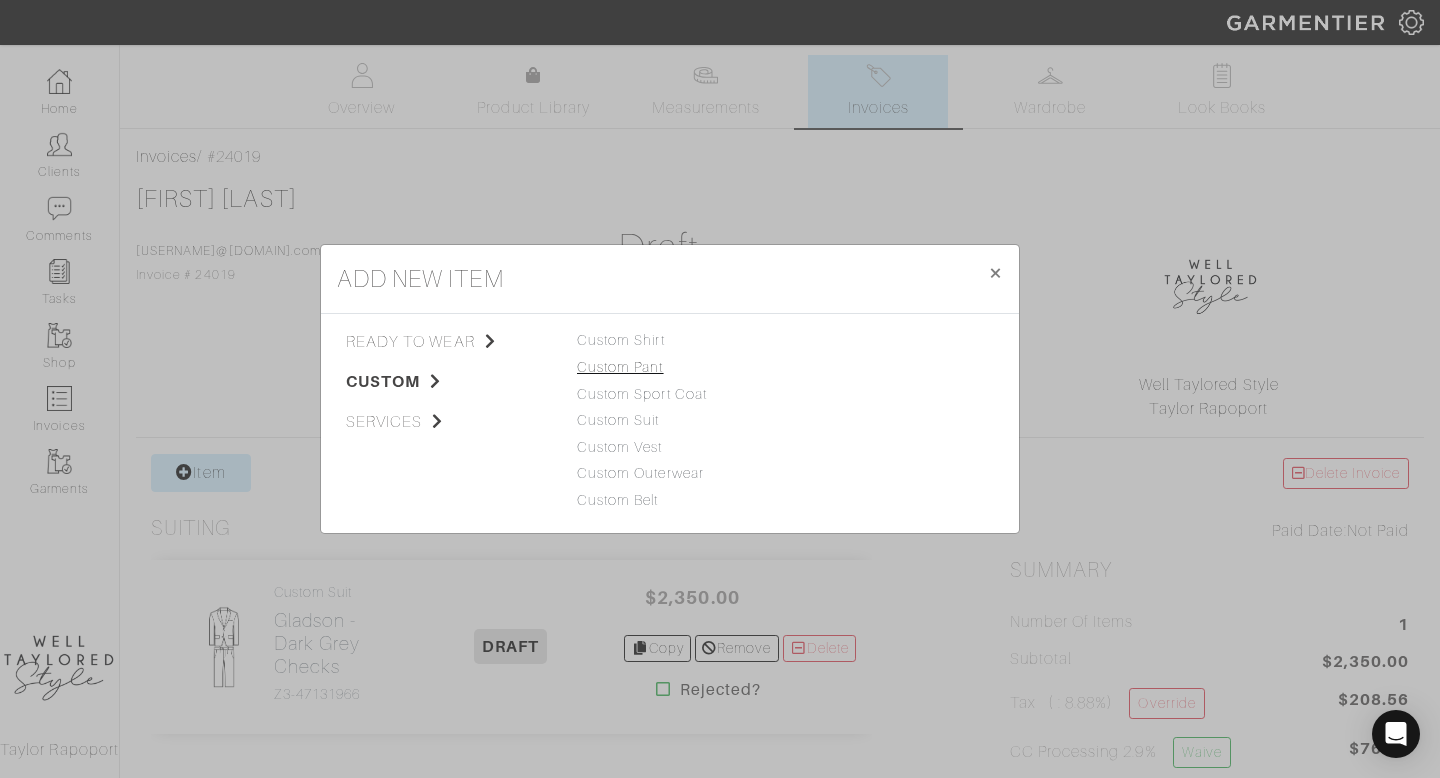 click on "Custom Pant" at bounding box center (620, 367) 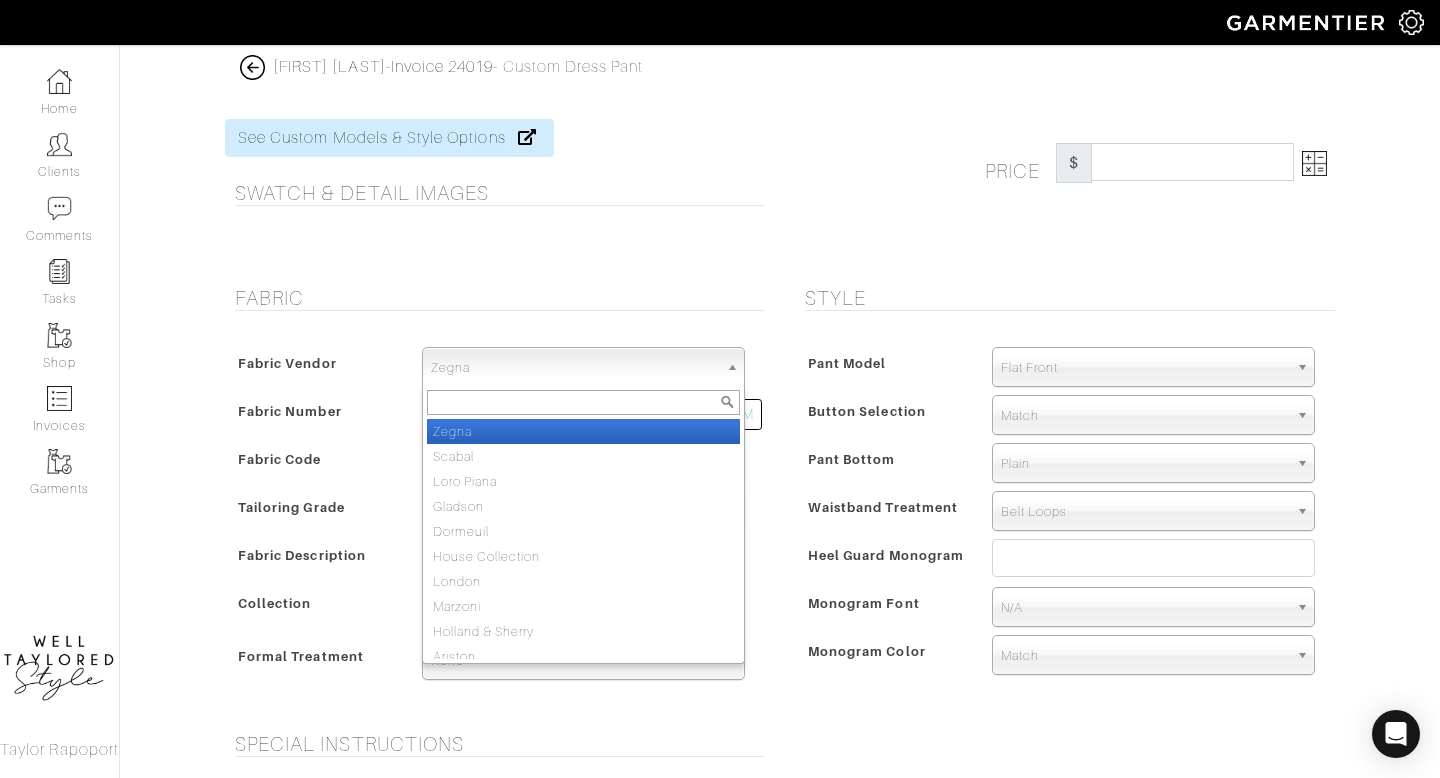 click on "Zegna" at bounding box center [574, 368] 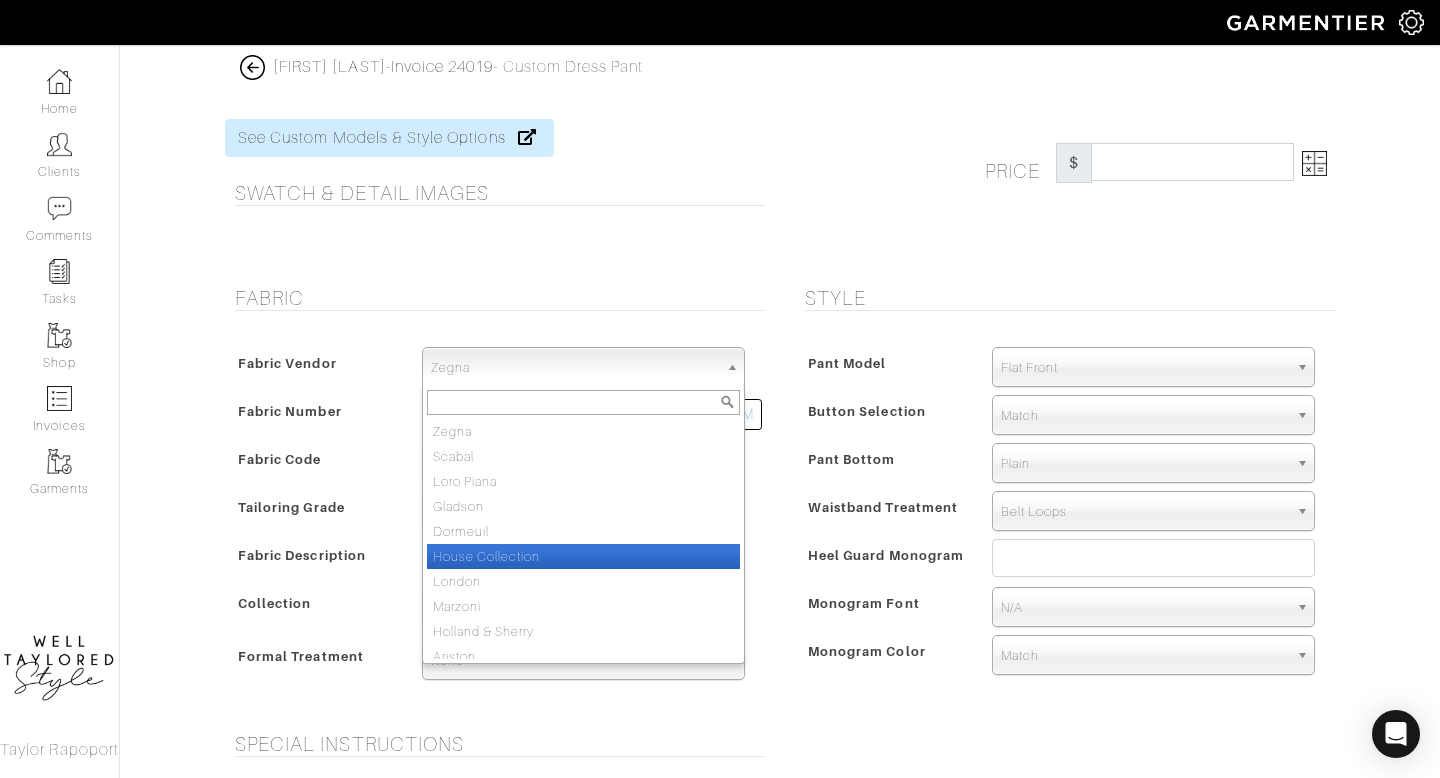 click on "House Collection" at bounding box center (583, 556) 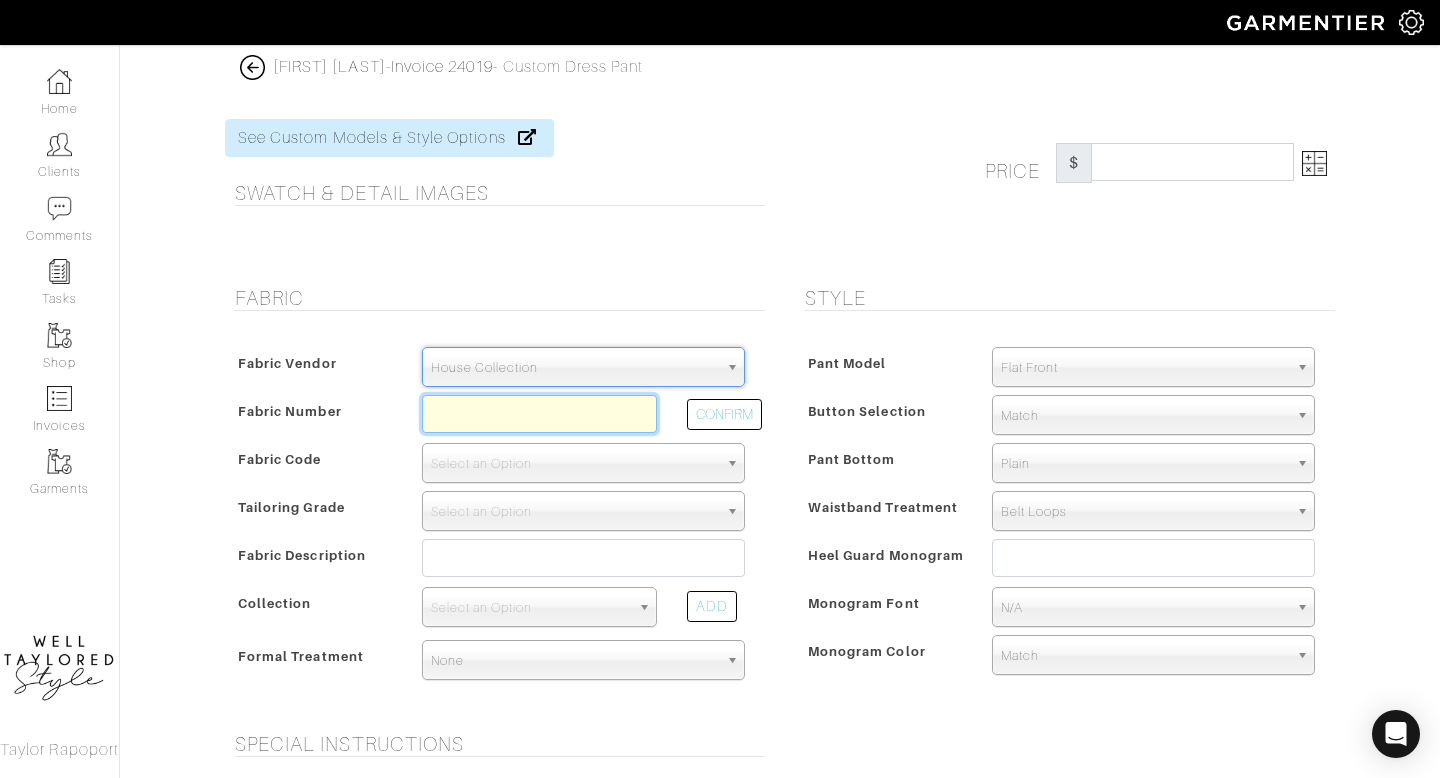 click at bounding box center [539, 414] 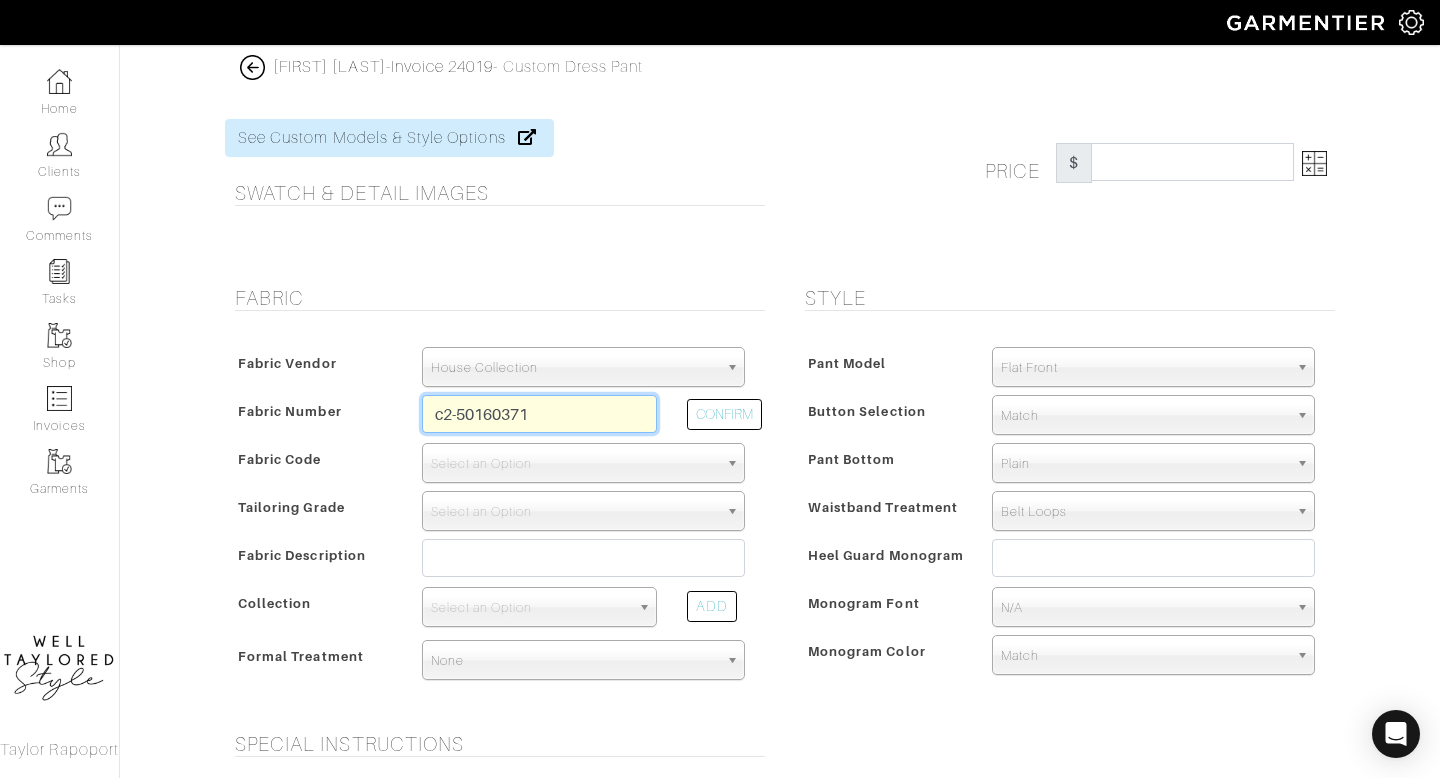 type on "c2-50160371" 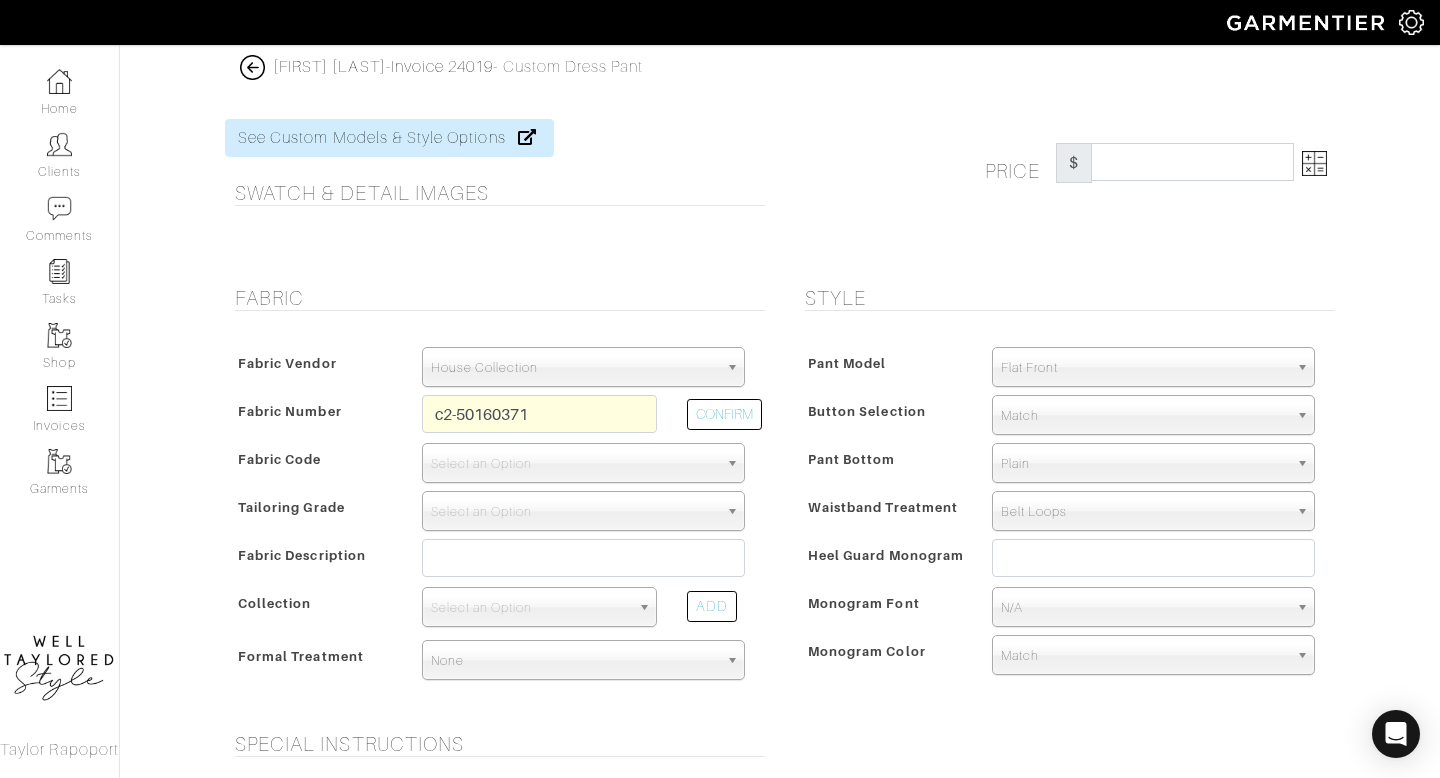 click on "CONFIRM" at bounding box center (716, 419) 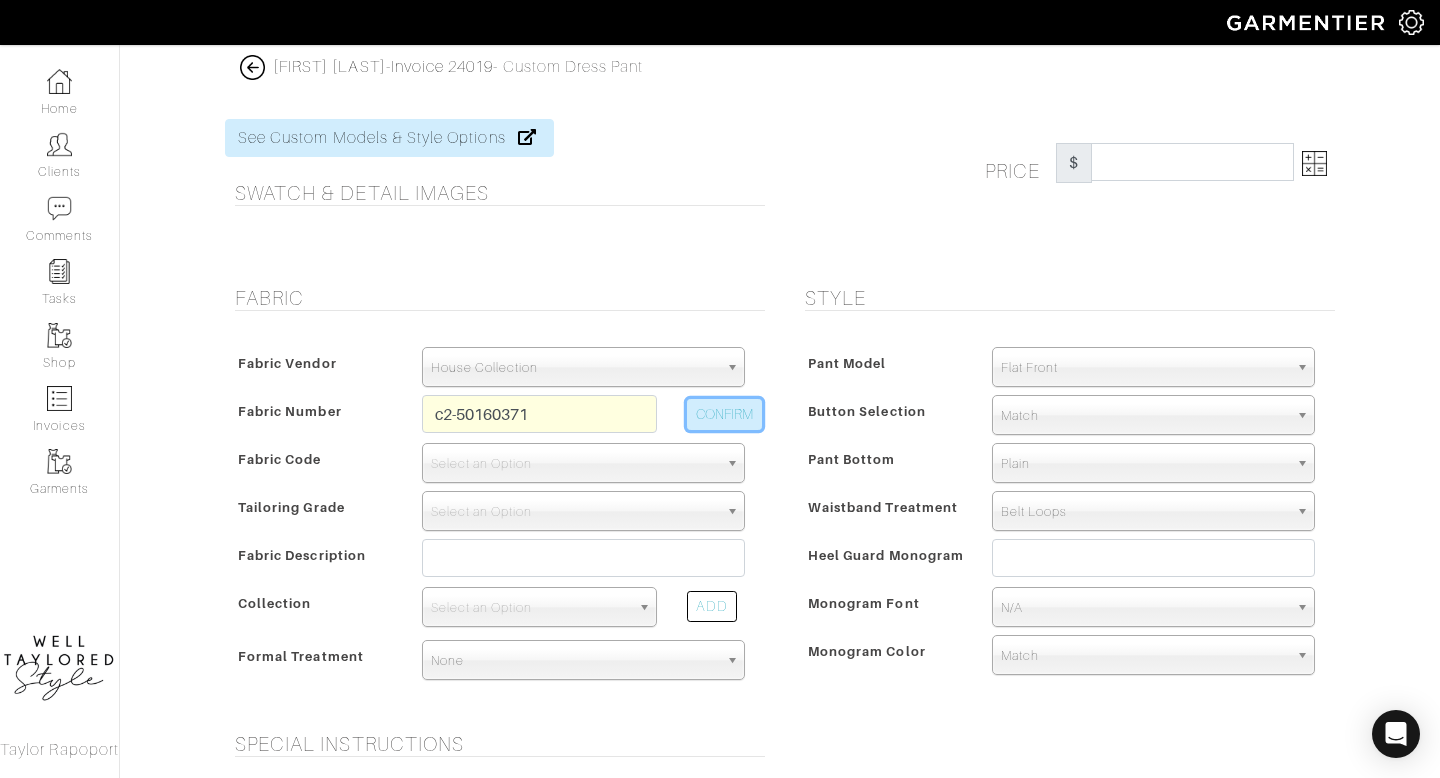 click on "CONFIRM" at bounding box center [724, 414] 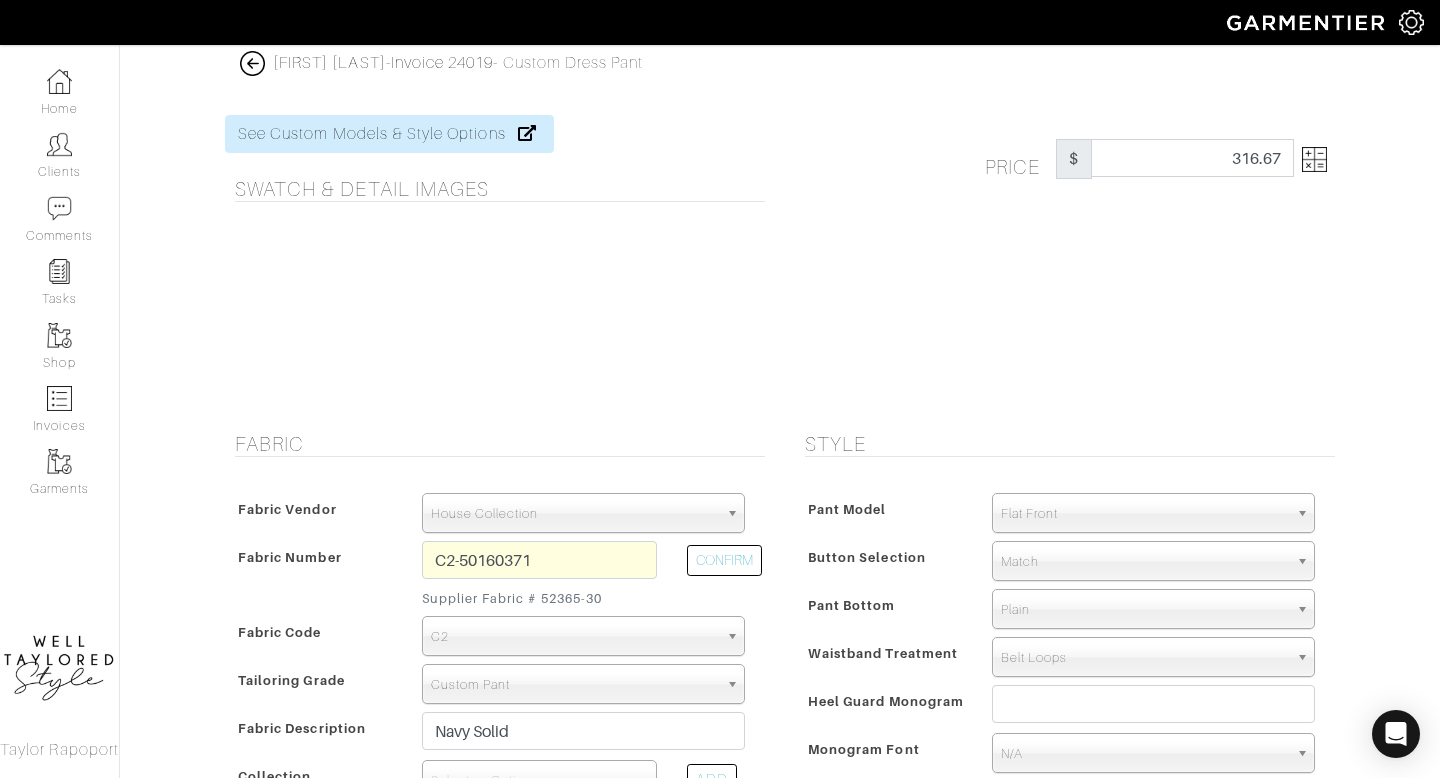 scroll, scrollTop: 0, scrollLeft: 0, axis: both 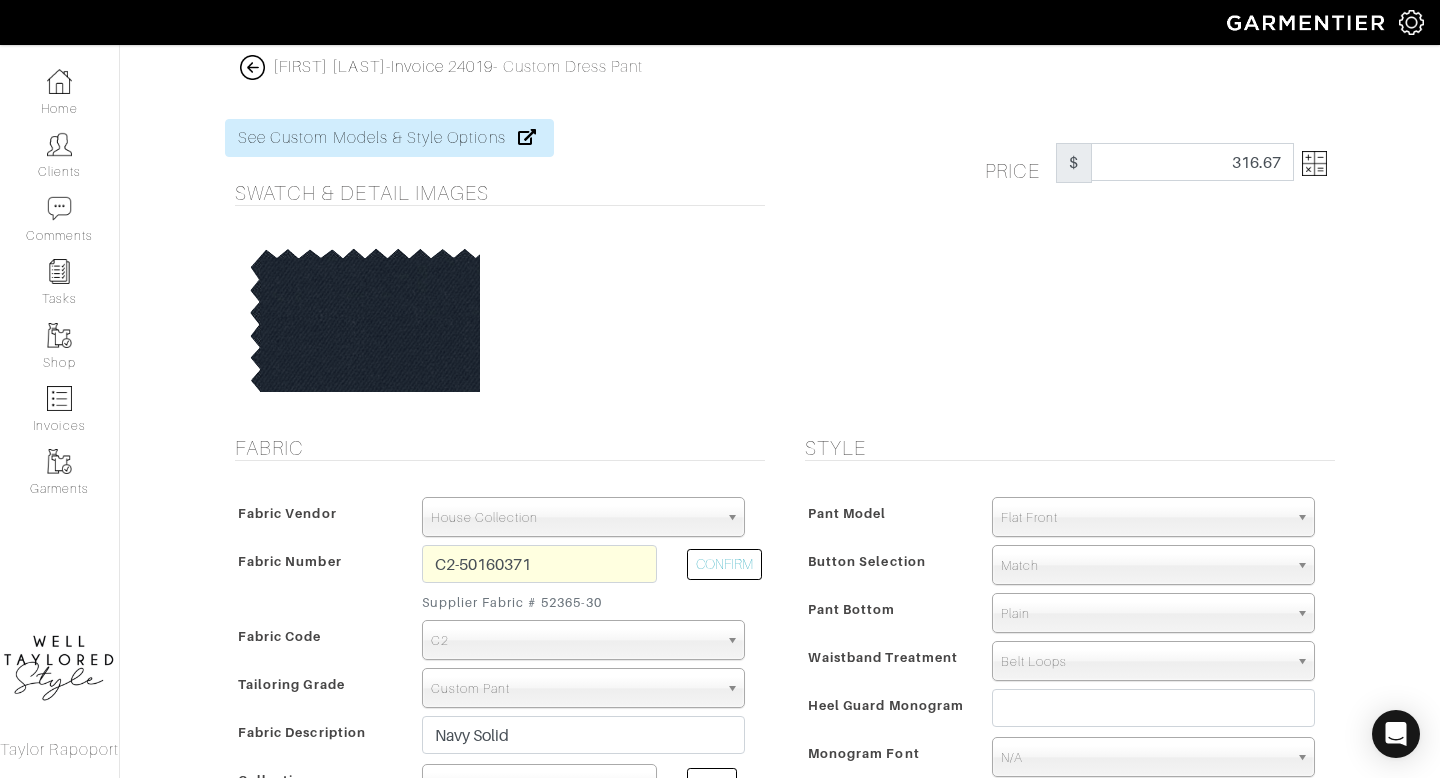click at bounding box center [1314, 163] 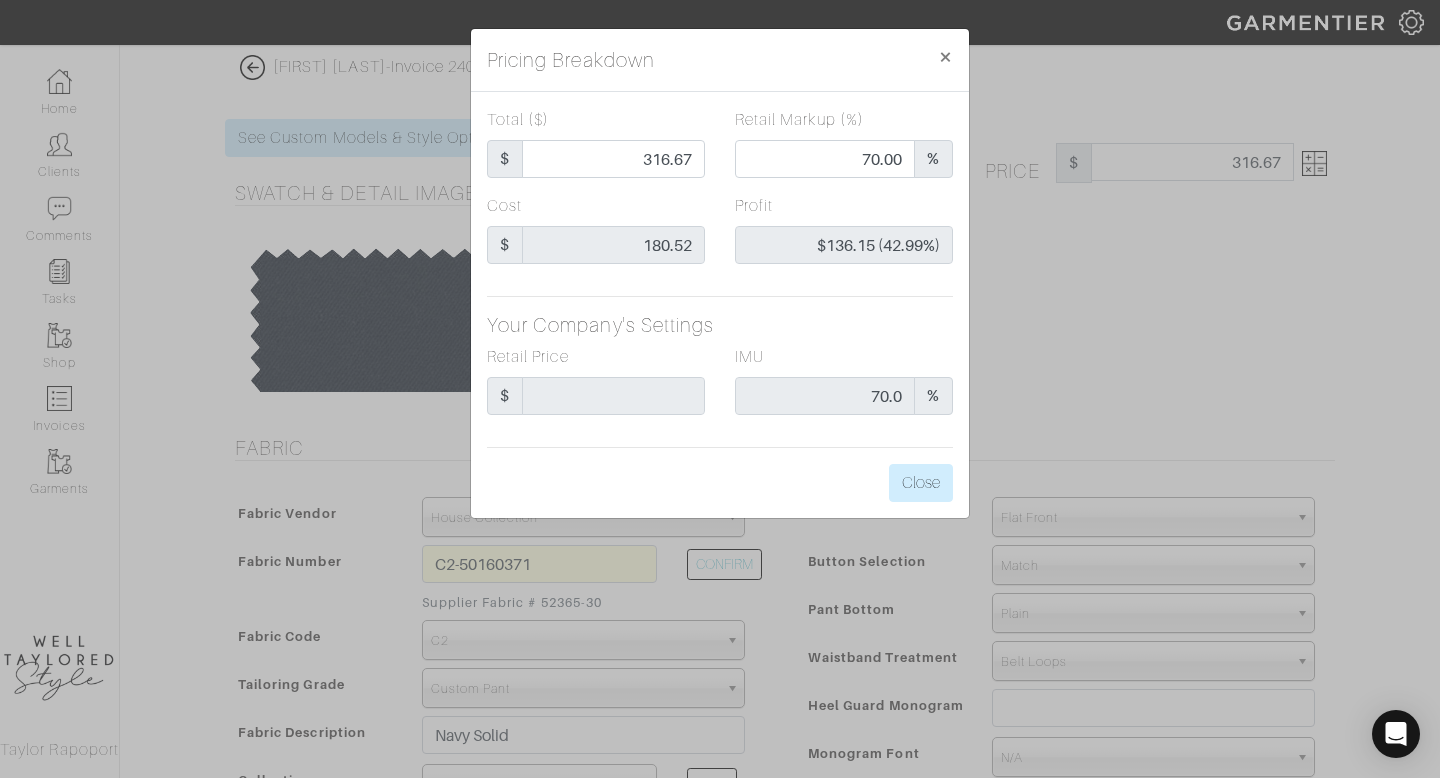 click on "Total ($) $ 316.67" at bounding box center (596, 151) 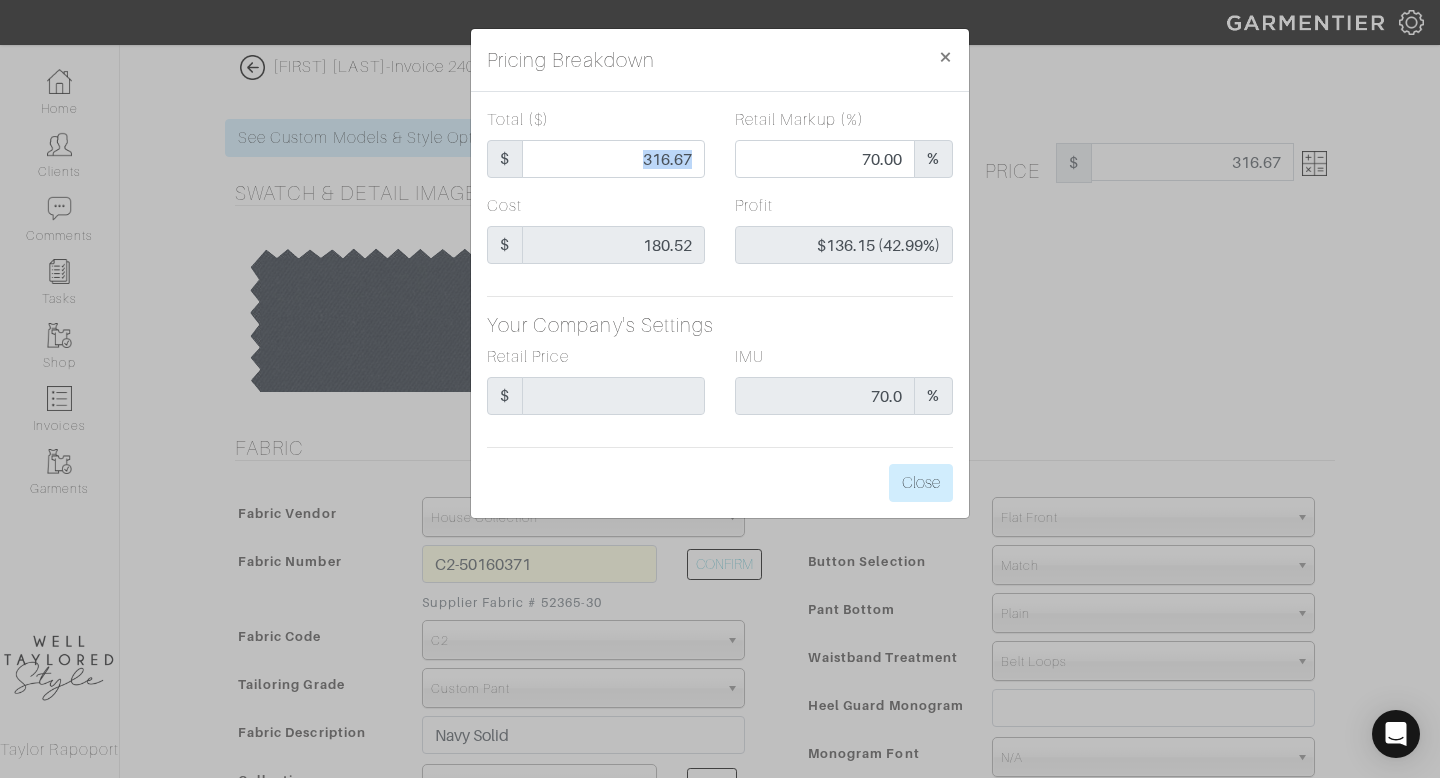 click on "Total ($) $ 316.67" at bounding box center (596, 151) 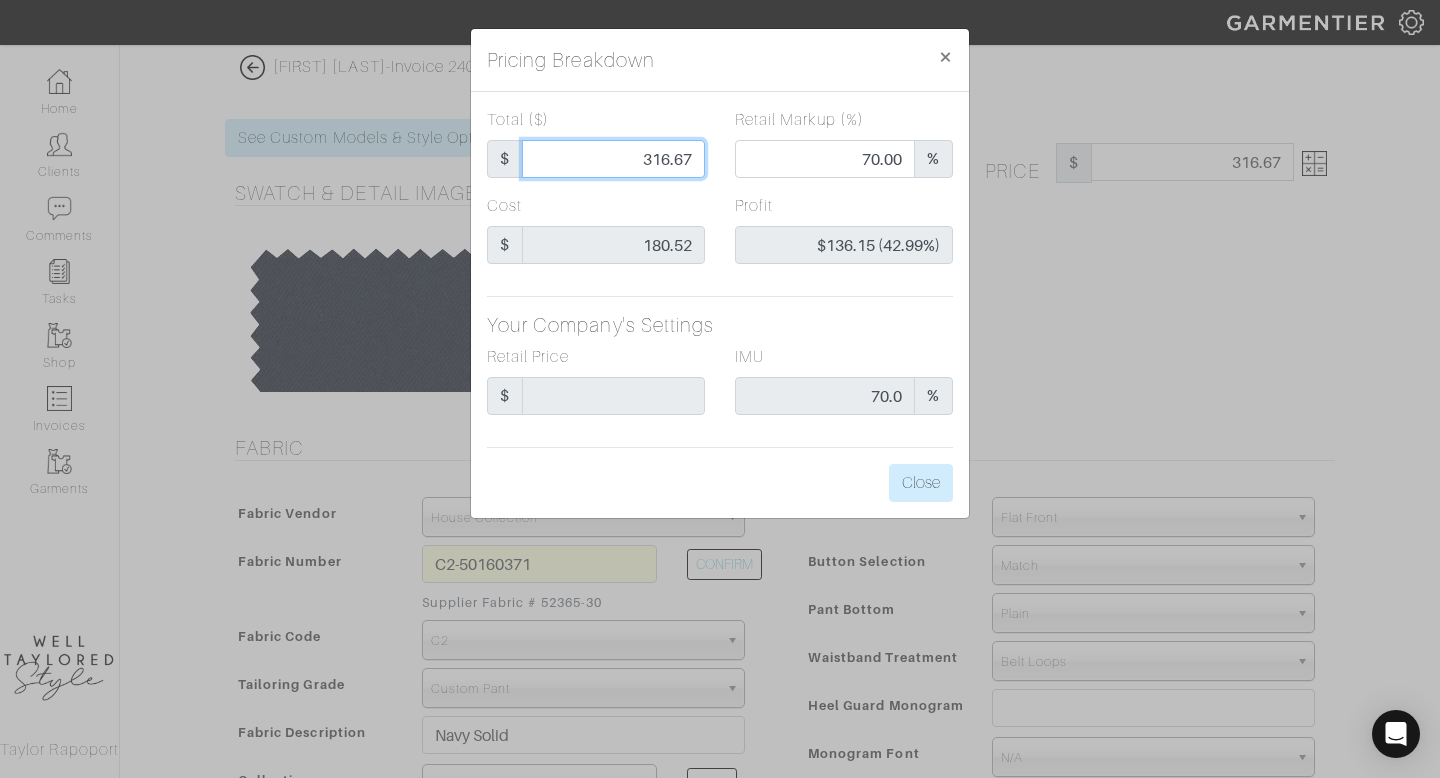 click on "316.67" at bounding box center (613, 159) 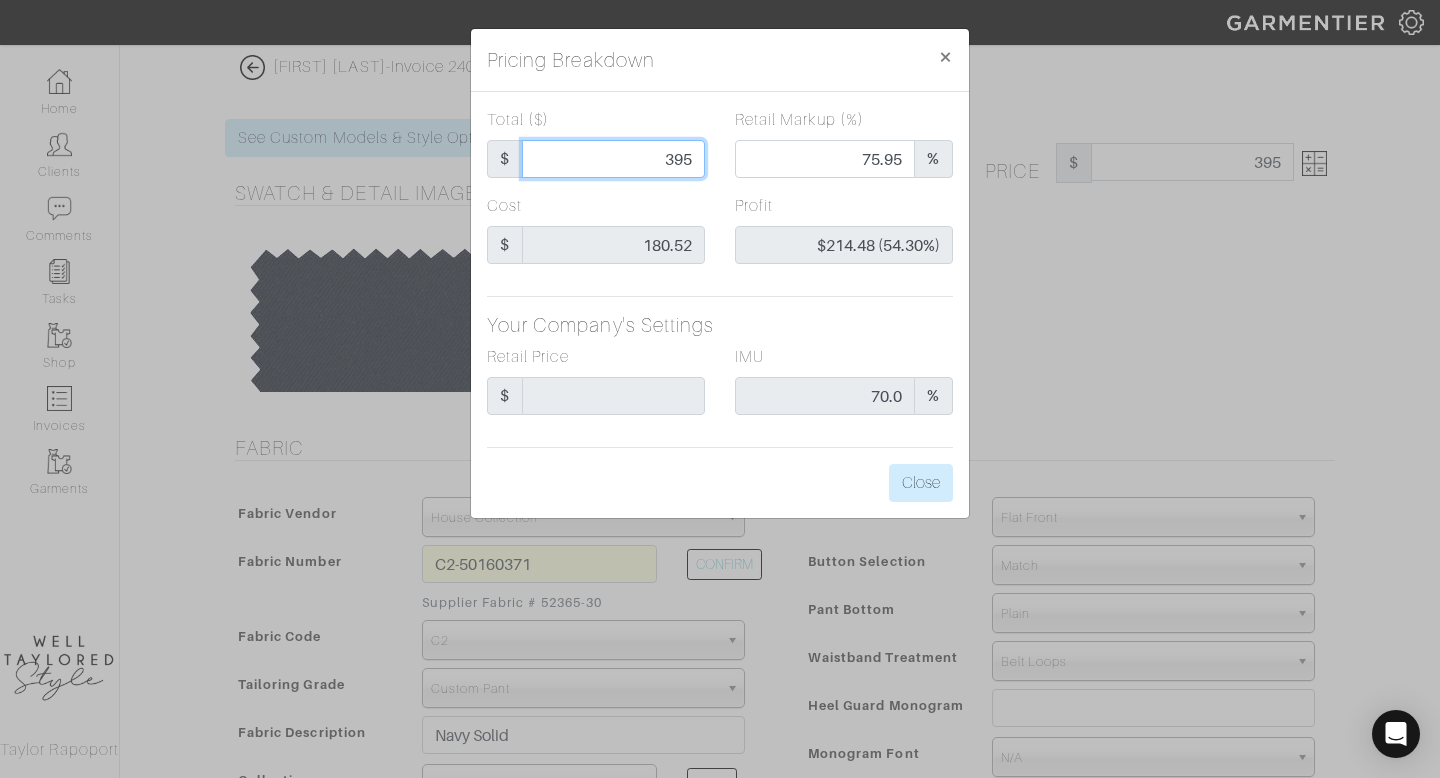 type on "395" 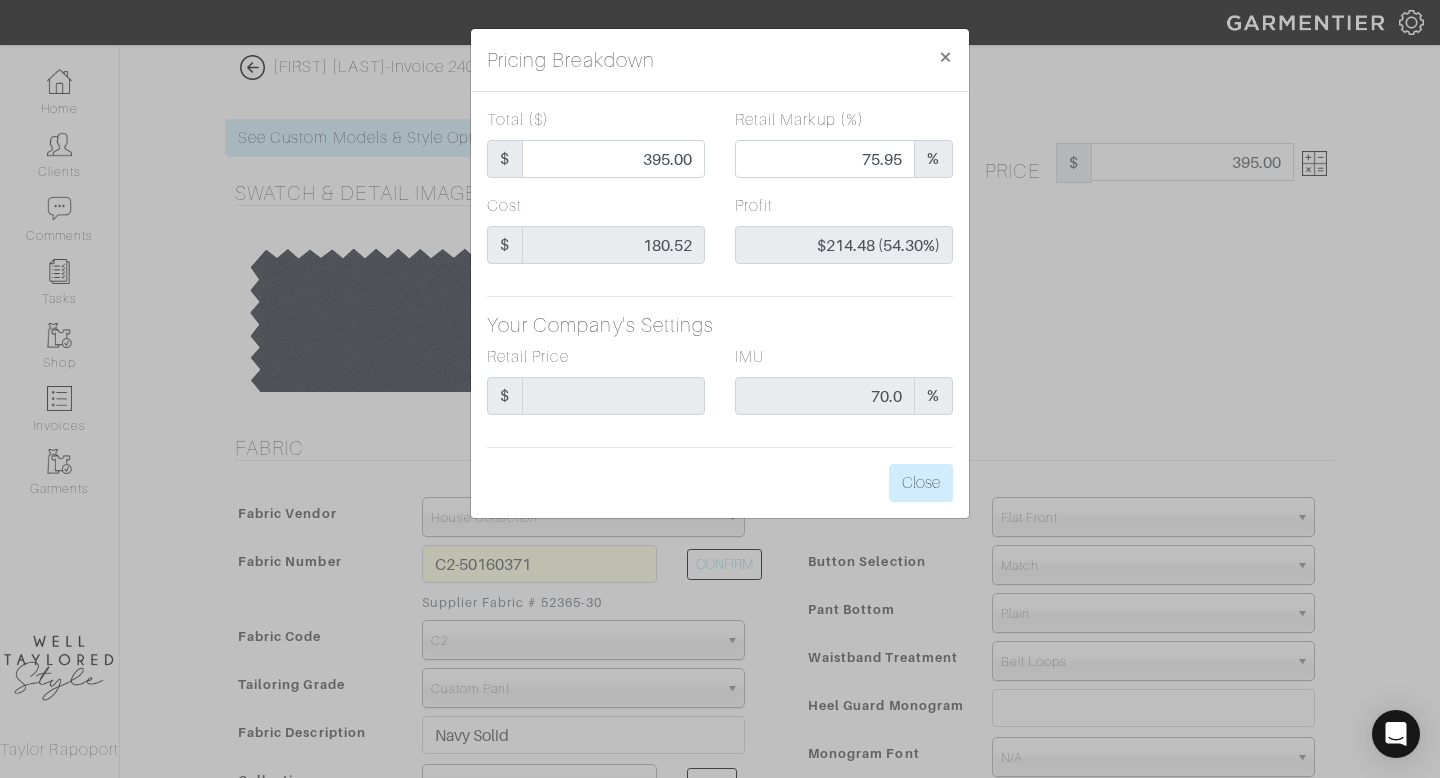 click on "Your Company's Settings" at bounding box center [720, 325] 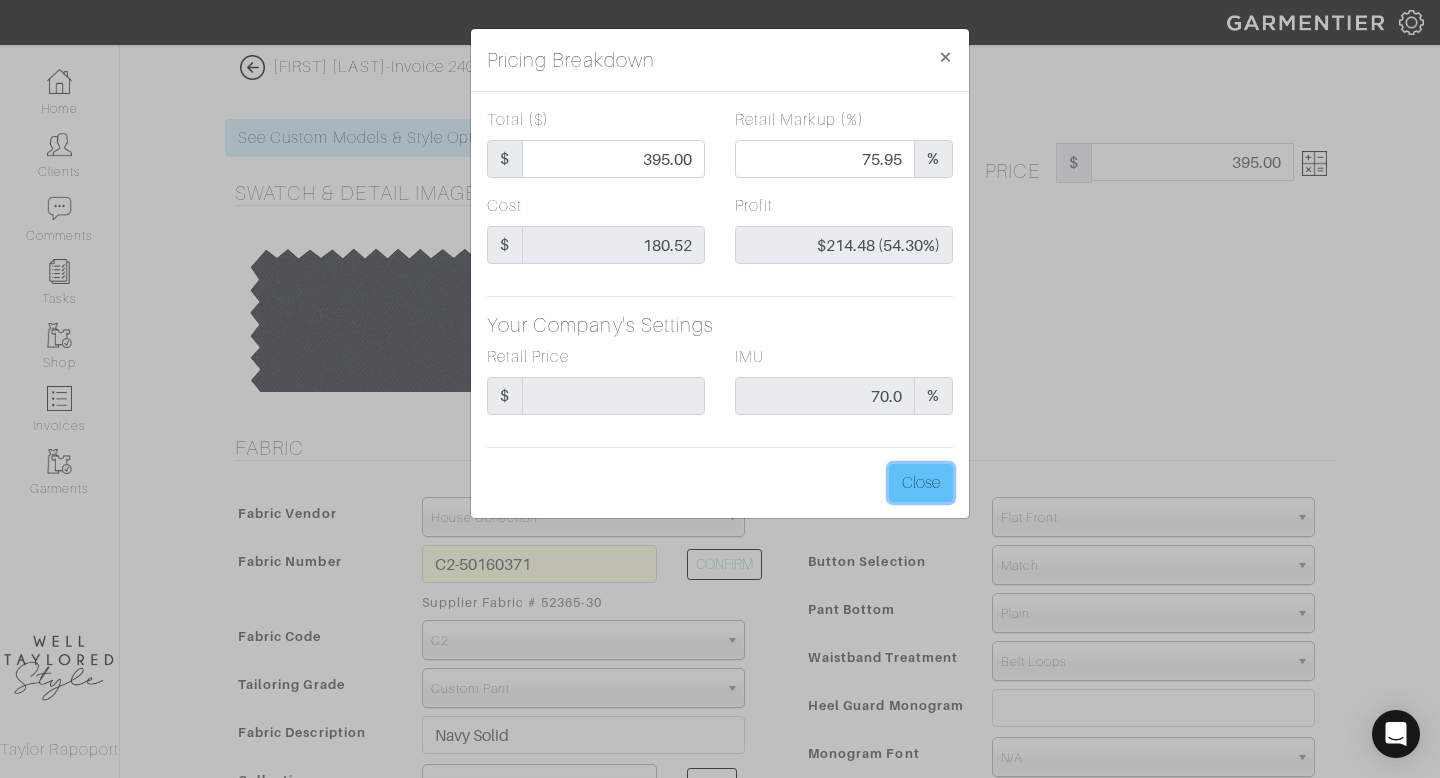 click on "Close" at bounding box center (921, 483) 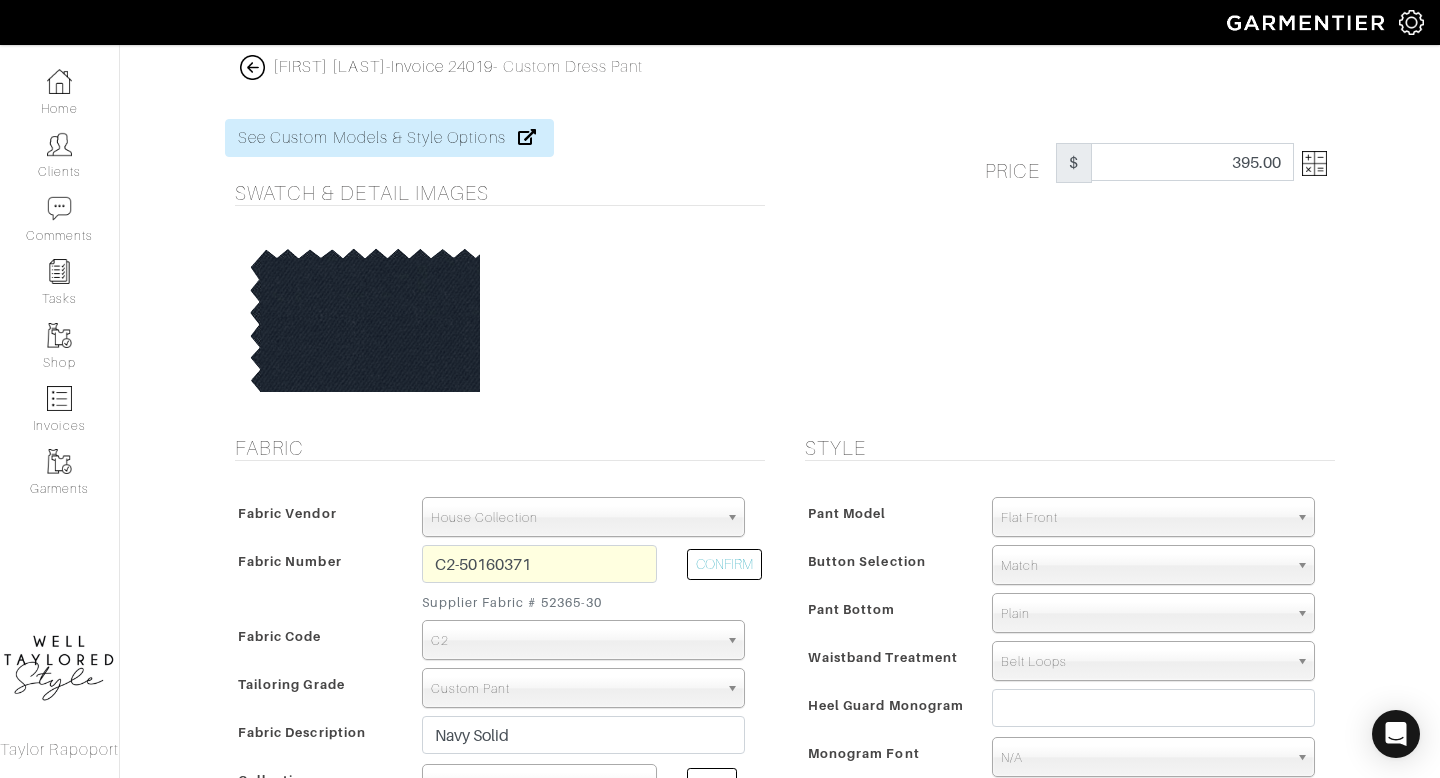 click on "Flat Front" at bounding box center (1144, 518) 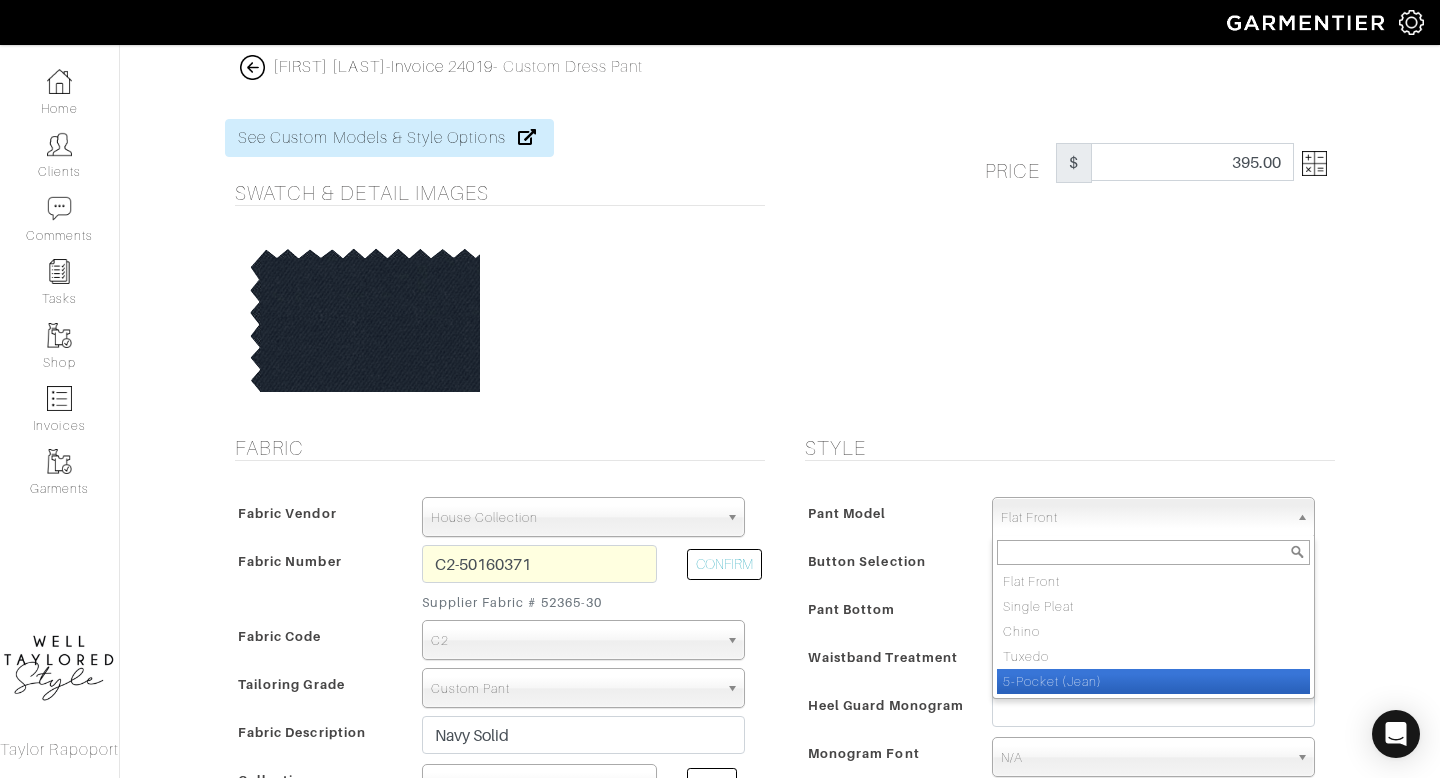 click on "5-Pocket (Jean)" at bounding box center (1153, 681) 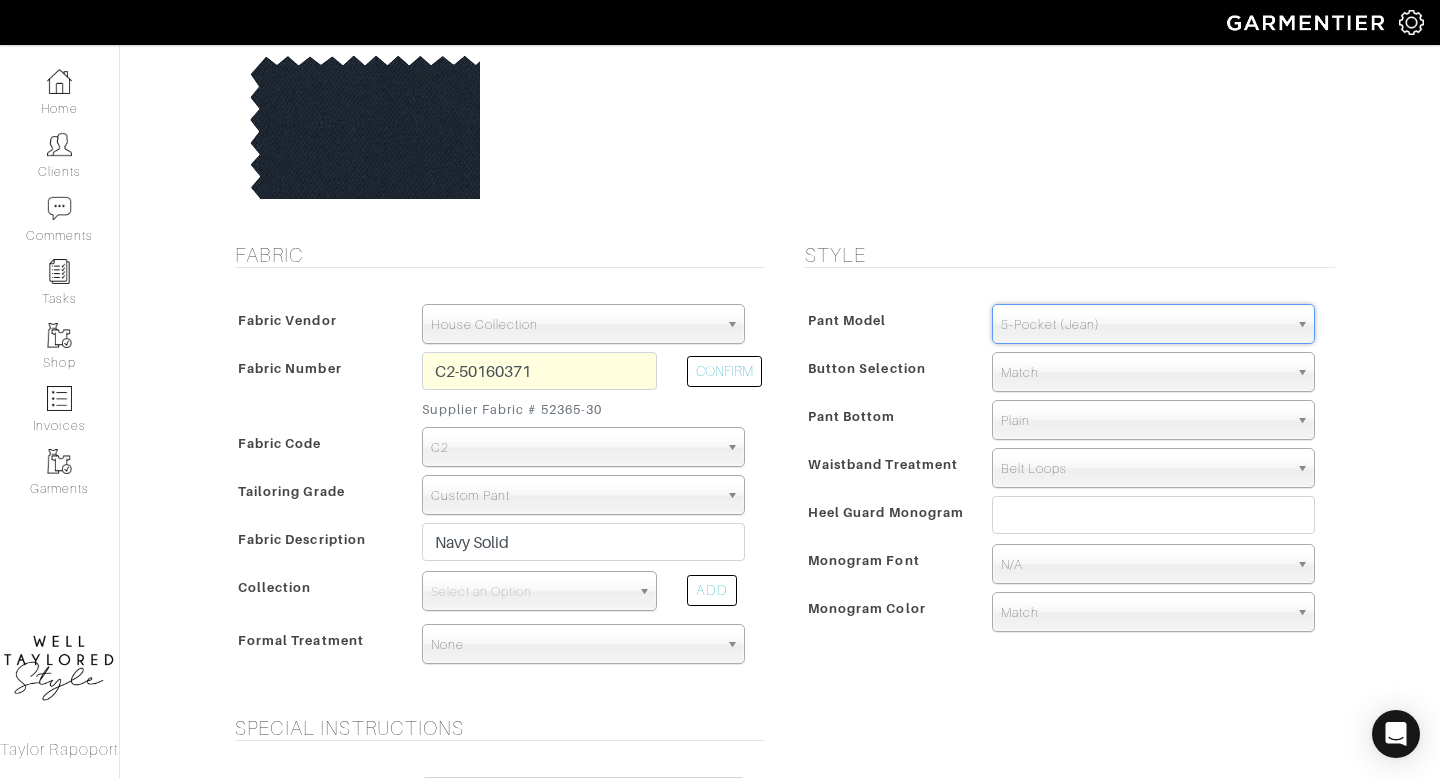 scroll, scrollTop: 195, scrollLeft: 0, axis: vertical 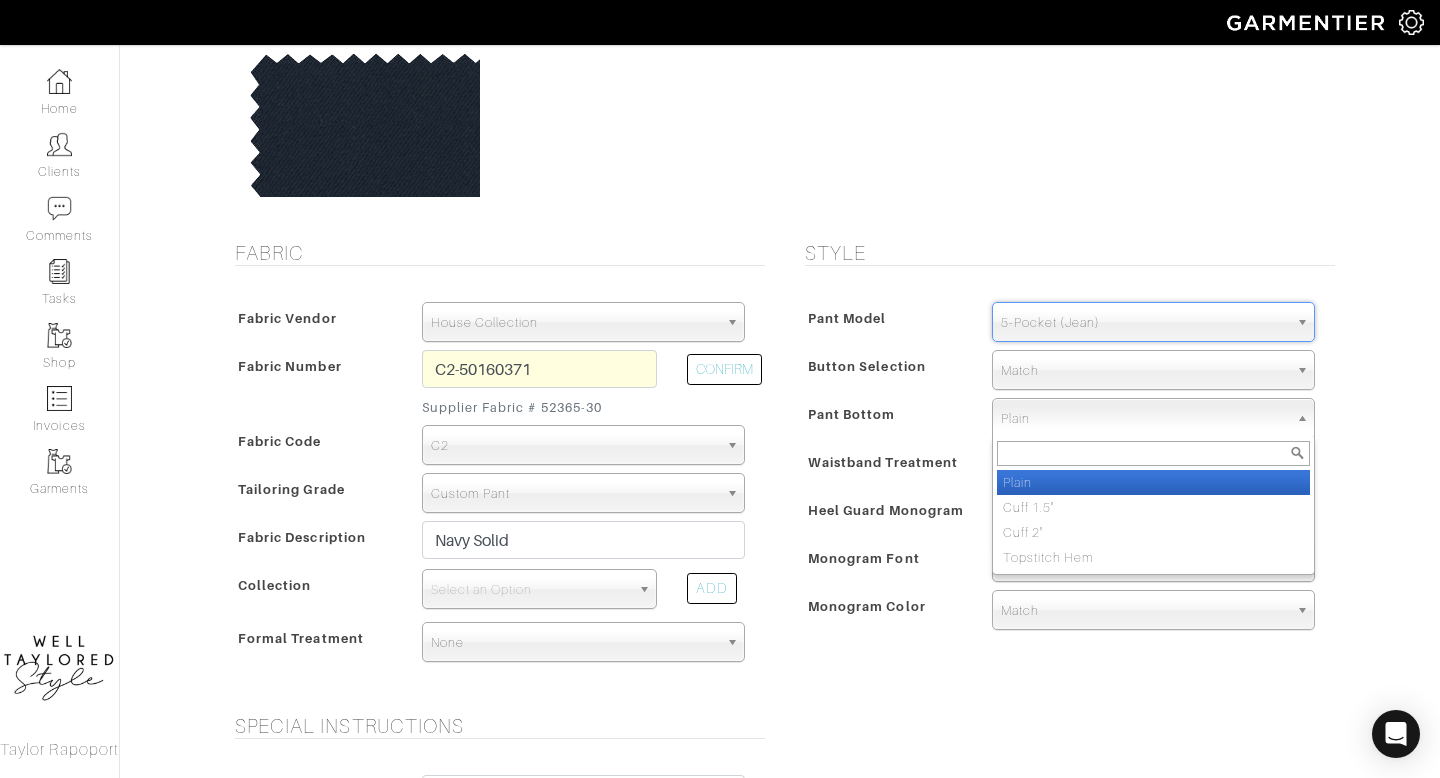click on "Plain" at bounding box center (1144, 419) 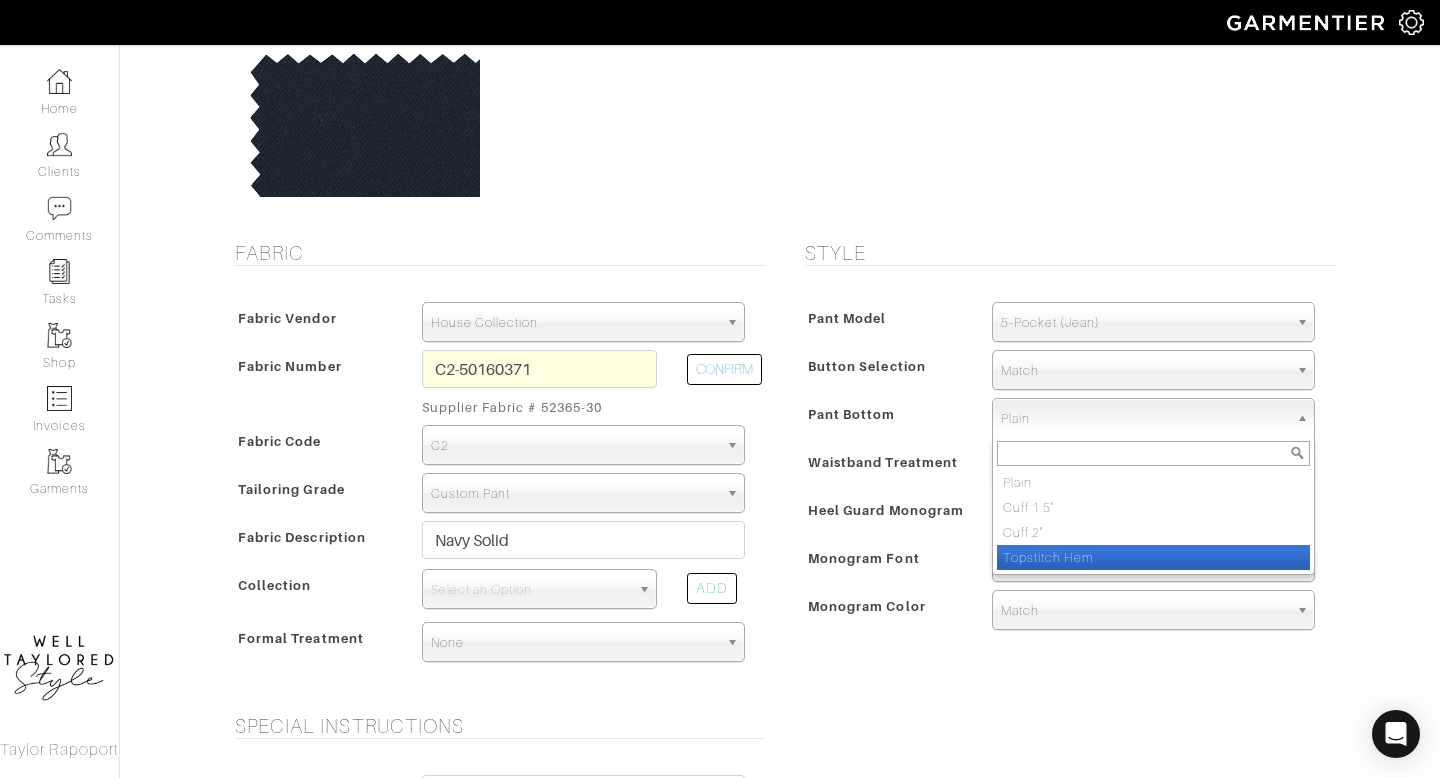 click on "Topstitch Hem" at bounding box center [1153, 557] 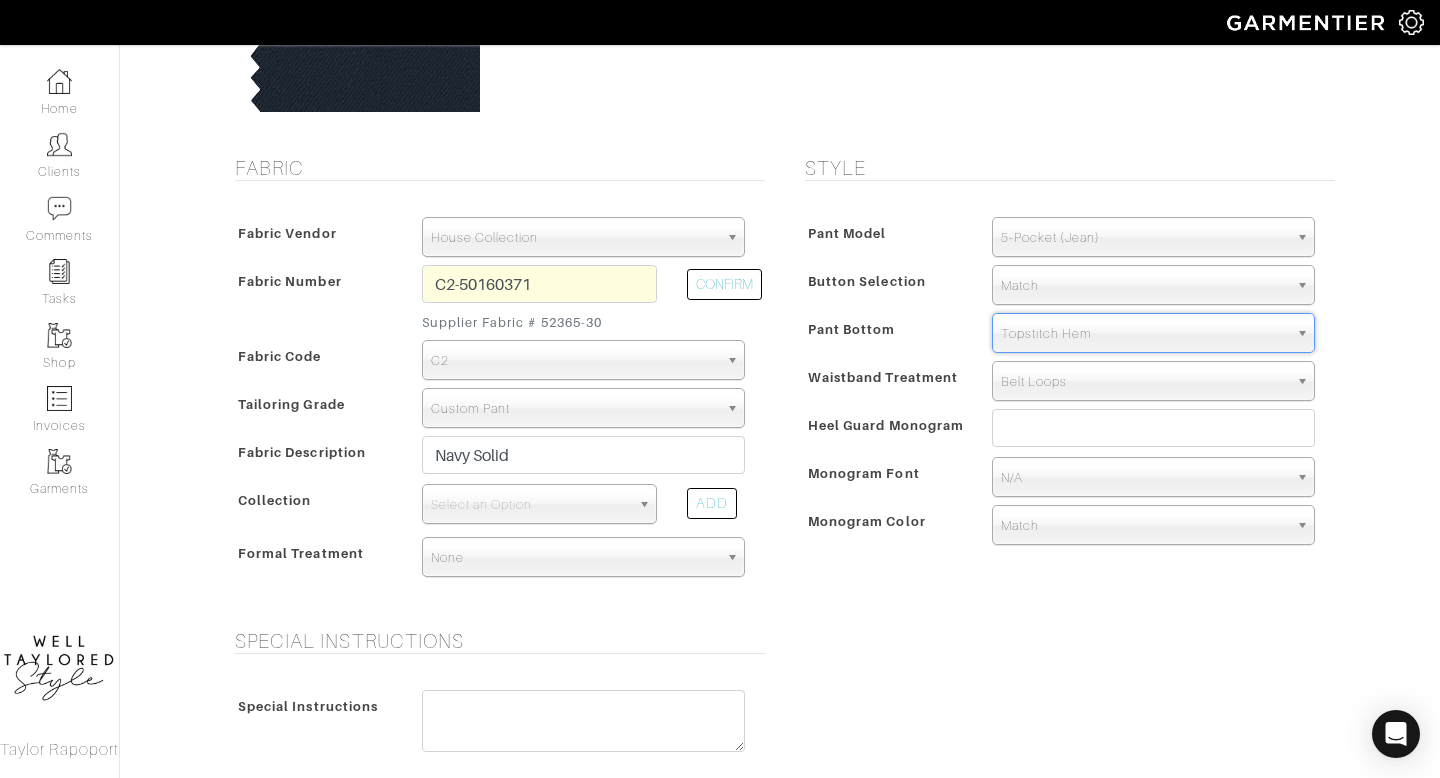 scroll, scrollTop: 279, scrollLeft: 0, axis: vertical 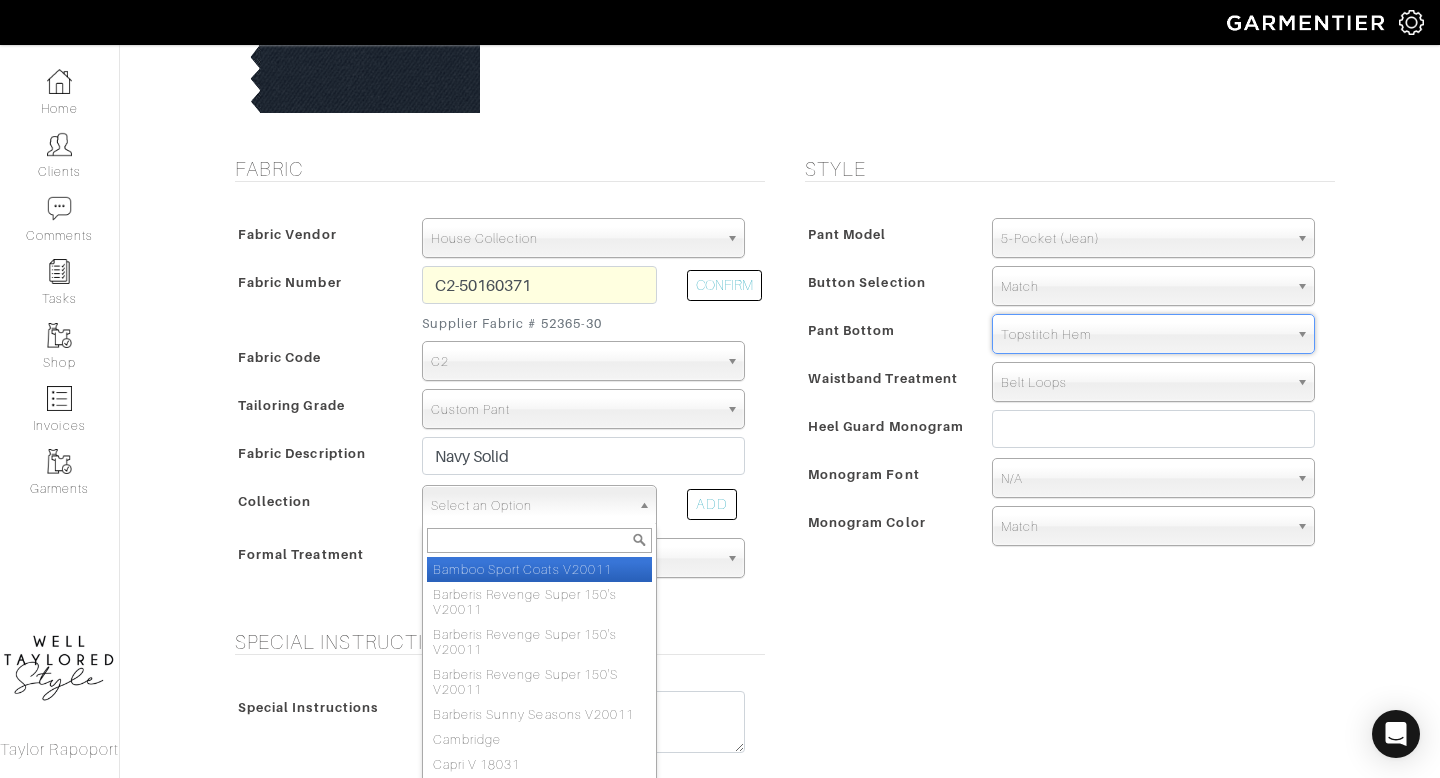 click on "Select an Option" at bounding box center [530, 506] 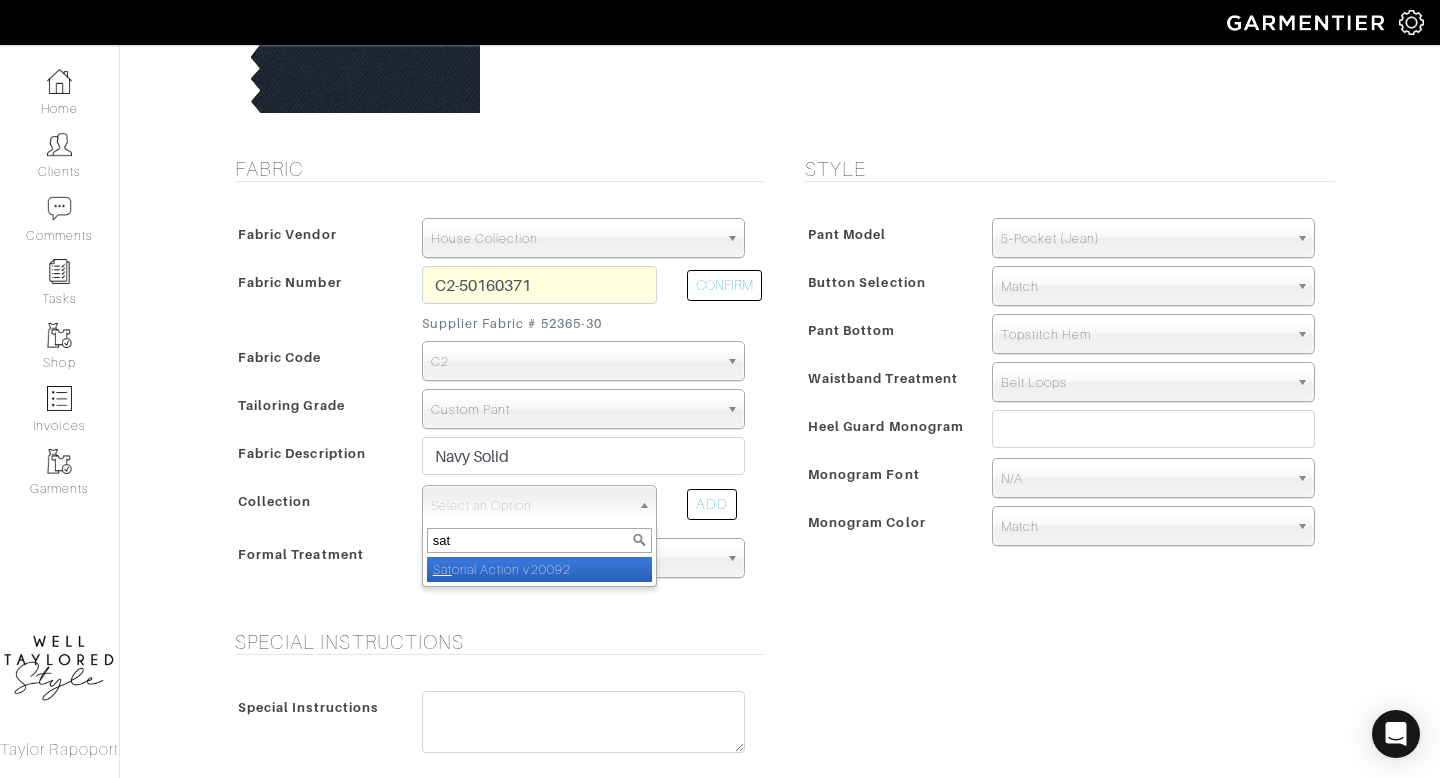 type on "sat" 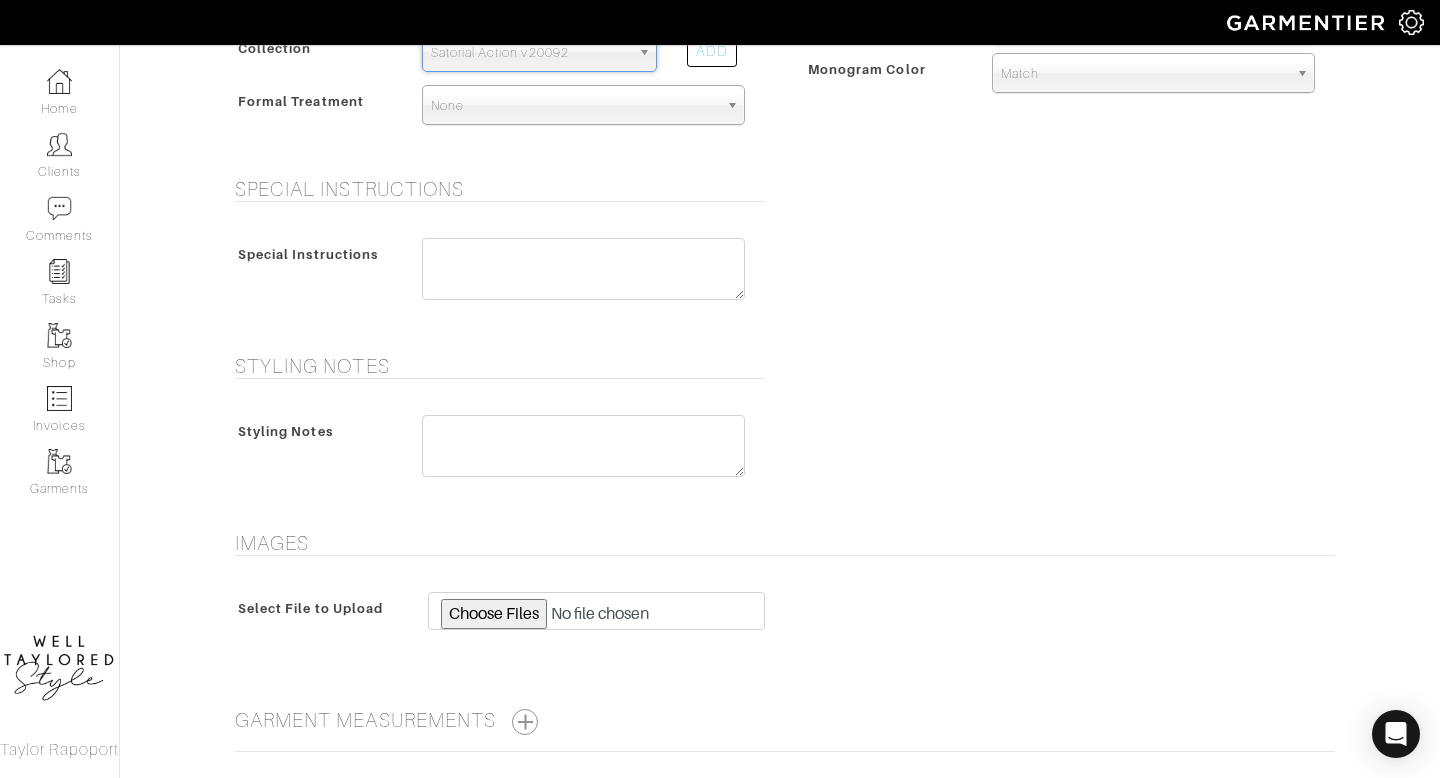 scroll, scrollTop: 904, scrollLeft: 0, axis: vertical 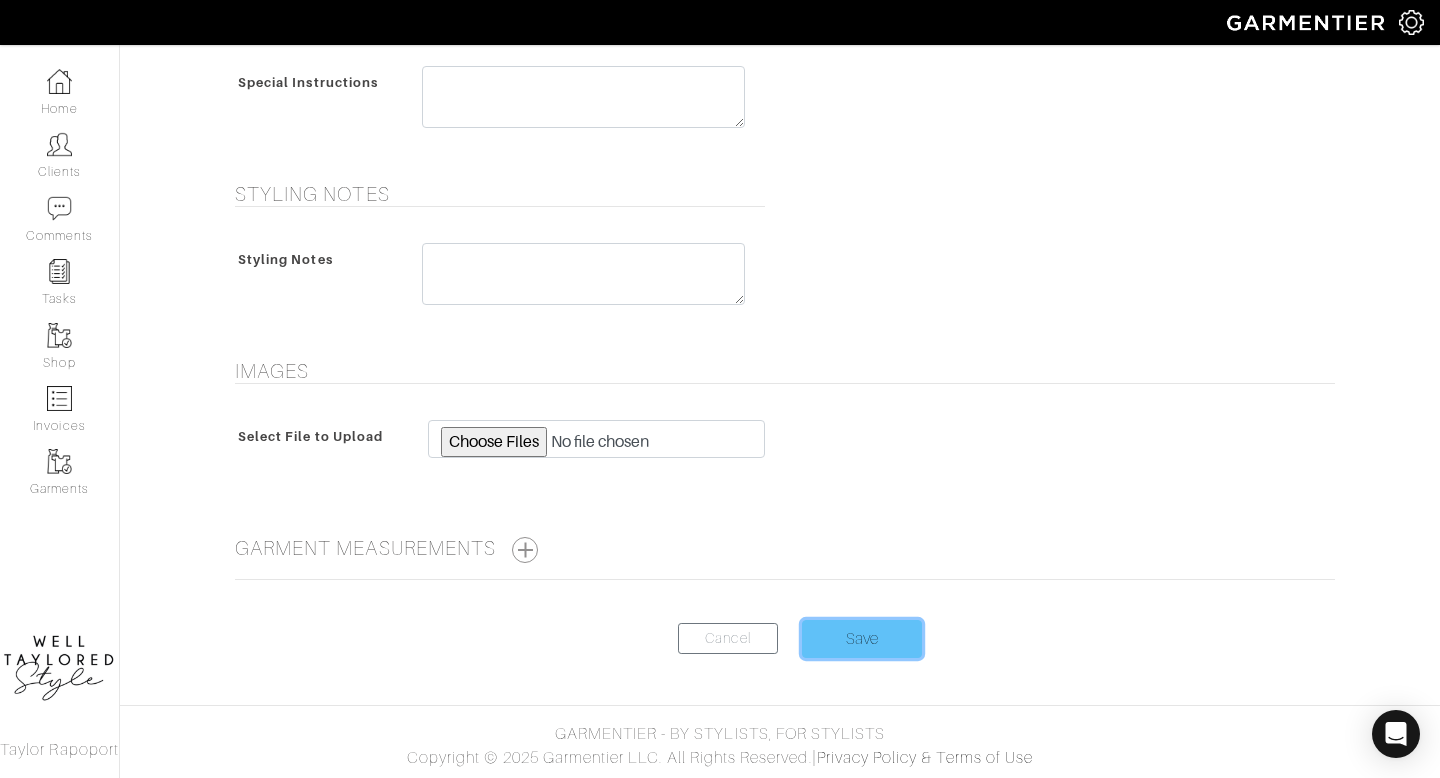 click on "Save" at bounding box center (862, 639) 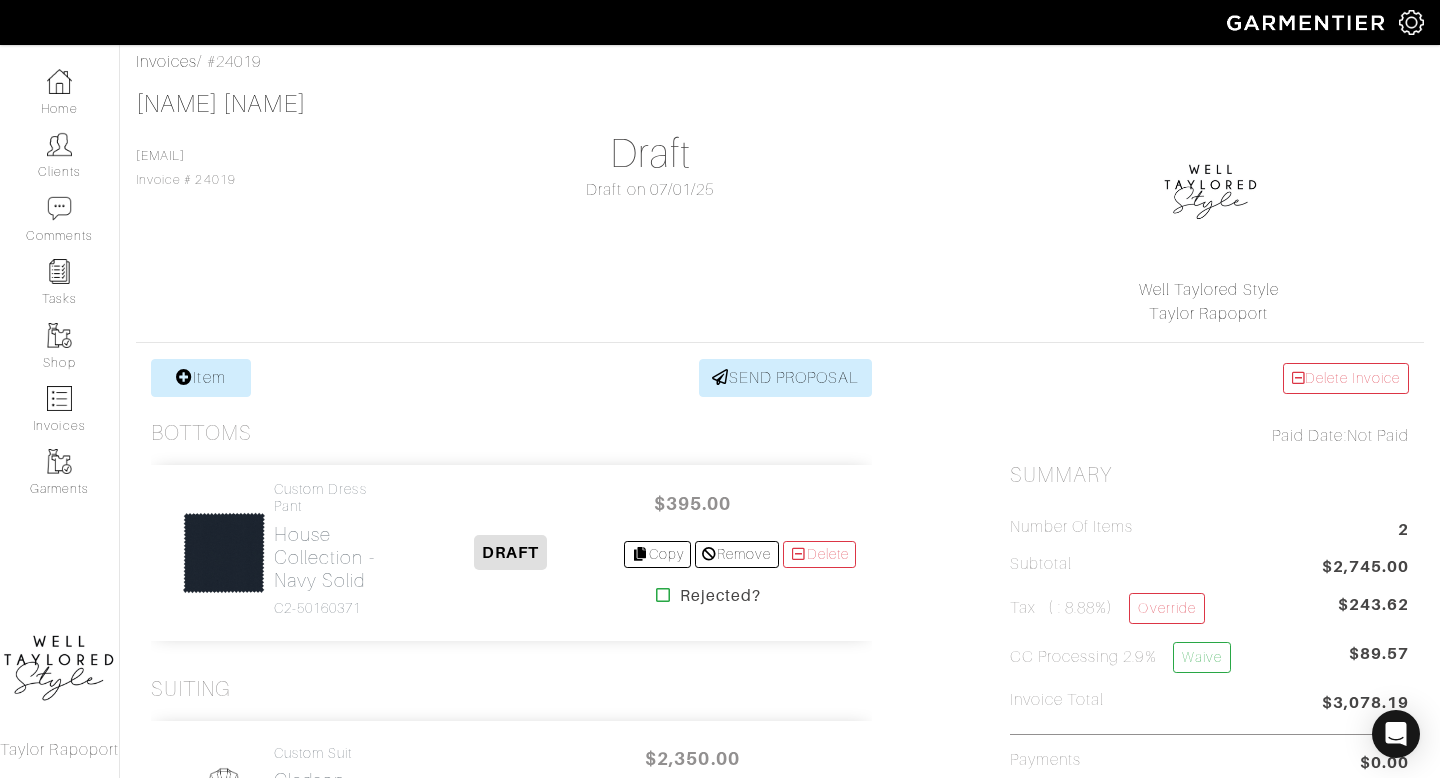 scroll, scrollTop: 95, scrollLeft: 0, axis: vertical 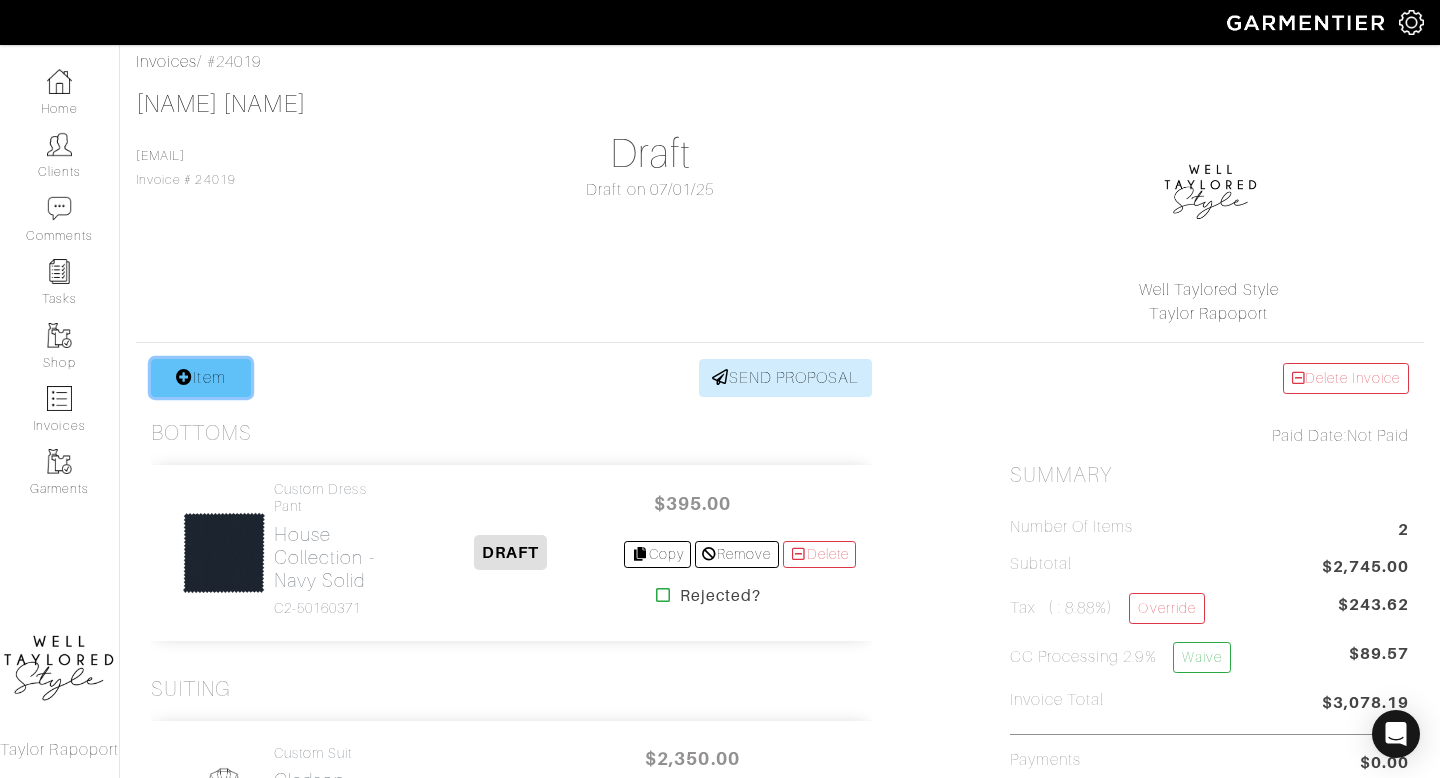 click on "Item" at bounding box center (201, 378) 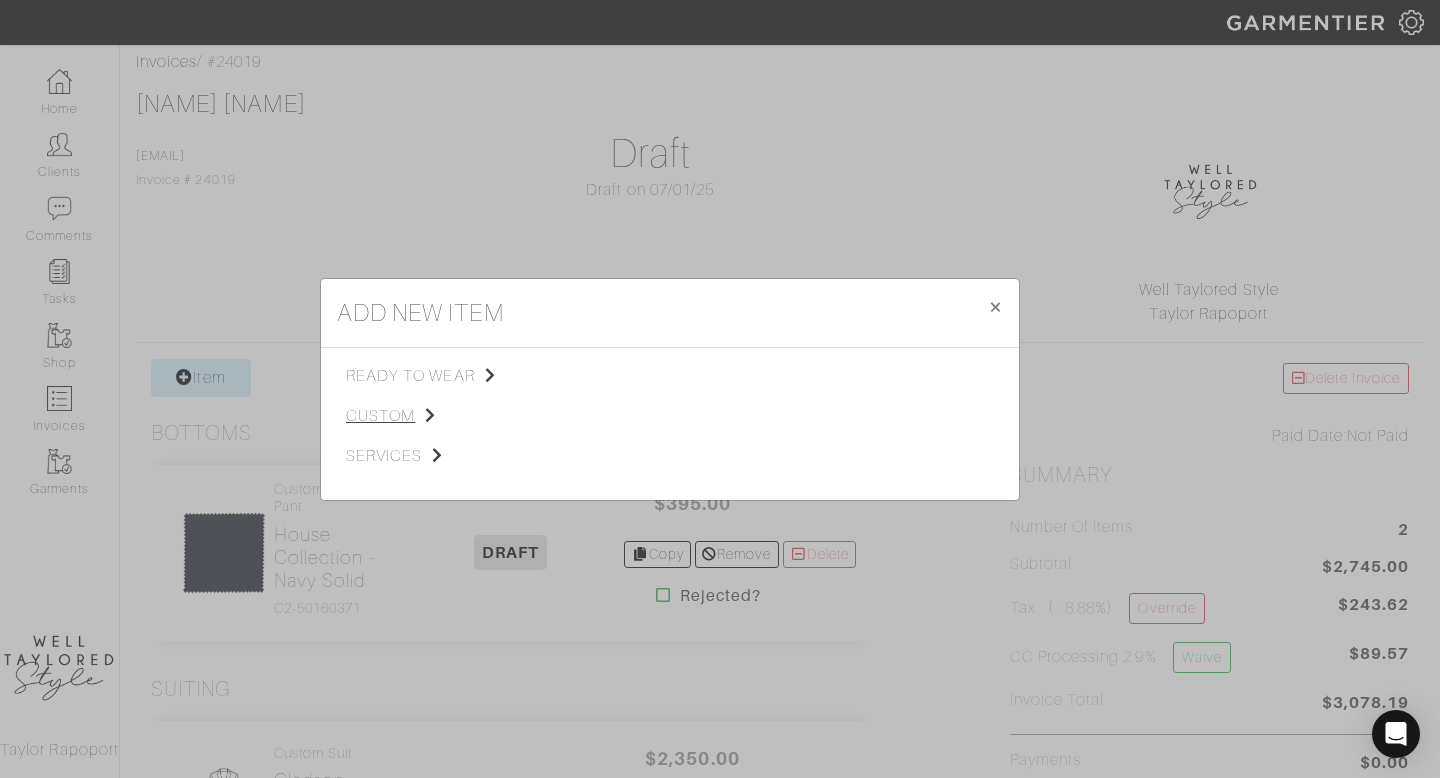 click on "custom" at bounding box center (446, 416) 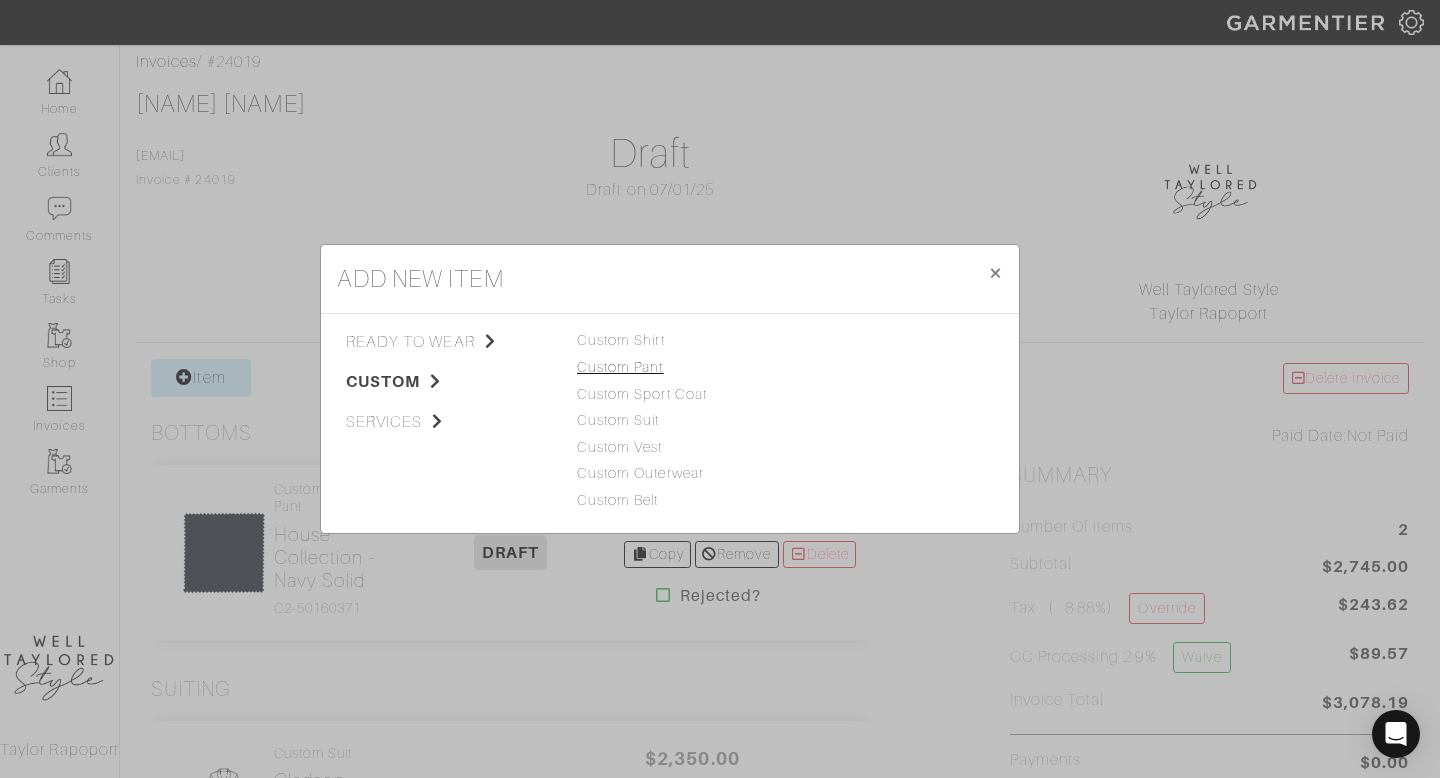 click on "Custom Pant" at bounding box center [620, 367] 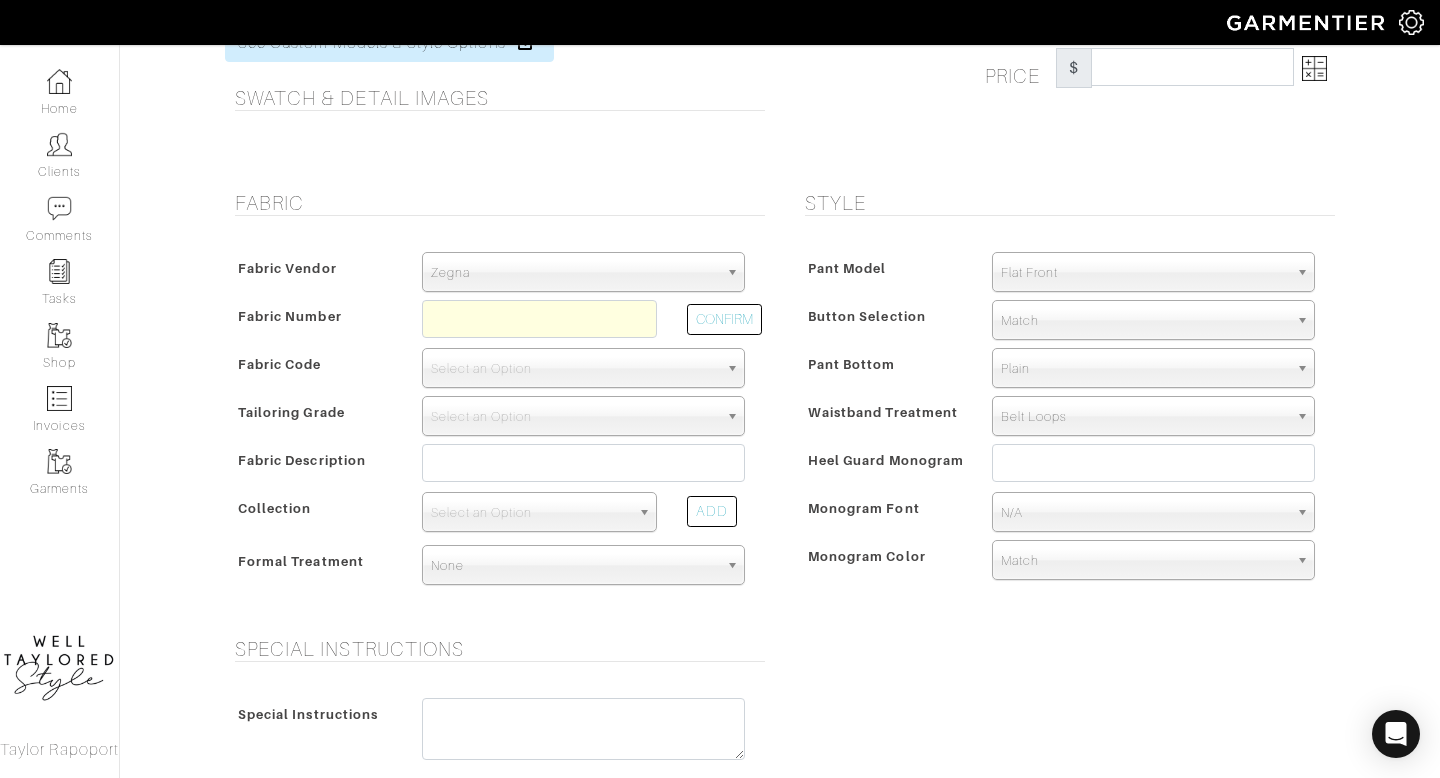 scroll, scrollTop: 0, scrollLeft: 0, axis: both 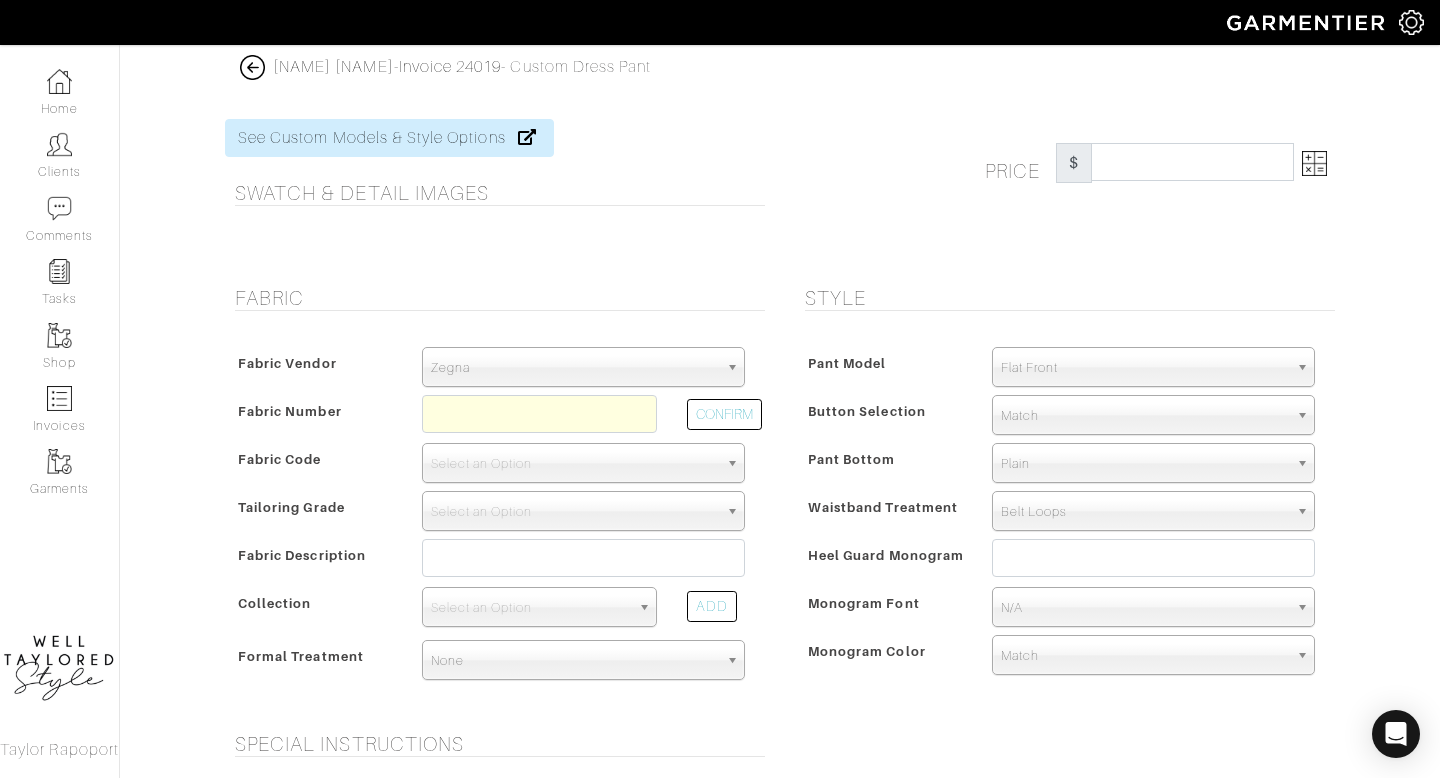 click on "Zegna" at bounding box center [574, 368] 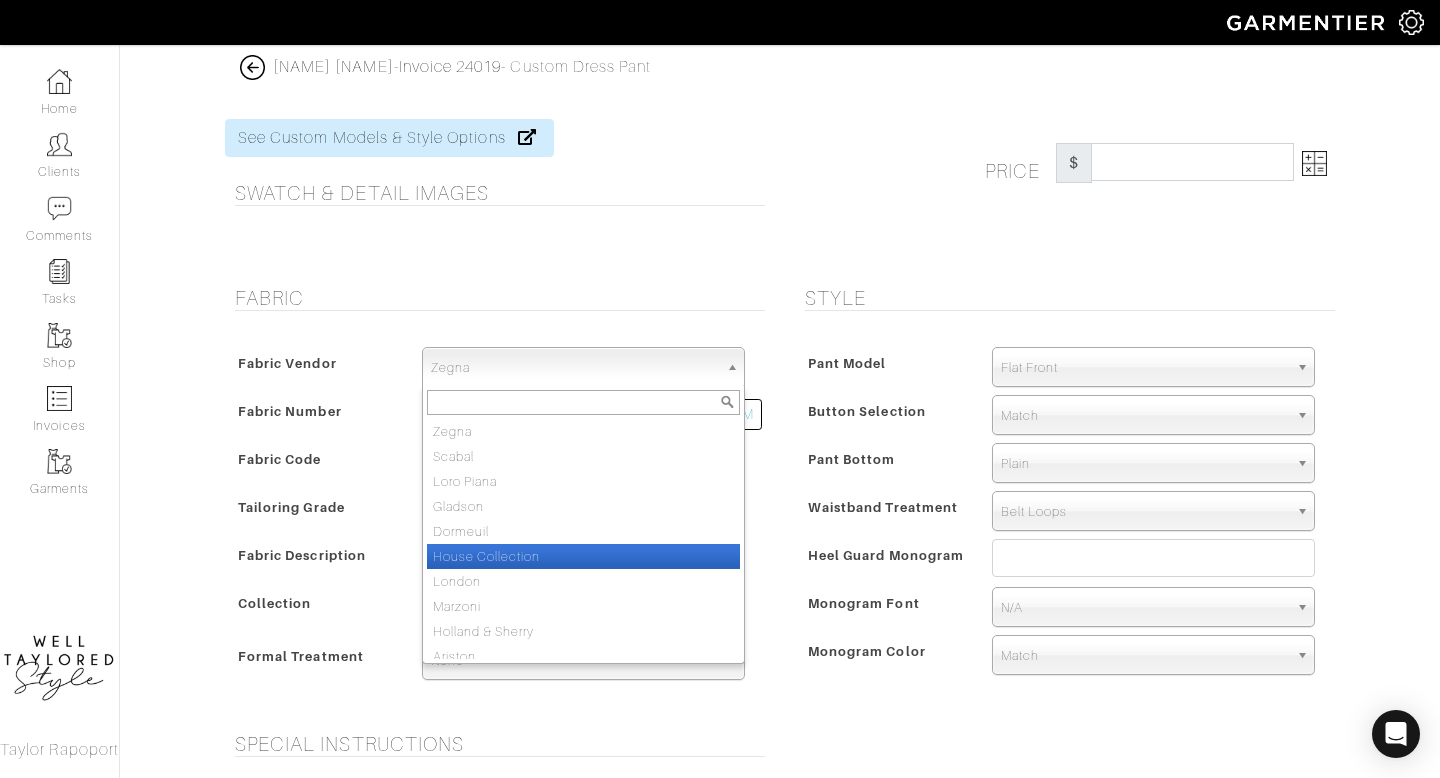 click on "House Collection" at bounding box center [583, 556] 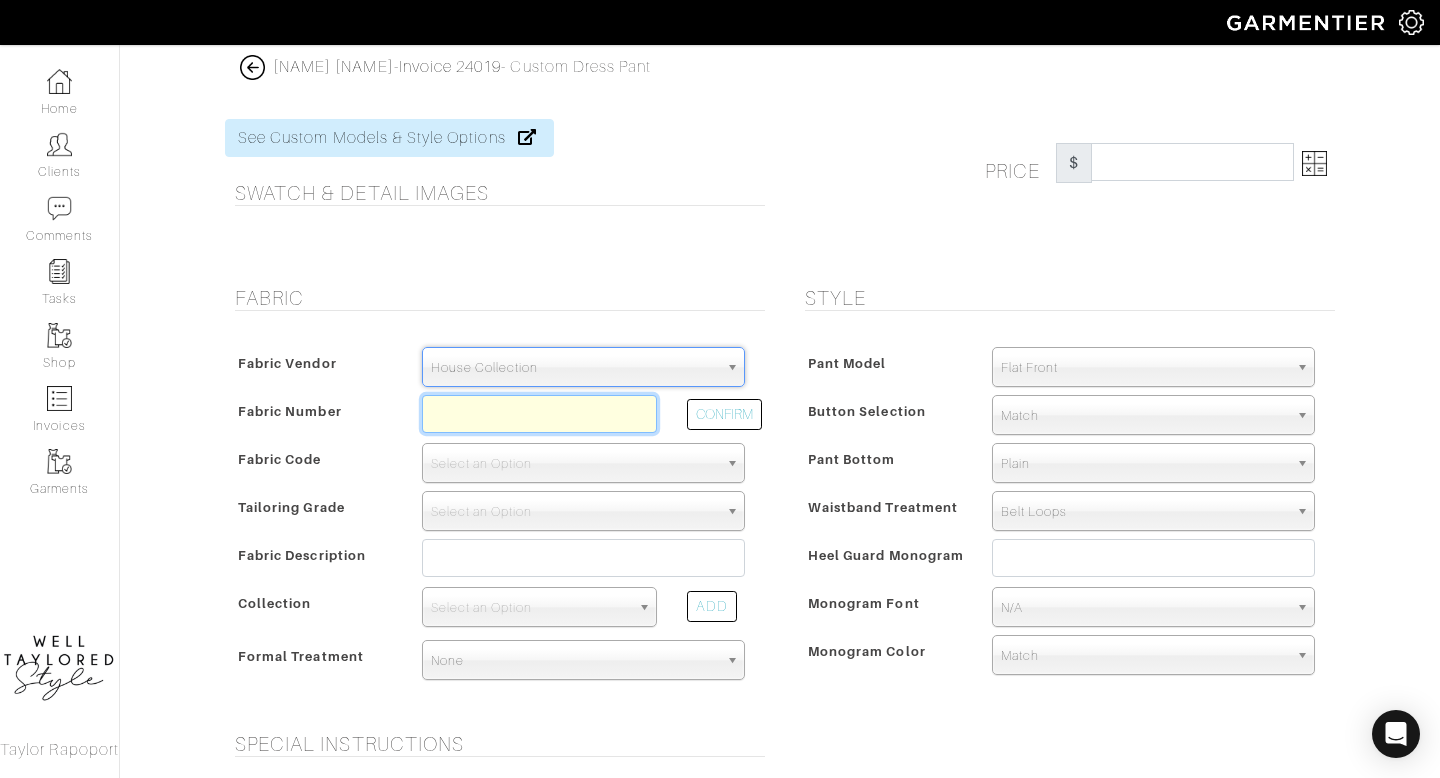 click at bounding box center (539, 414) 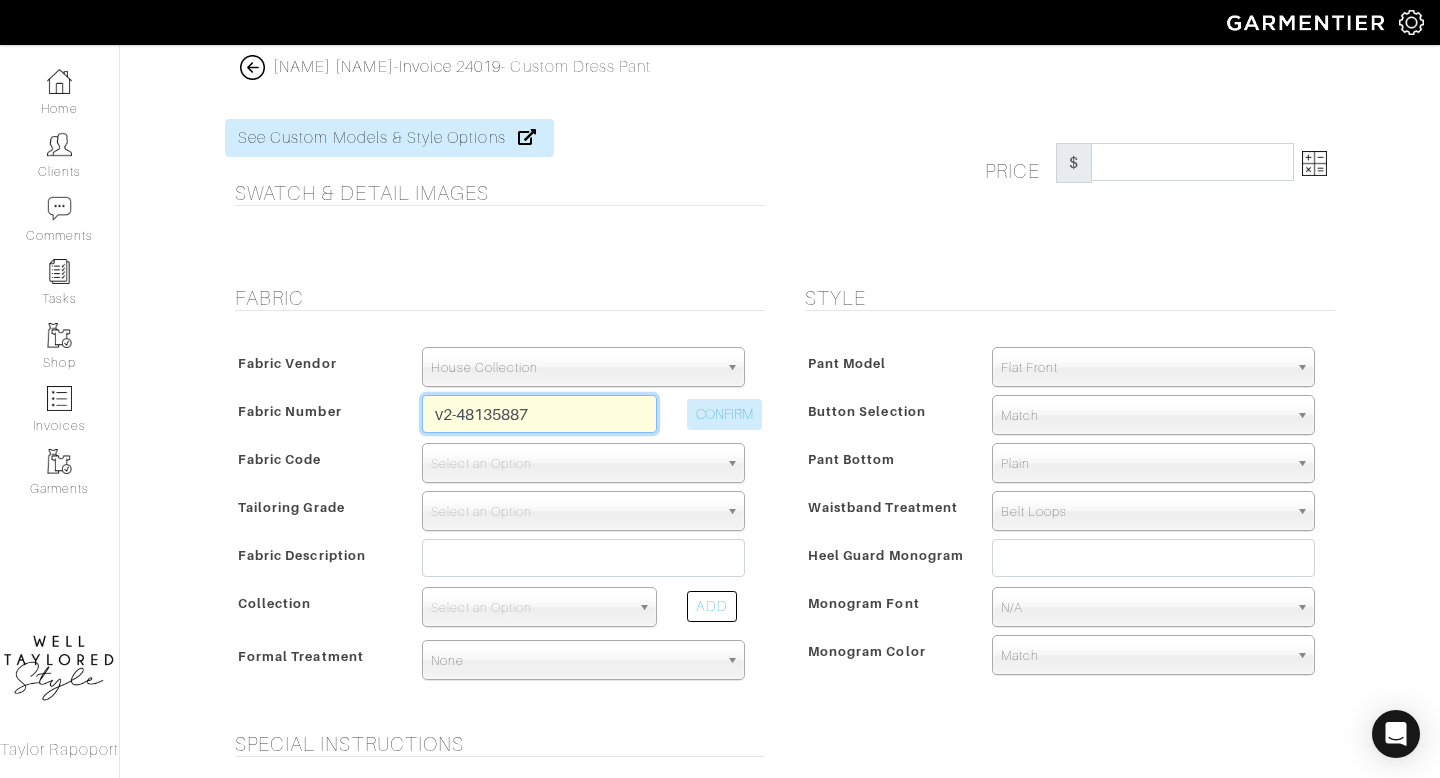 type on "v2-48135887" 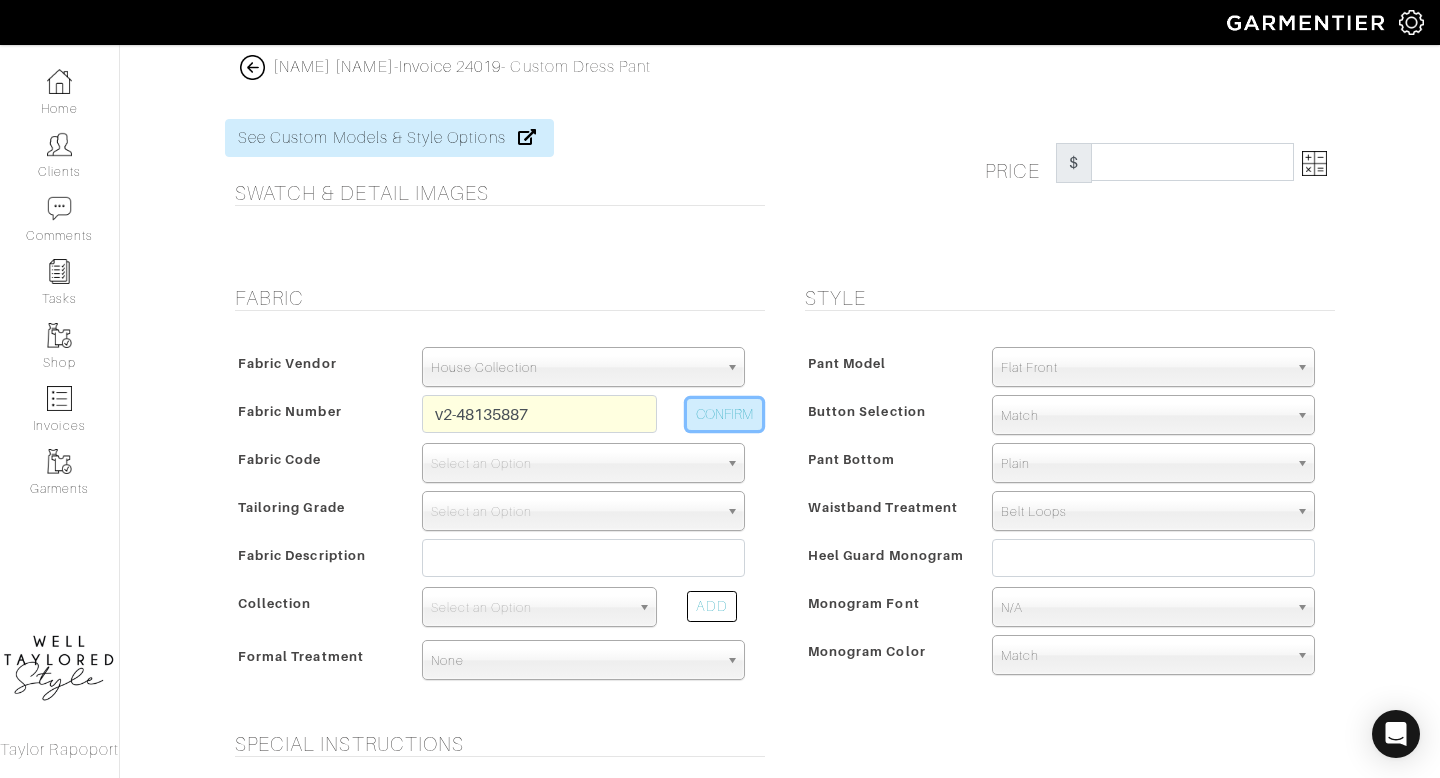 click on "CONFIRM" at bounding box center (724, 414) 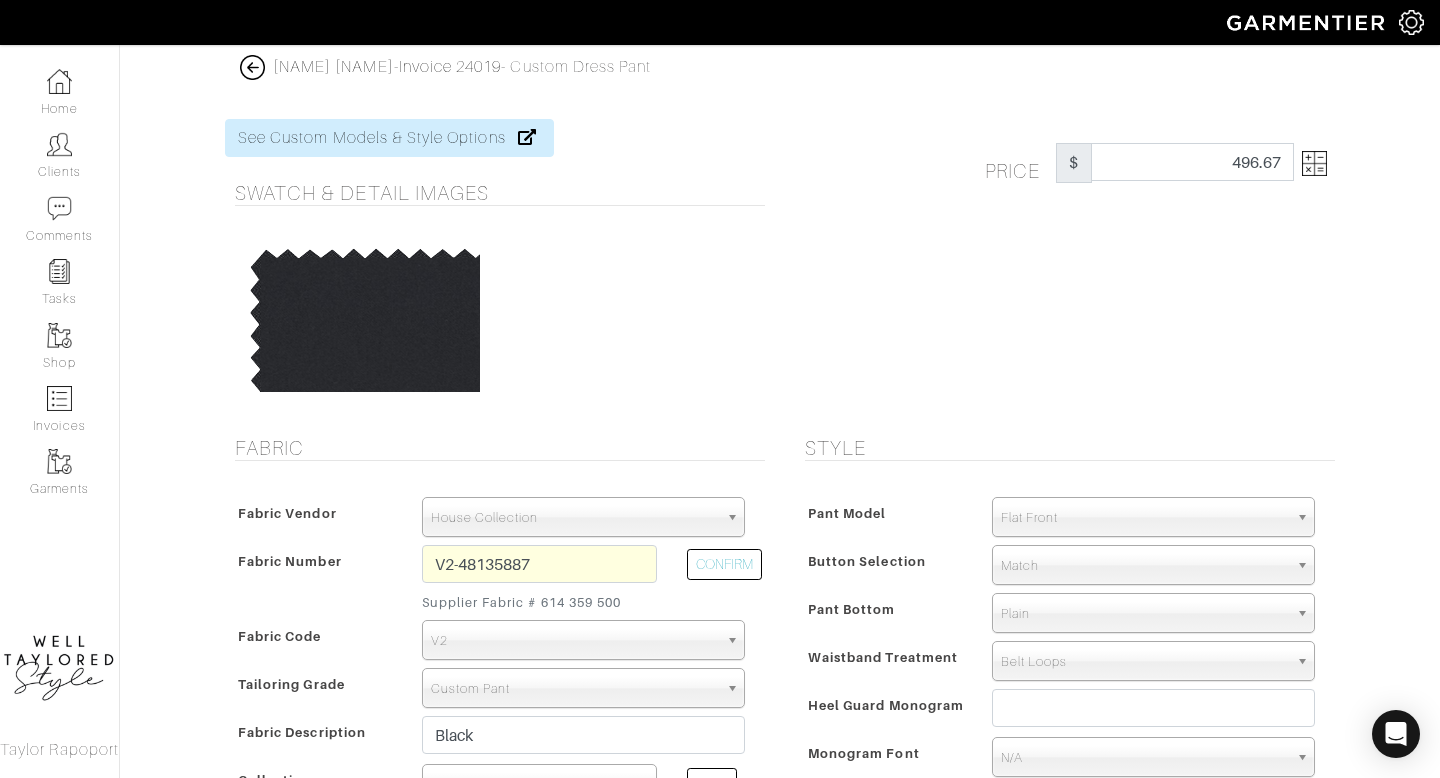 click at bounding box center (1314, 163) 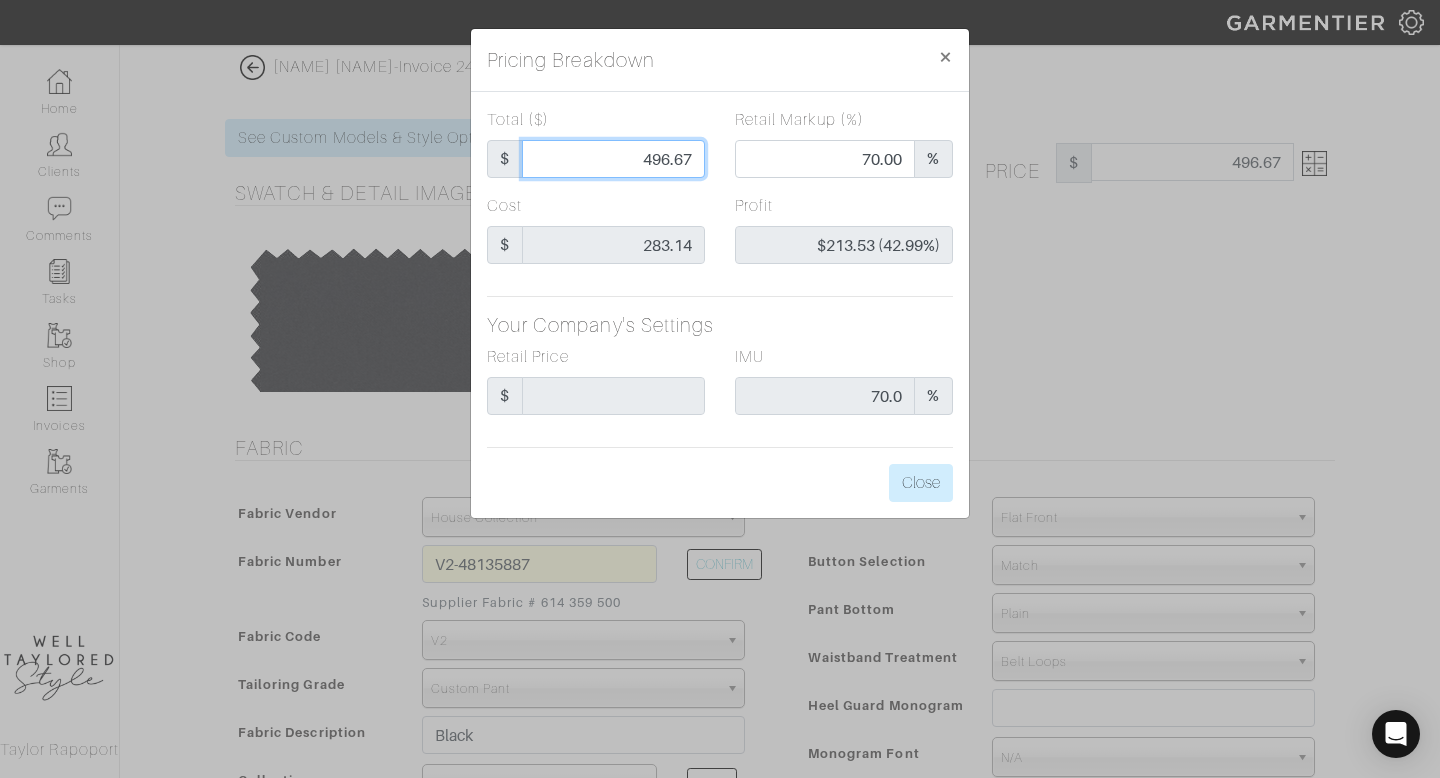 click on "496.67" at bounding box center [613, 159] 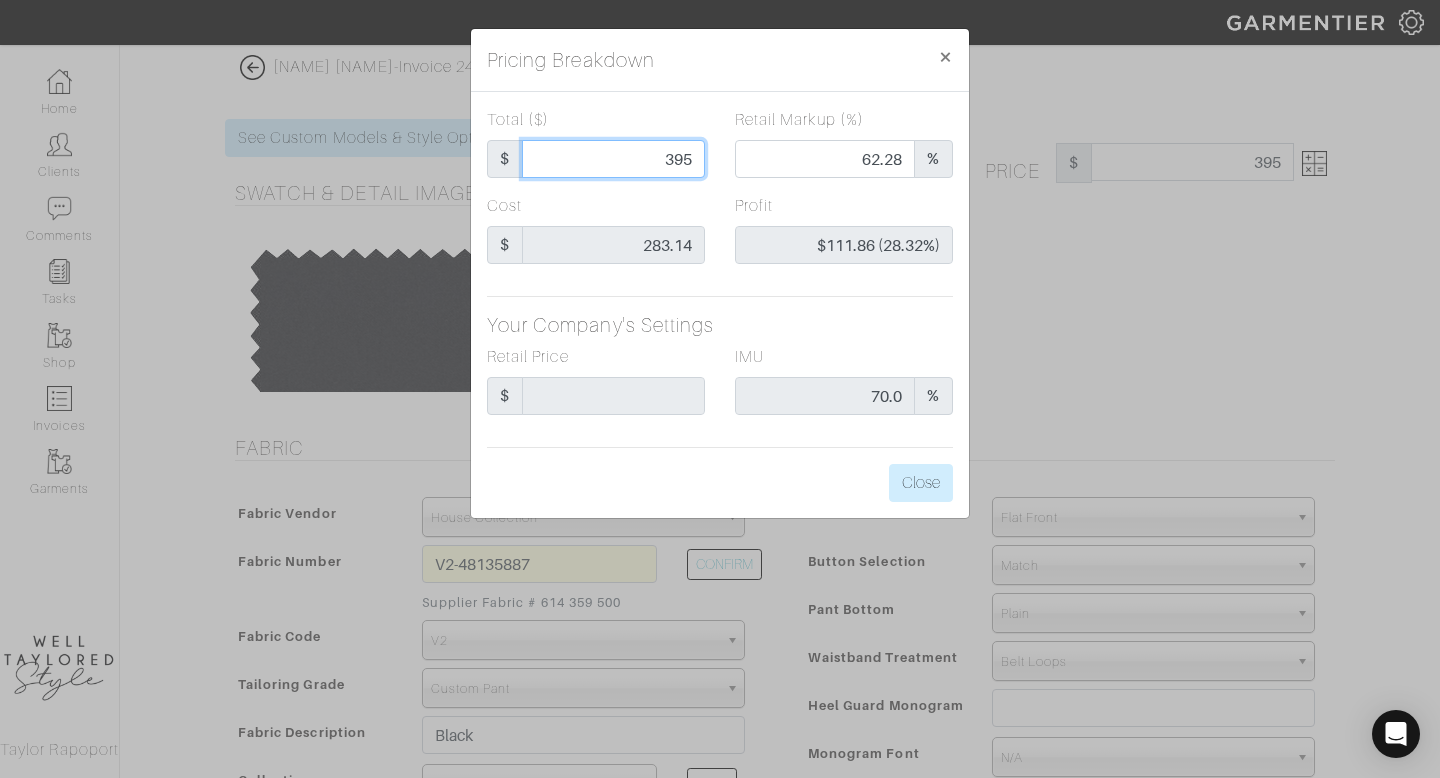 type on "395" 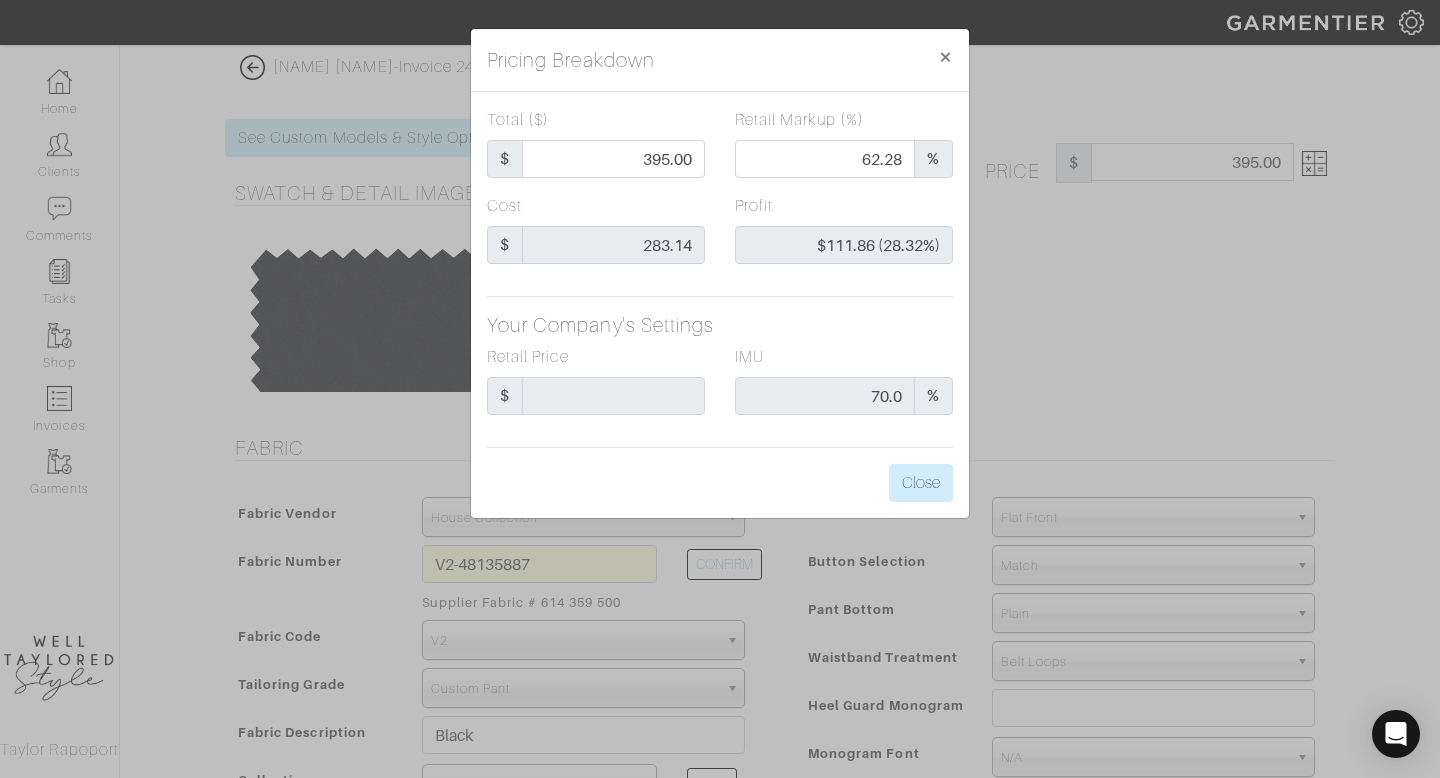 click on "Your Company's Settings" at bounding box center [720, 325] 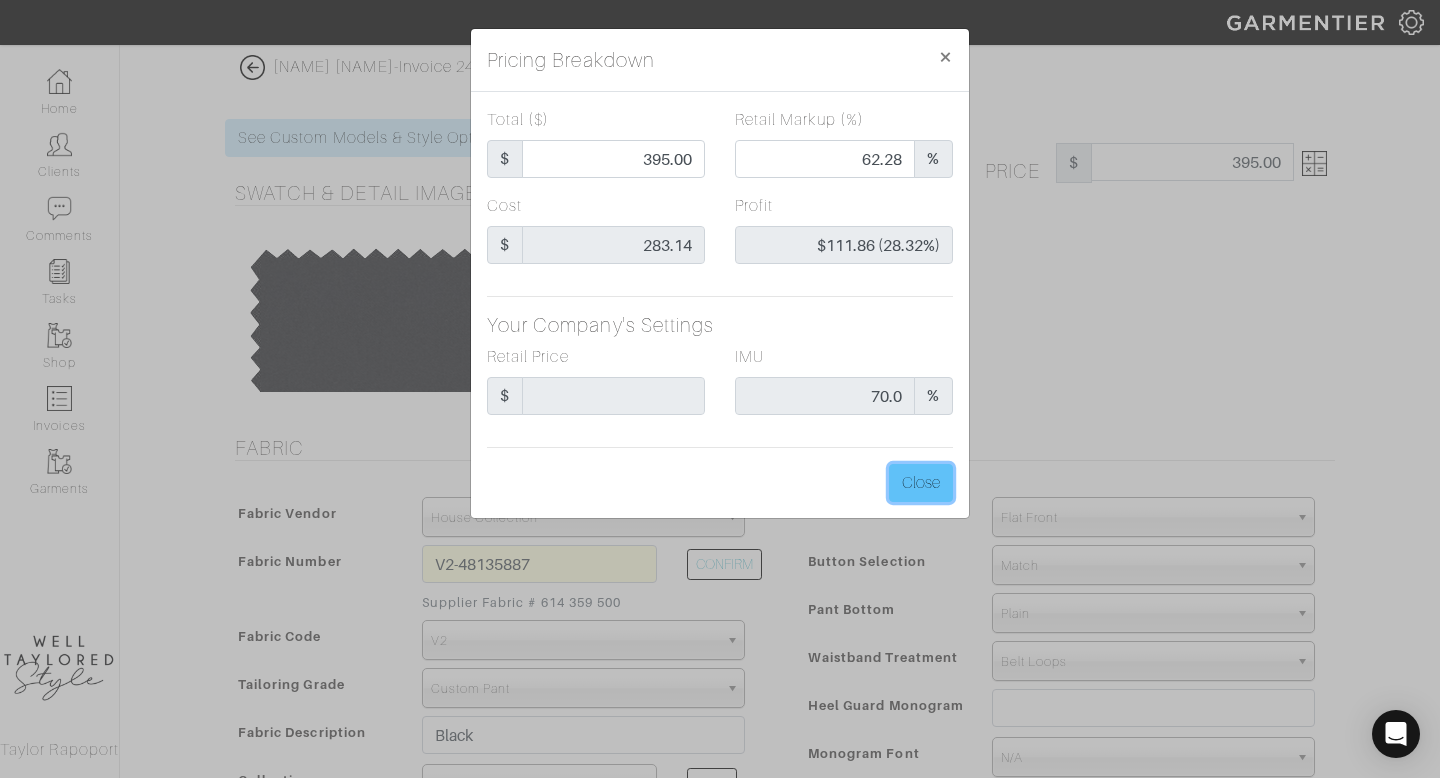 click on "Close" at bounding box center (921, 483) 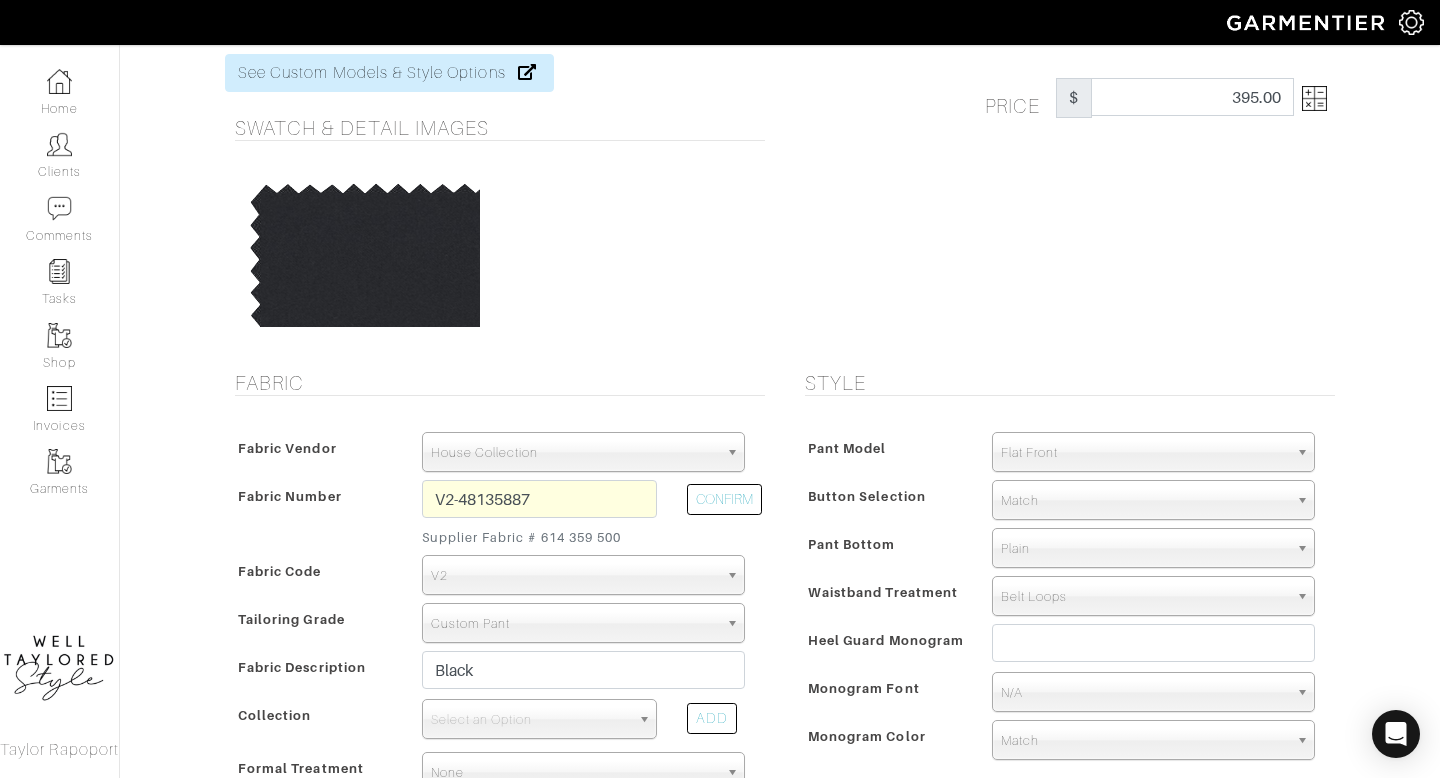 scroll, scrollTop: 75, scrollLeft: 0, axis: vertical 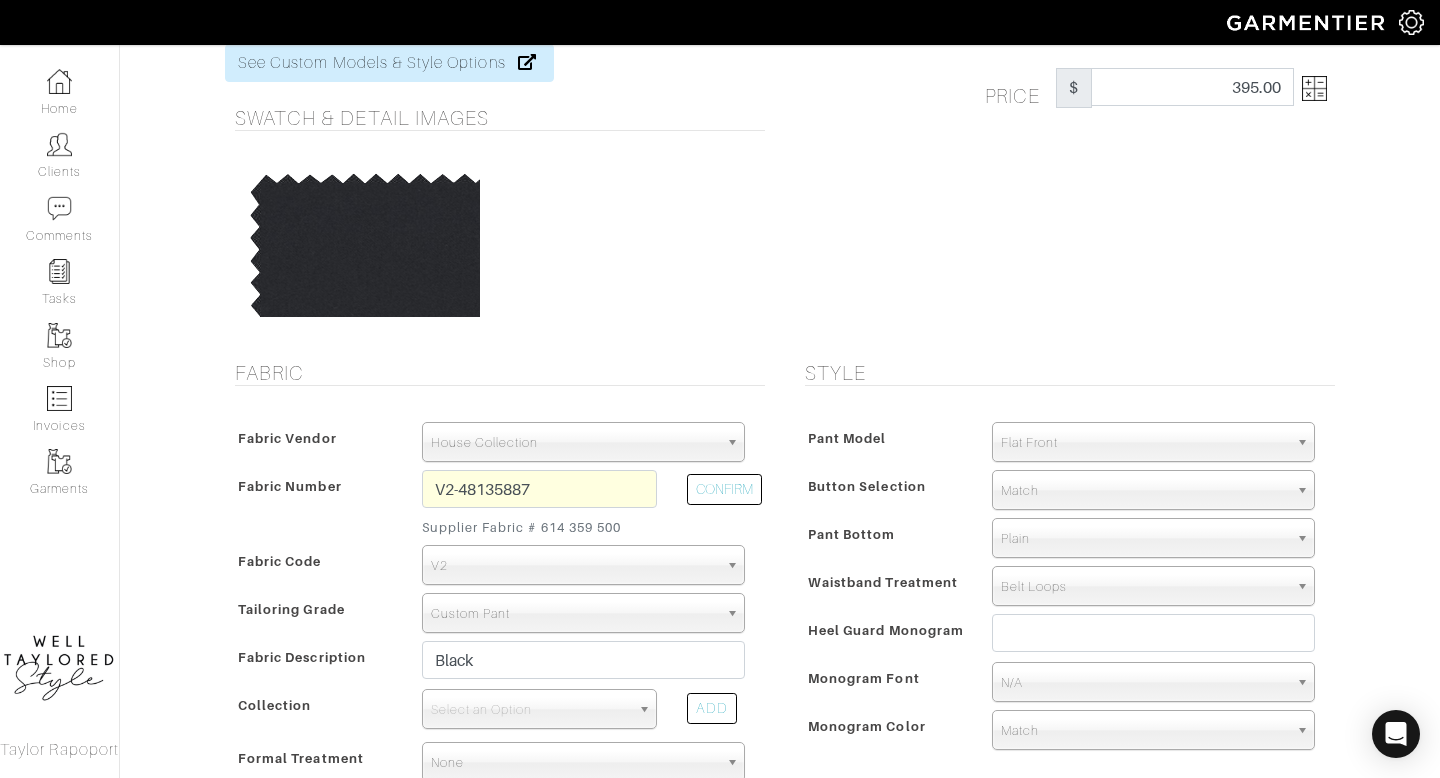 click on "Flat Front" at bounding box center [1144, 443] 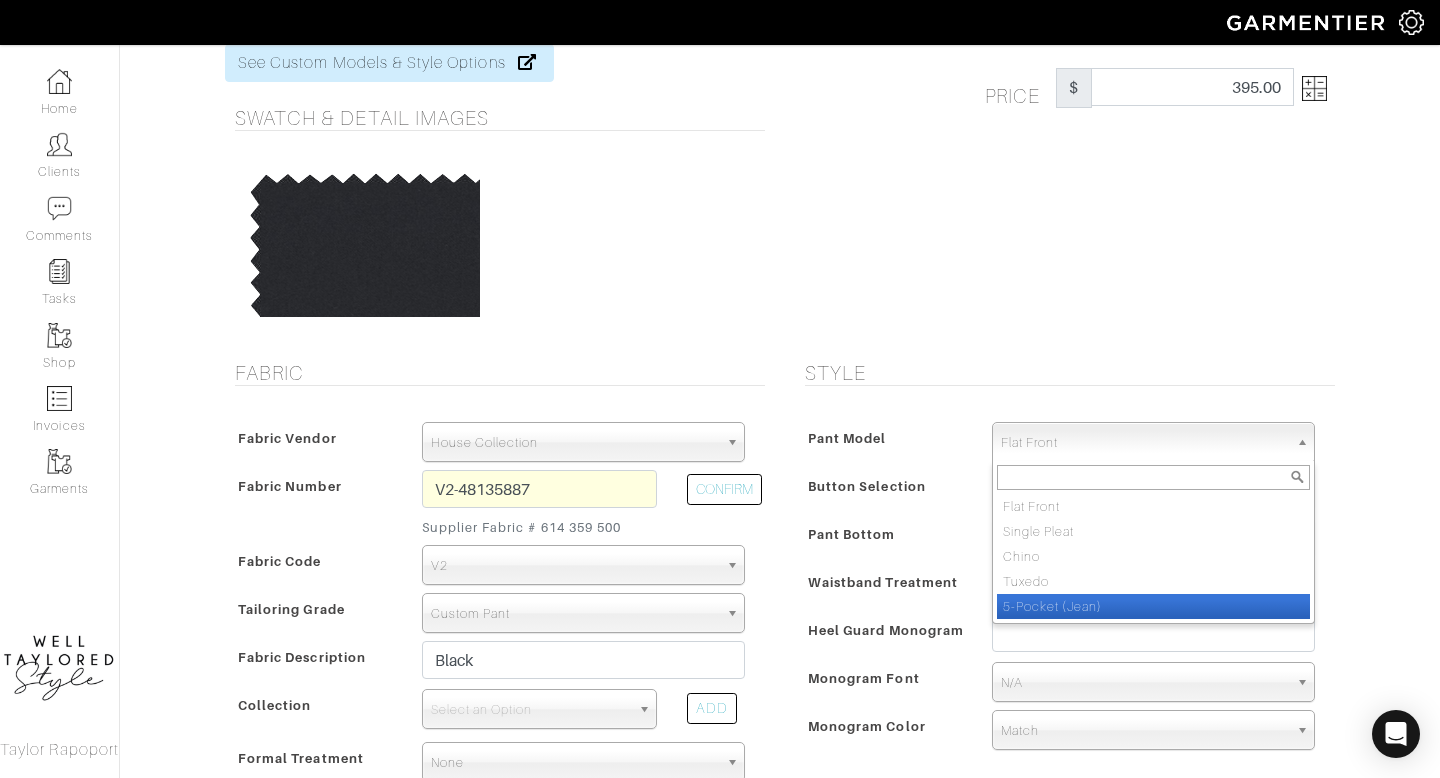 click on "5-Pocket (Jean)" at bounding box center [1153, 606] 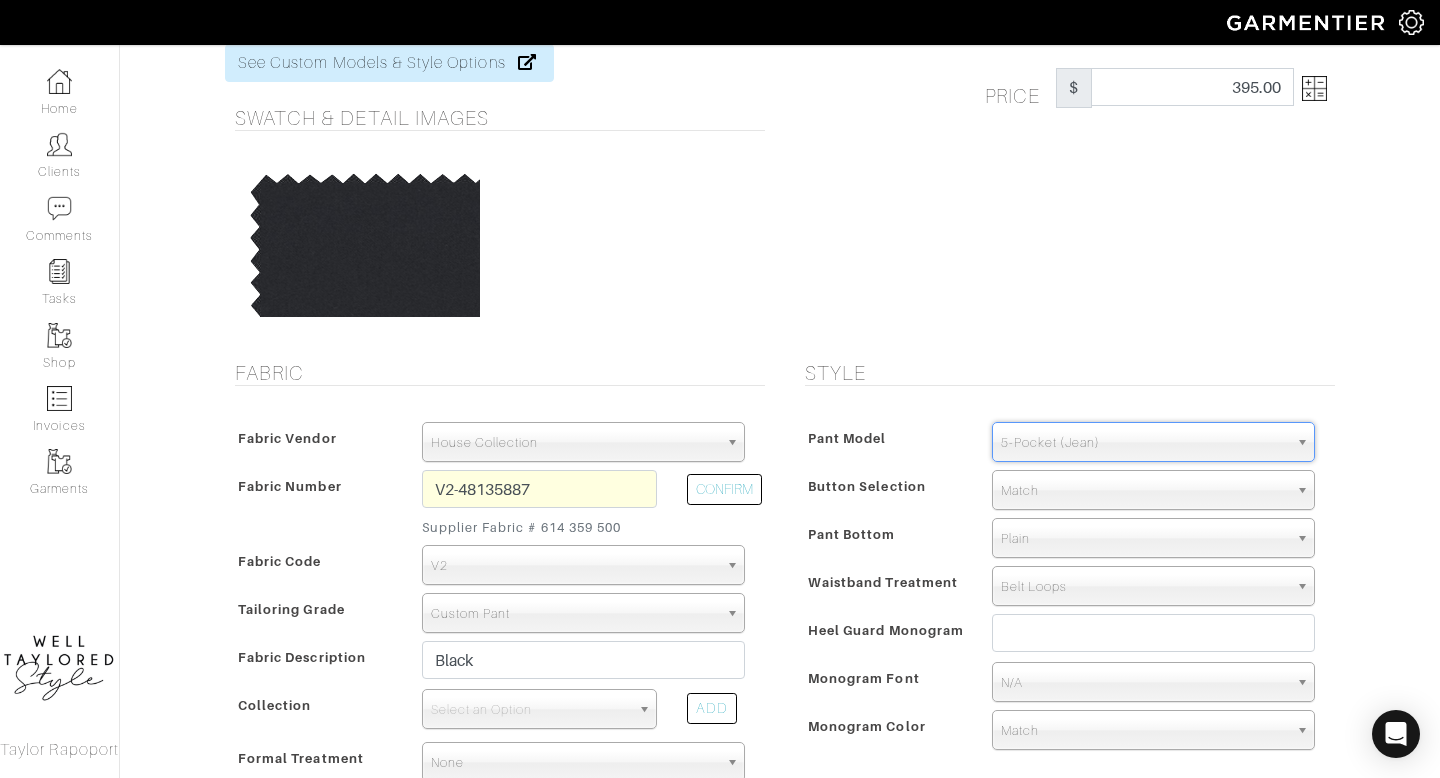 click on "Match" at bounding box center (1144, 491) 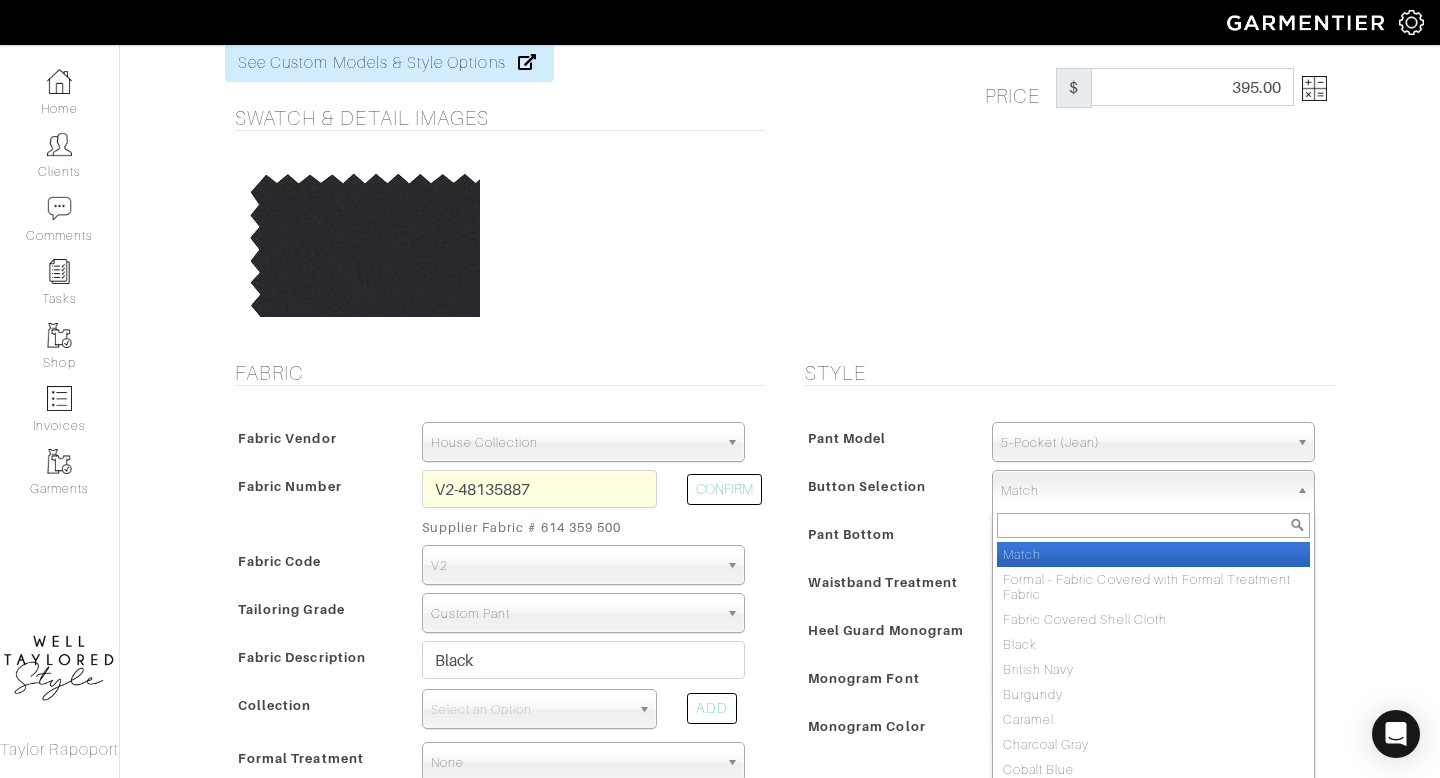 click on "Match" at bounding box center (1144, 491) 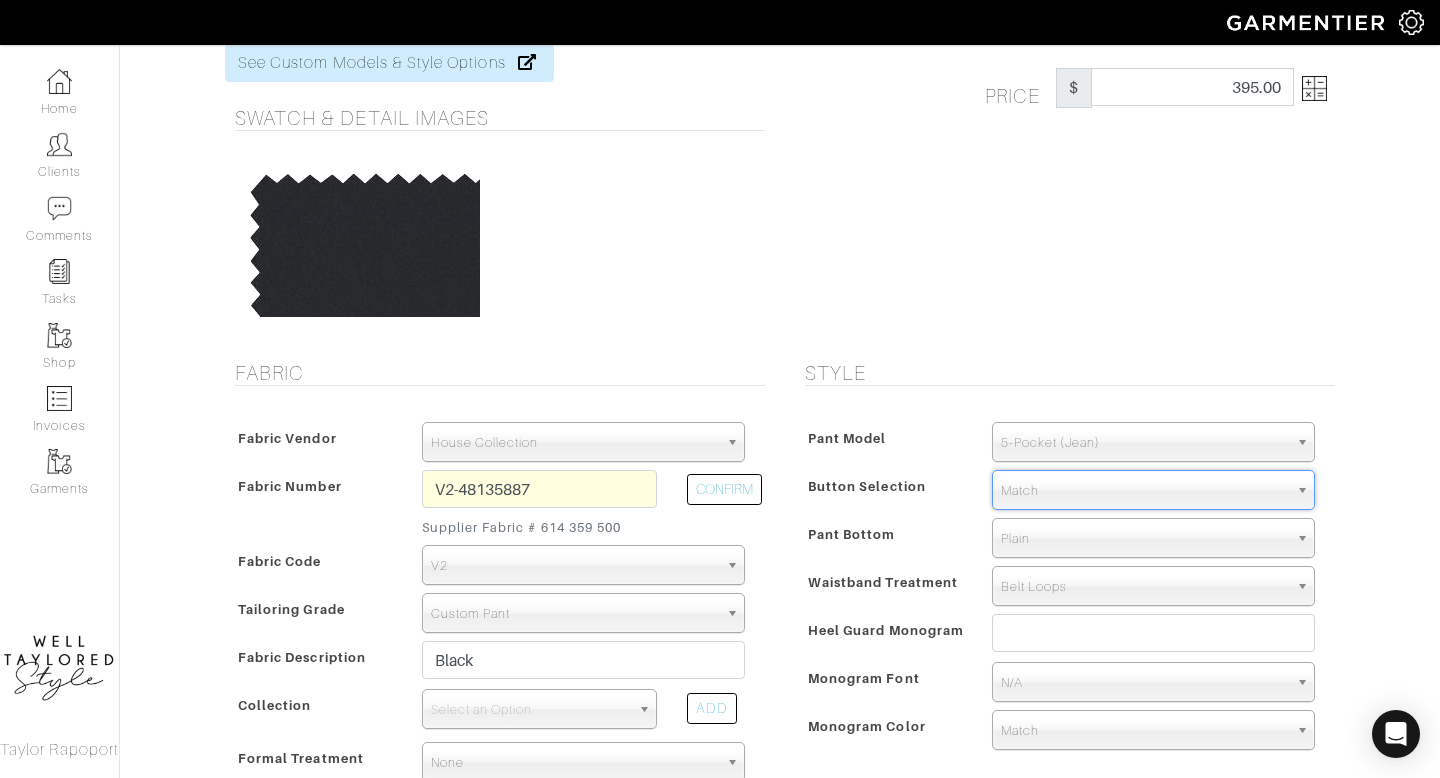 click on "Plain" at bounding box center (1144, 539) 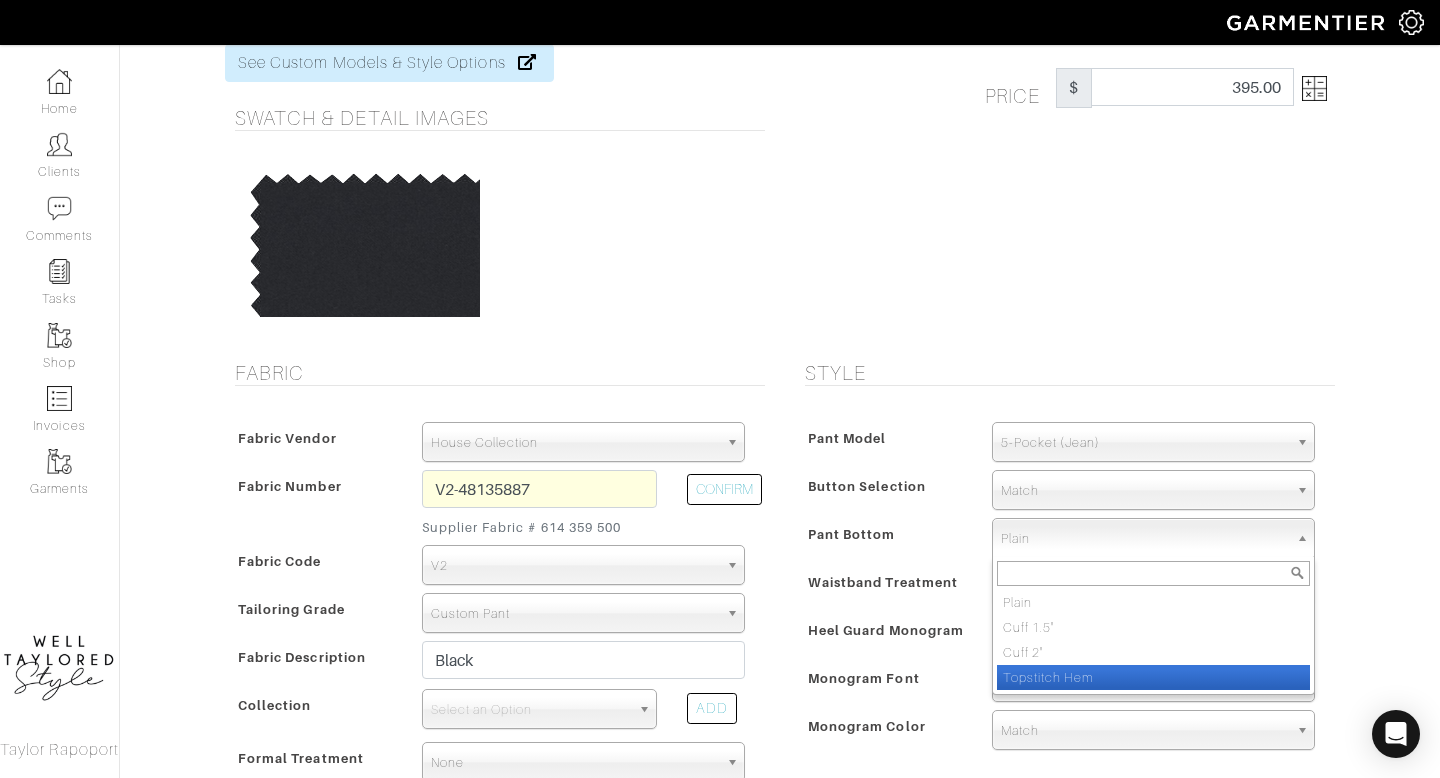 click on "Topstitch Hem" at bounding box center (1153, 677) 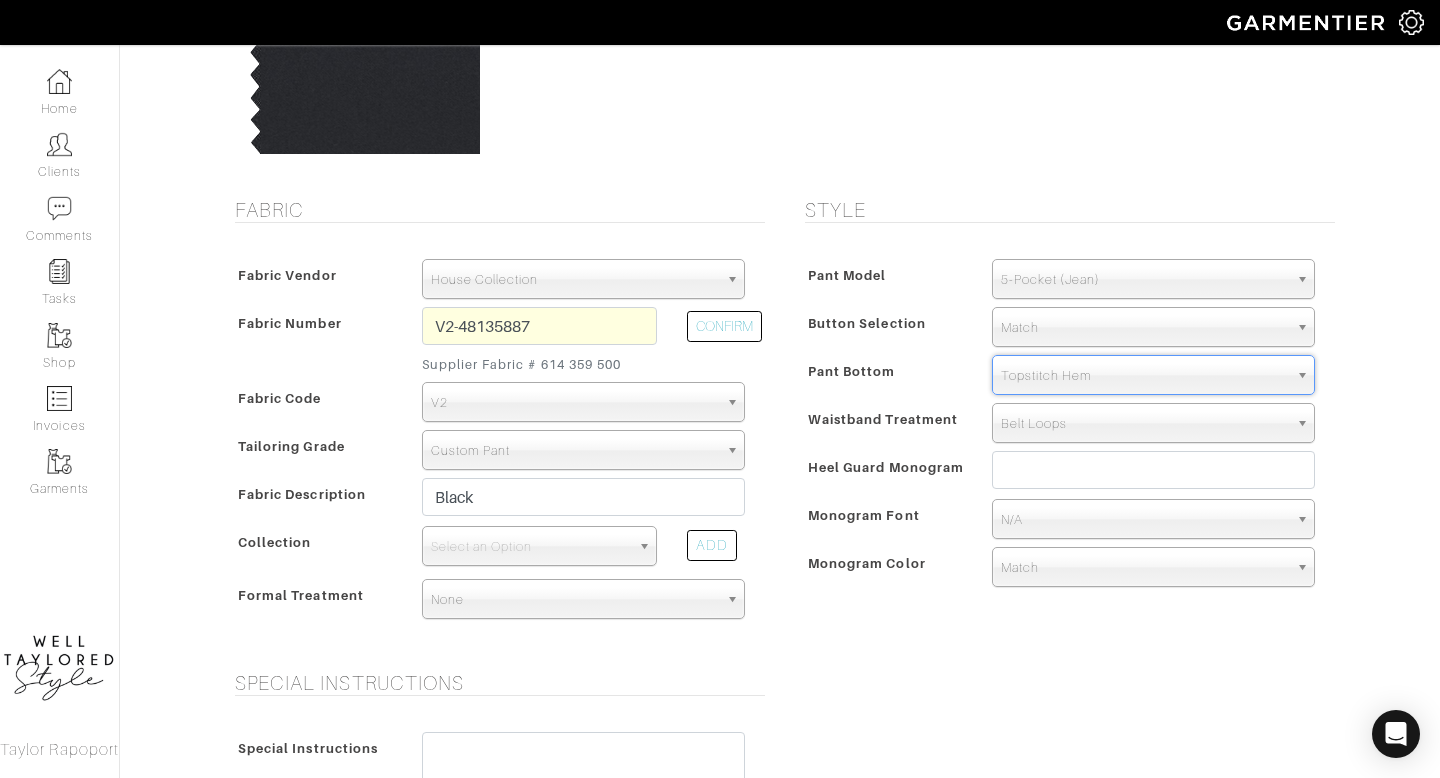 scroll, scrollTop: 240, scrollLeft: 0, axis: vertical 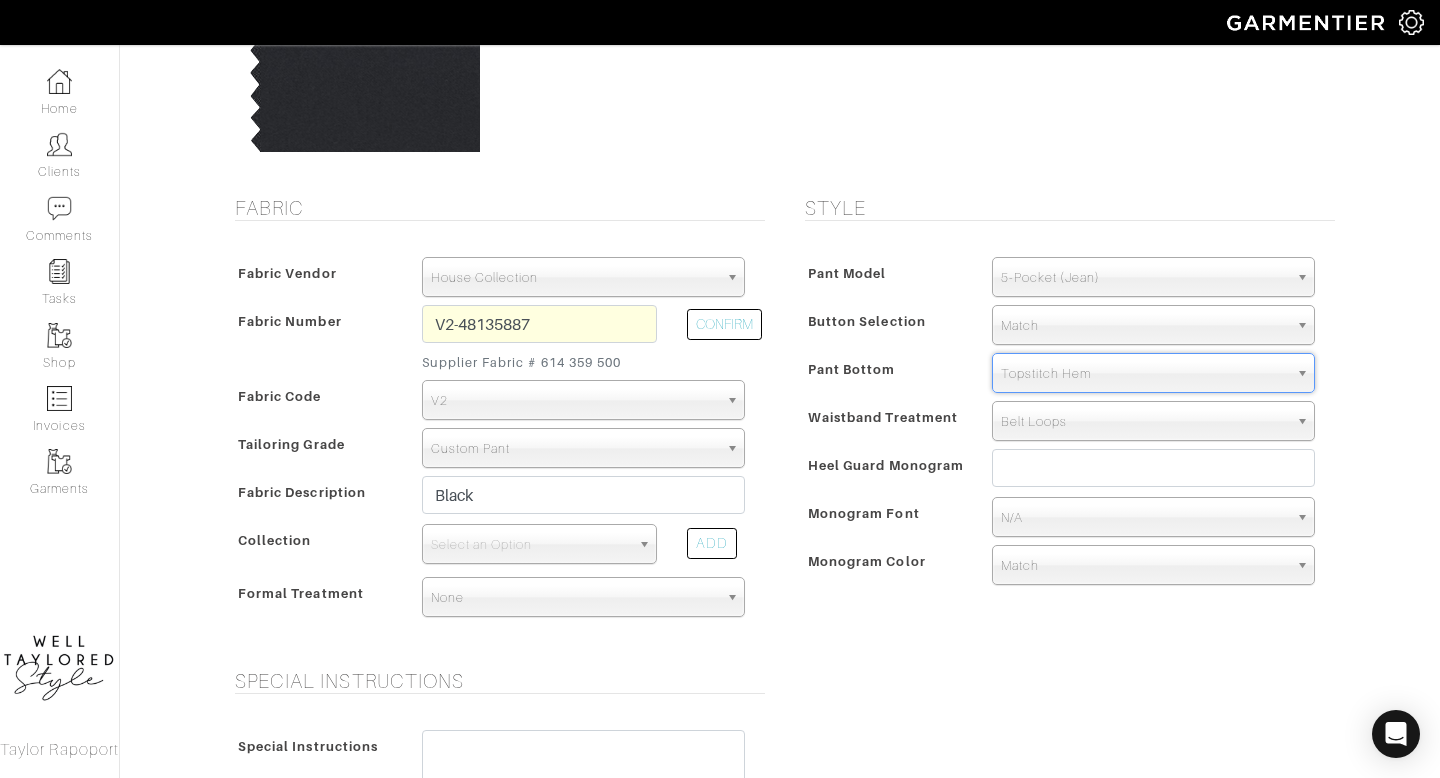 click on "Fabric Vendor
Zegna
Scabal
Loro Piana
Gladson
Dormeuil
House Collection
London
Marzoni
Holland & Sherry
Ariston
House Collection
Zegna Scabal Loro Piana Gladson Dormeuil House Collection London Marzoni Holland & Sherry Ariston
Fabric Number
V2-48135887  Supplier Fabric # 614 359 500
CONFIRM
Fabric Code
A
A2
A3" at bounding box center [495, 441] 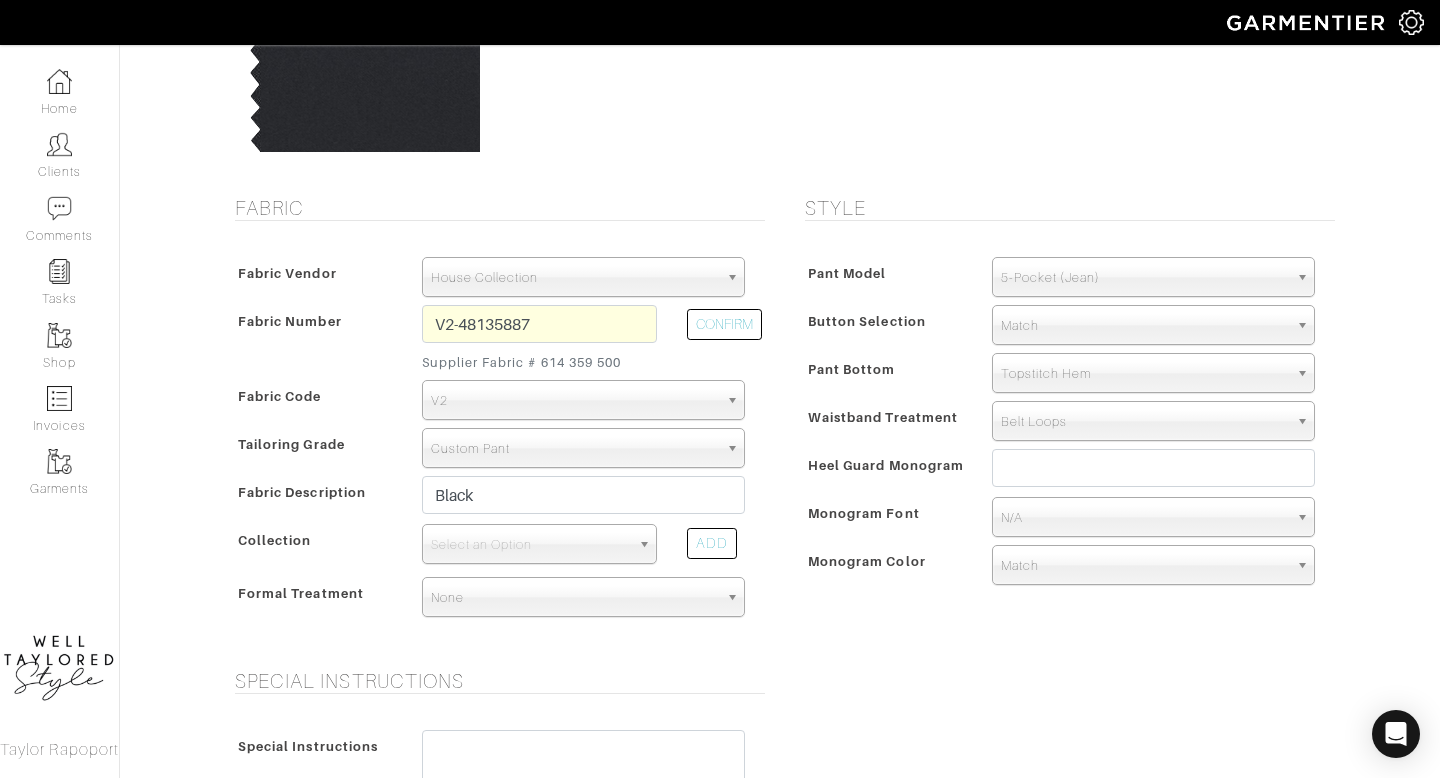 click on "None" at bounding box center [574, 598] 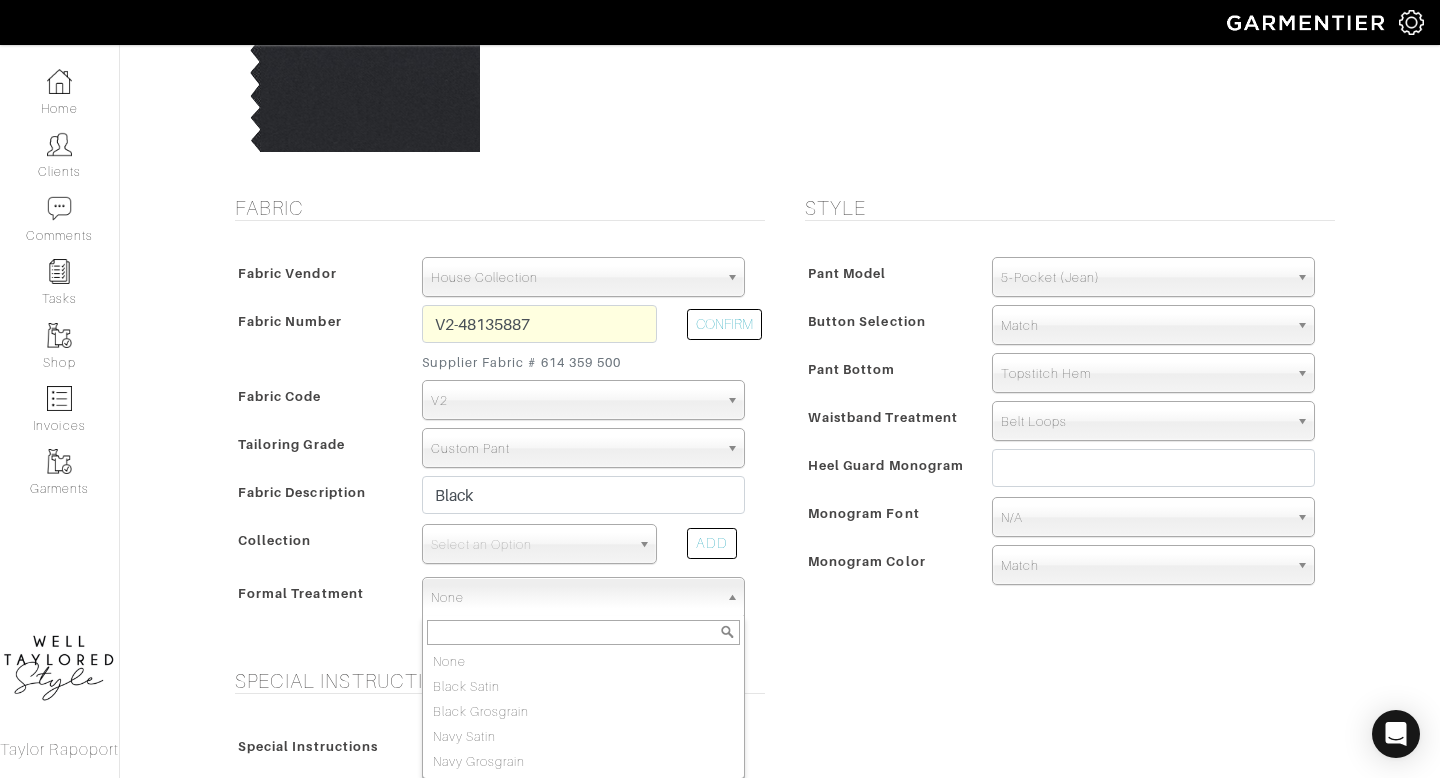 click on "Black" at bounding box center [583, 500] 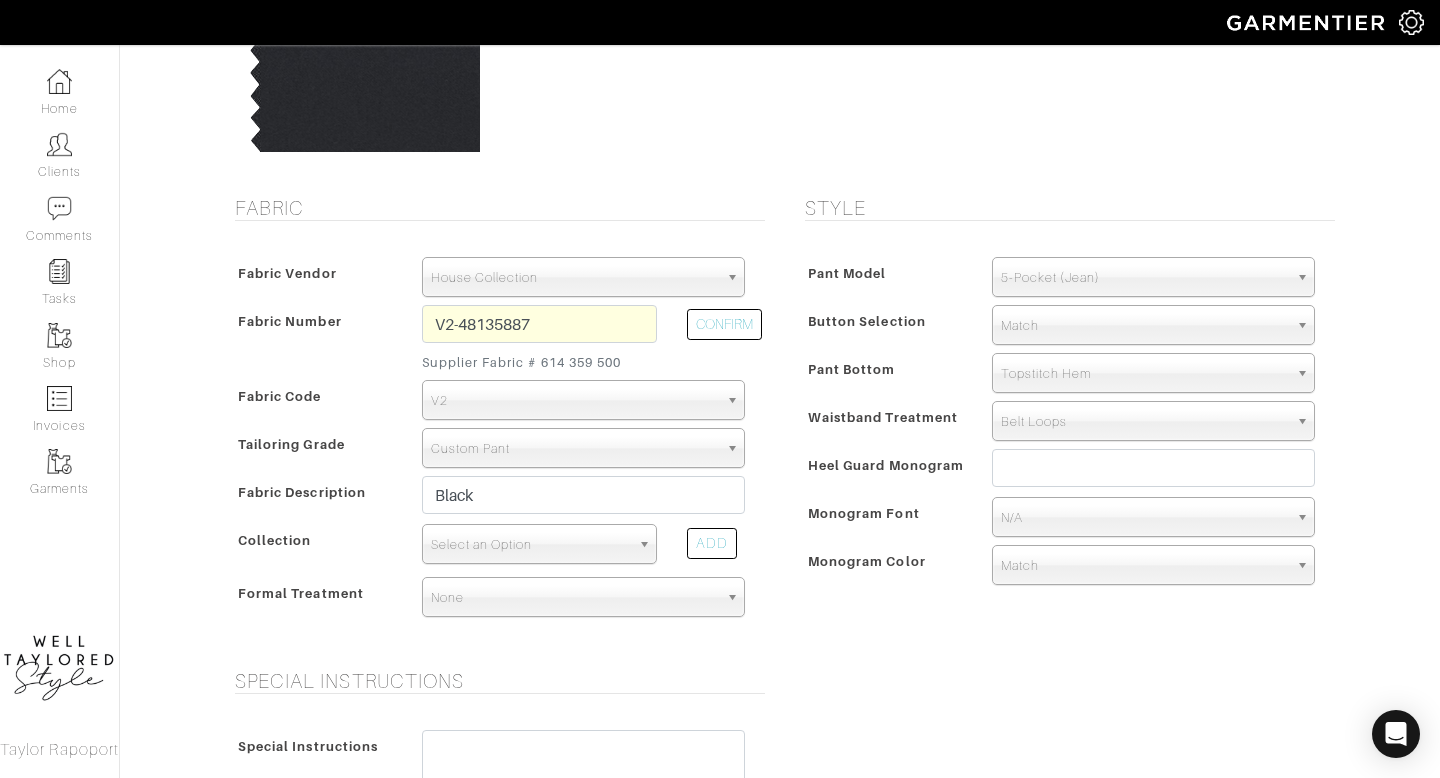 click on "Select an Option" at bounding box center [530, 545] 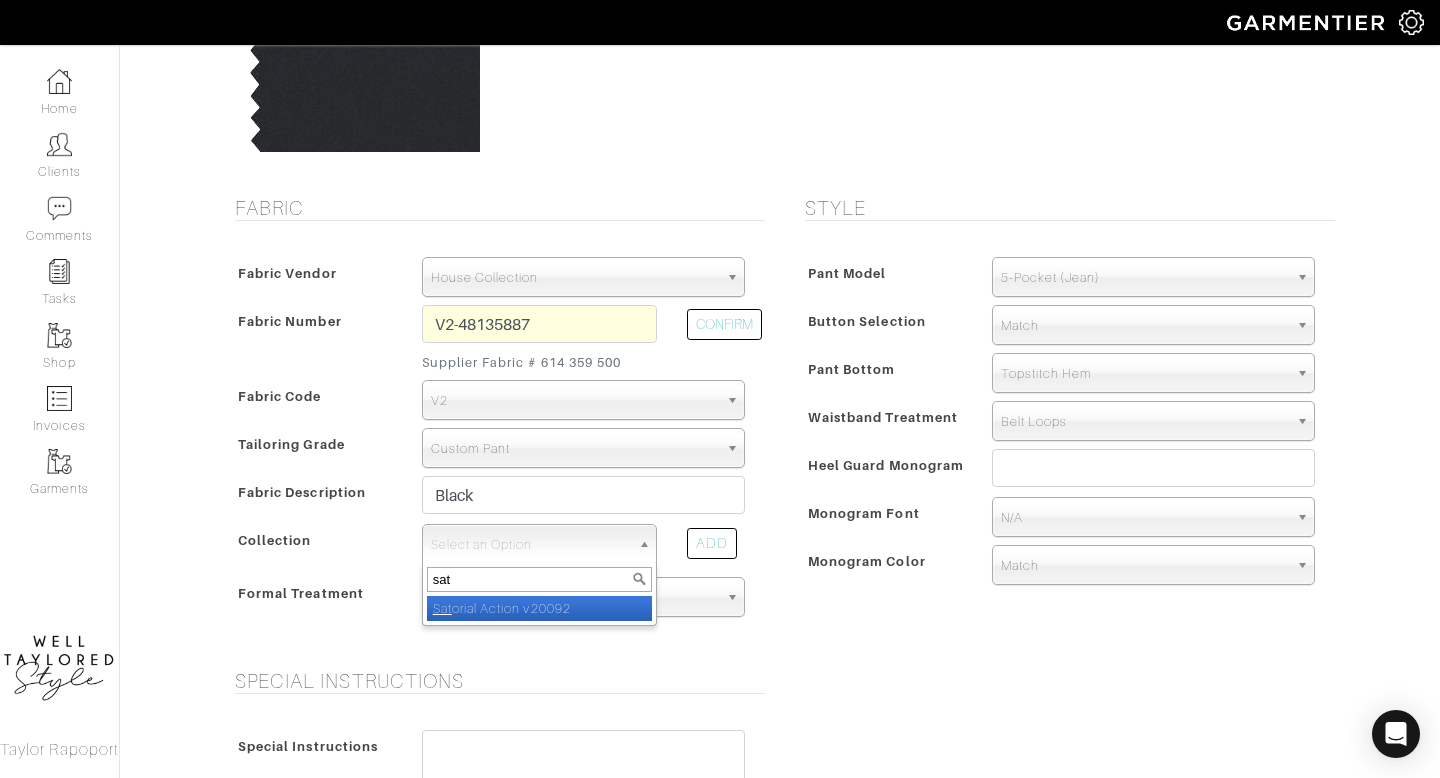 type on "sat" 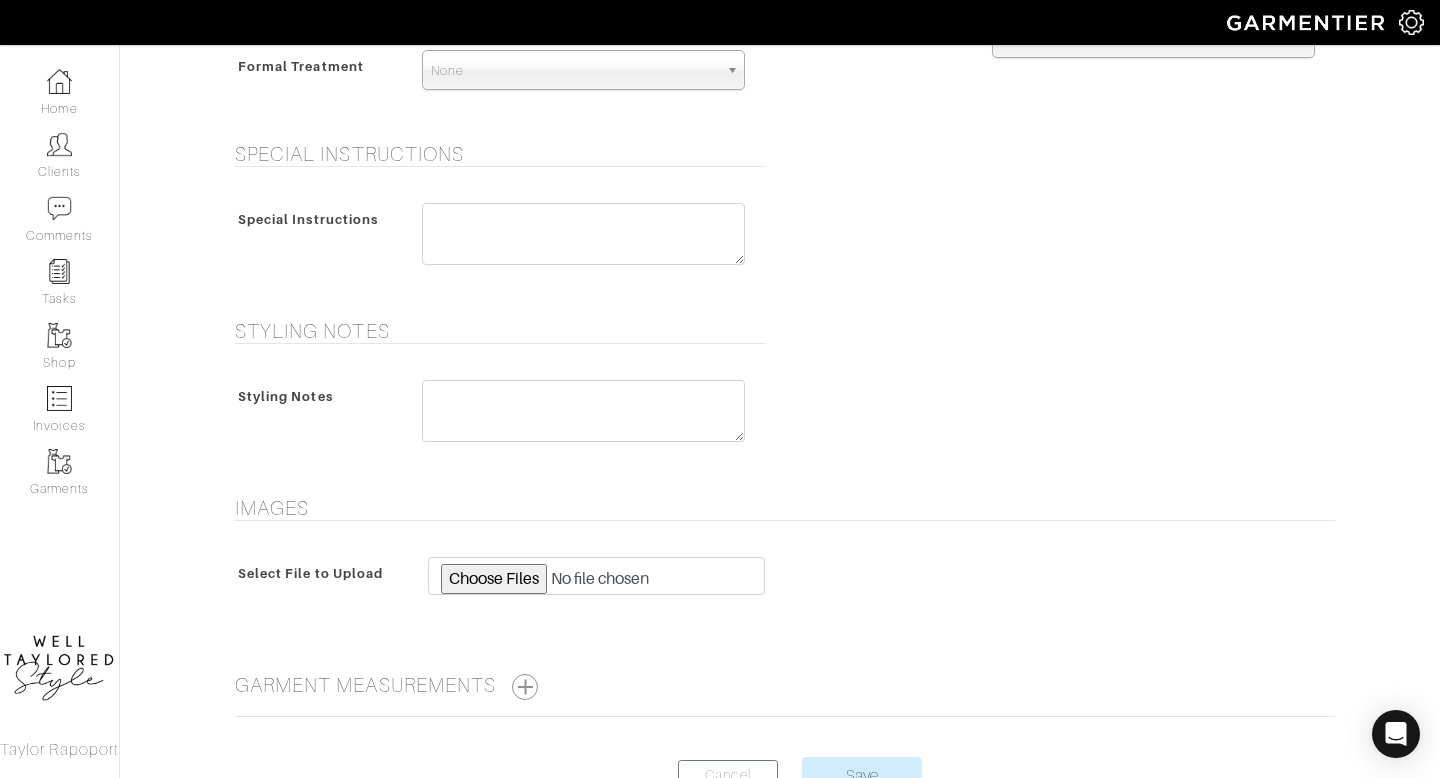 scroll, scrollTop: 904, scrollLeft: 0, axis: vertical 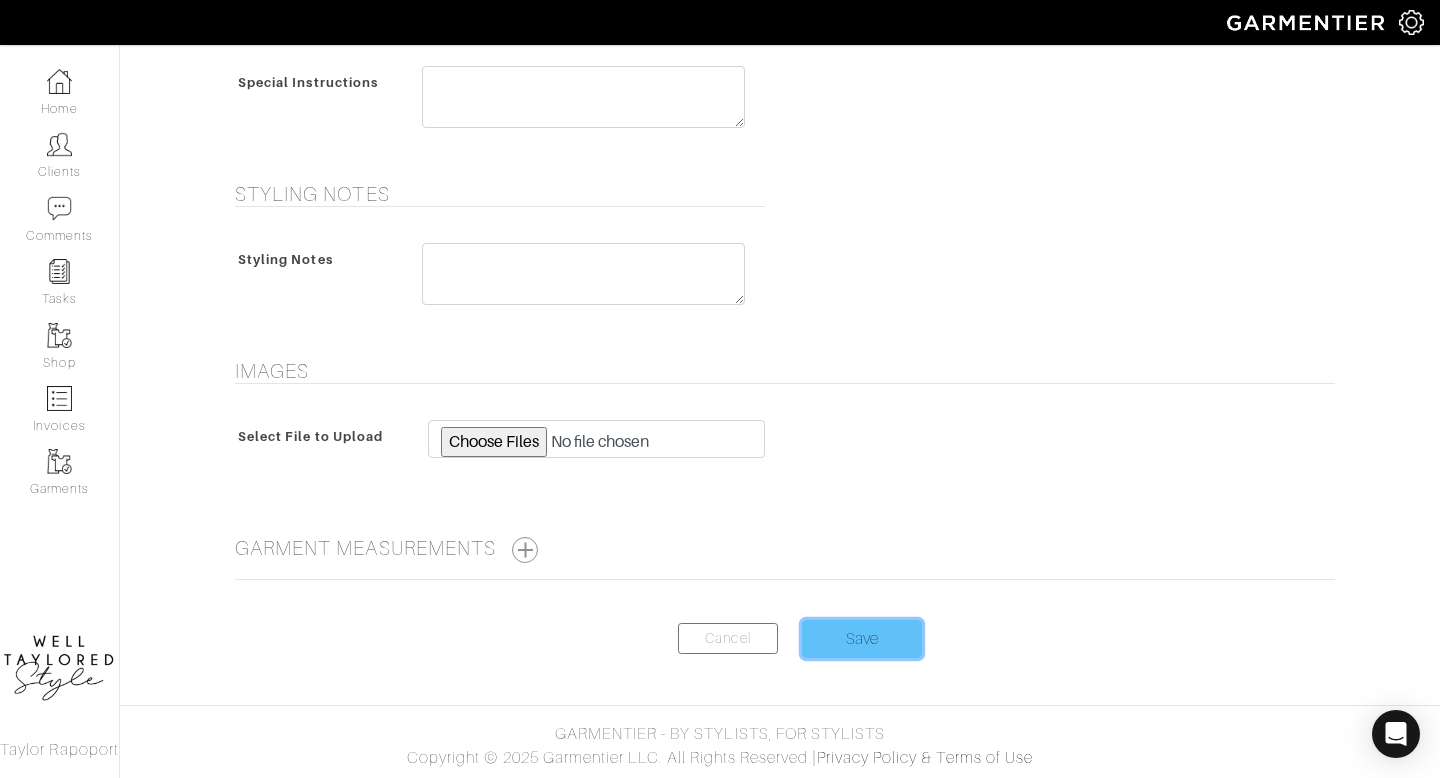 click on "Save" at bounding box center (862, 639) 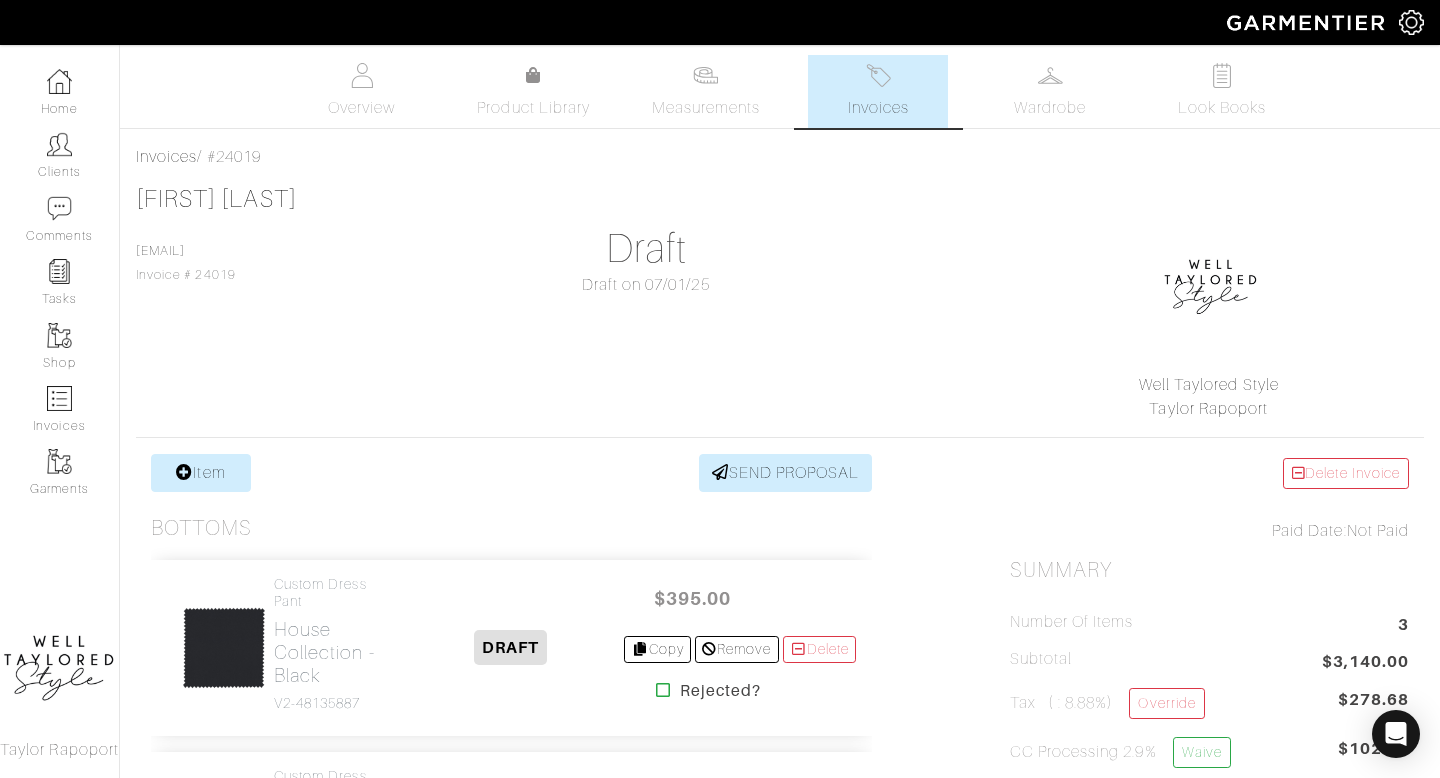 scroll, scrollTop: 369, scrollLeft: 0, axis: vertical 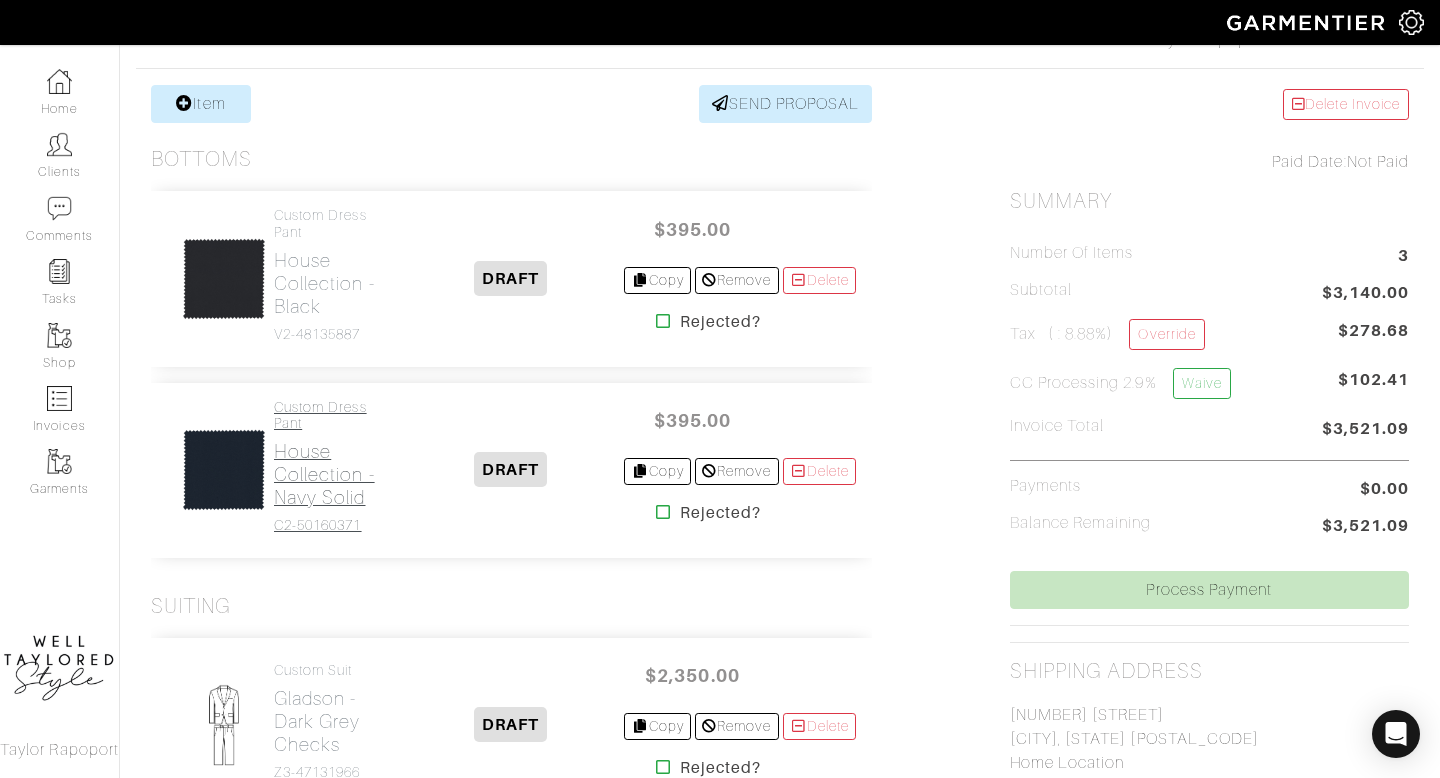 click on "House Collection -
Navy Solid" at bounding box center [335, 474] 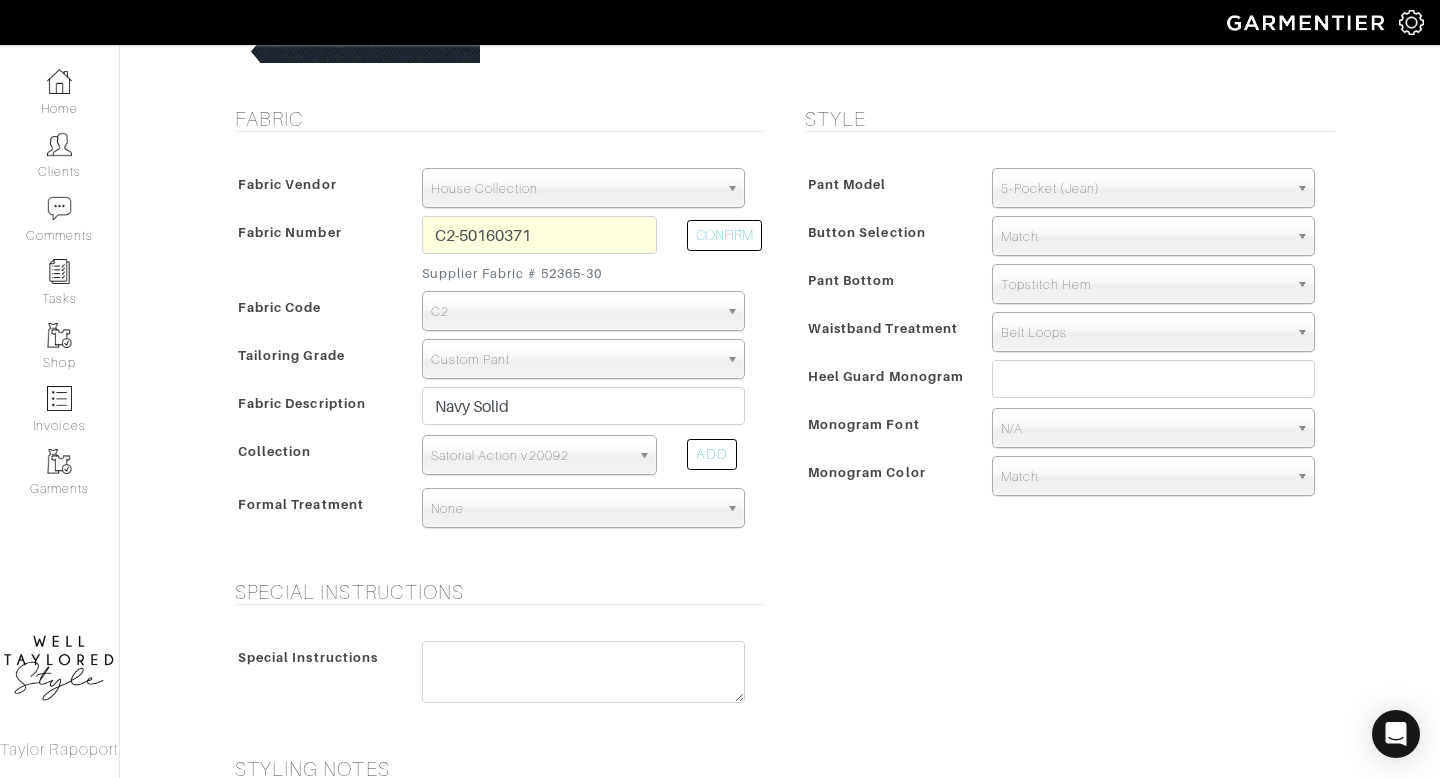 scroll, scrollTop: 0, scrollLeft: 0, axis: both 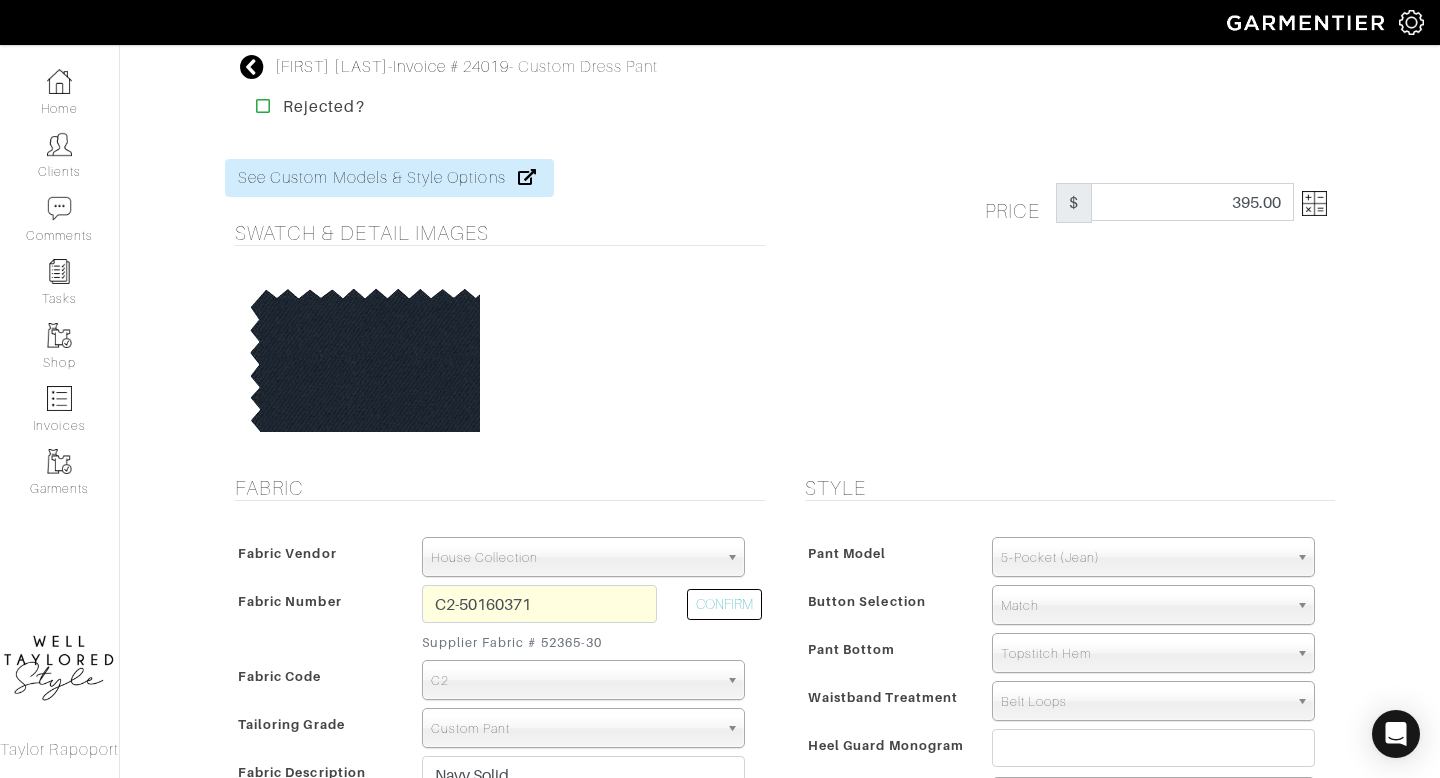 click at bounding box center [1314, 203] 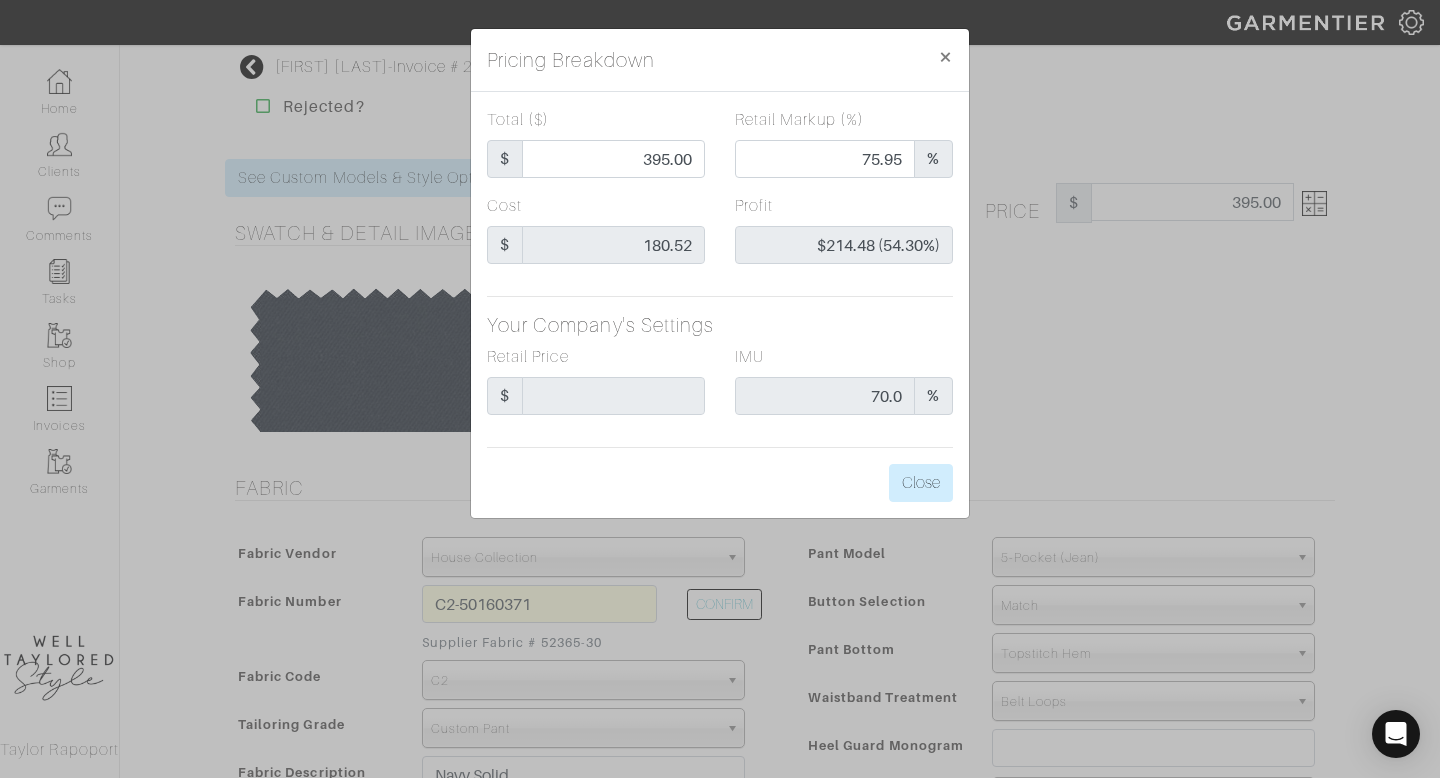 click on "Pricing Breakdown × Total ($) $ 395.00 Retail Markup (%) 75.95 % Cost $ 180.52 Profit $214.48 (54.30%) Your Company's Settings Retail Price $ IMU 70.0 % Close" at bounding box center [720, 389] 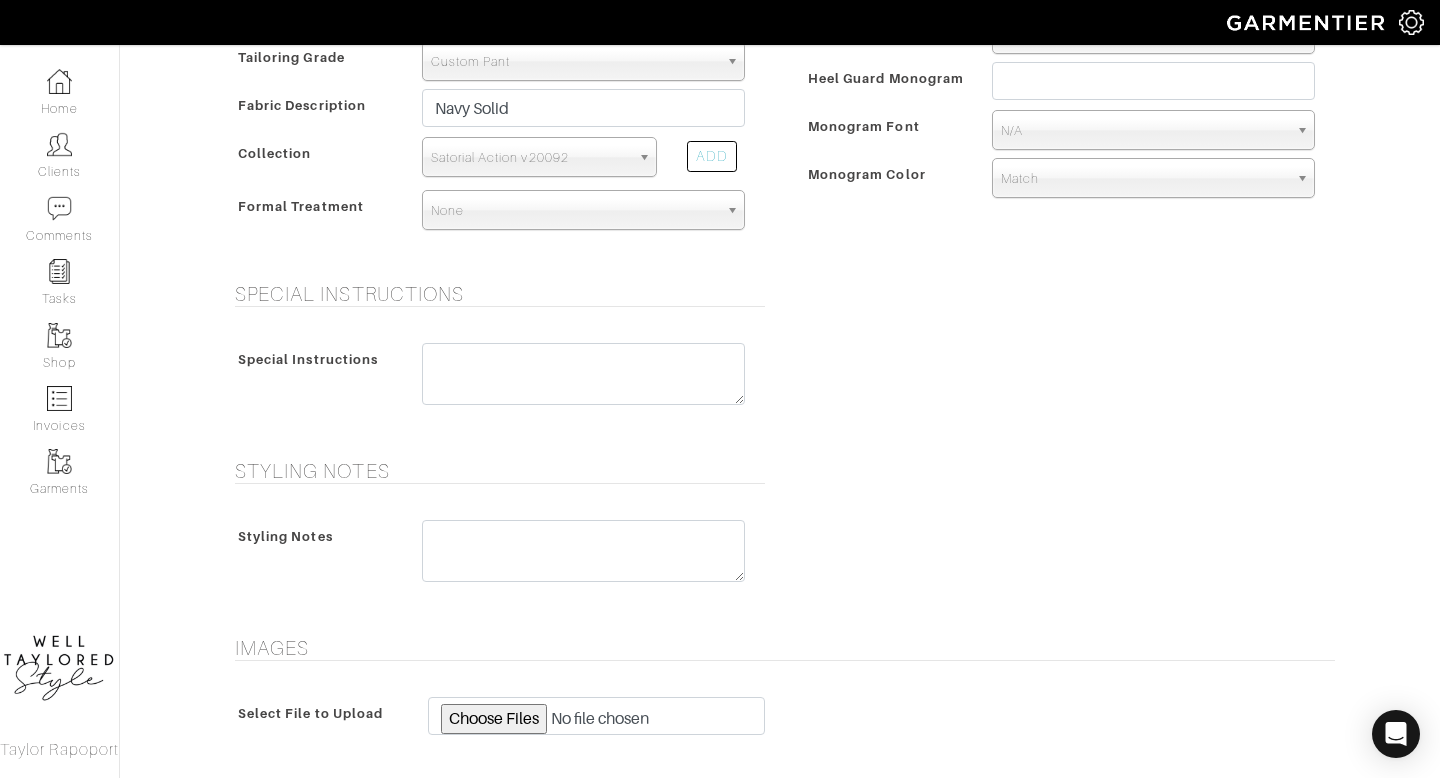 scroll, scrollTop: 944, scrollLeft: 0, axis: vertical 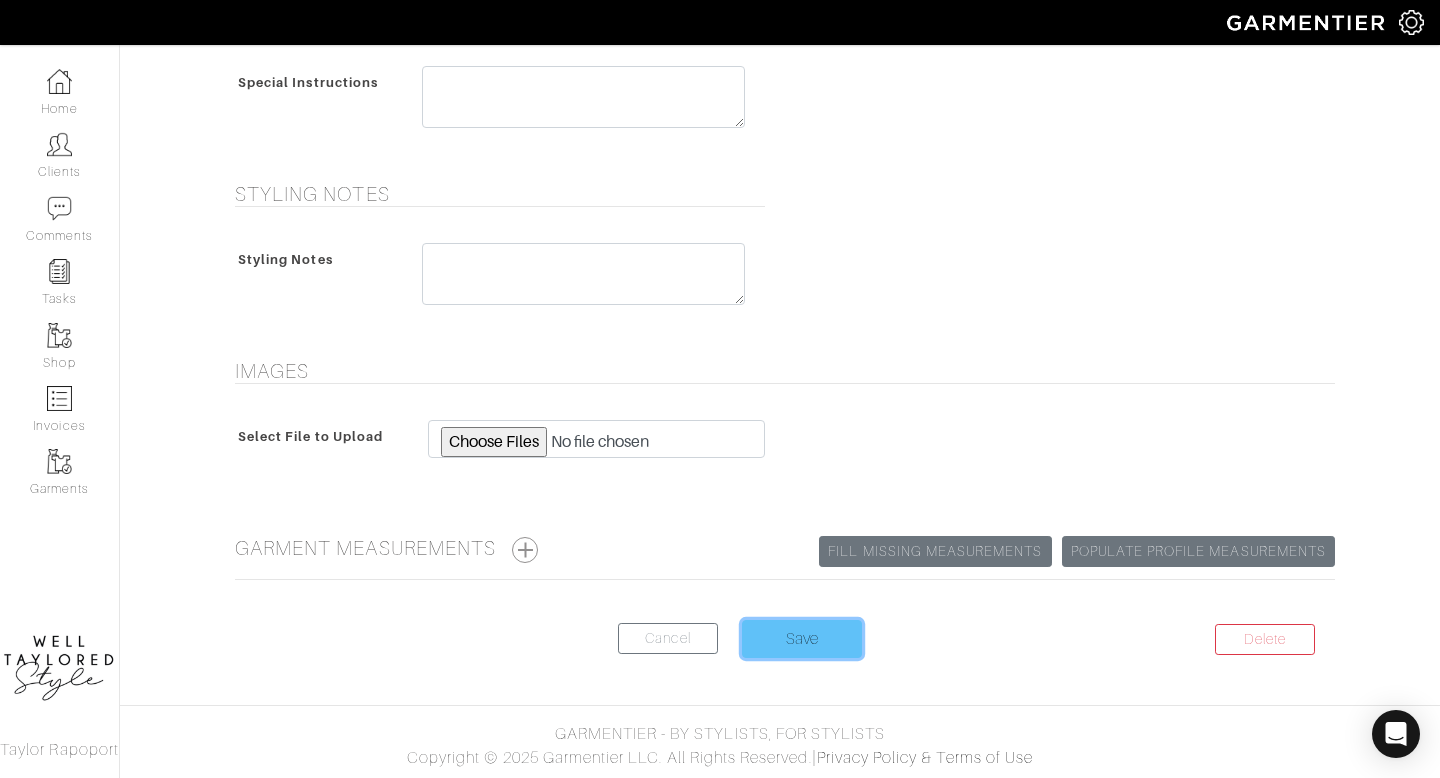 click on "Save" at bounding box center (802, 639) 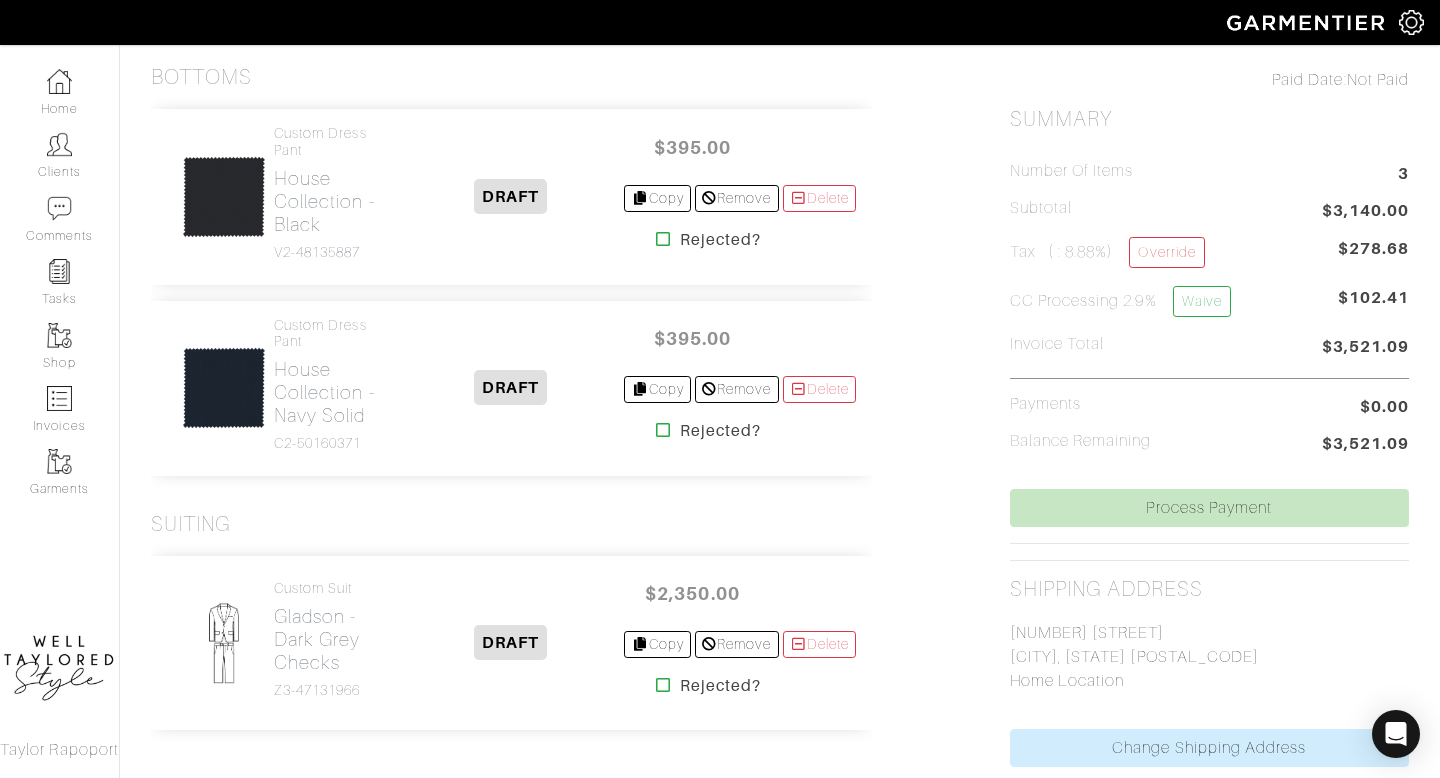 scroll, scrollTop: 0, scrollLeft: 0, axis: both 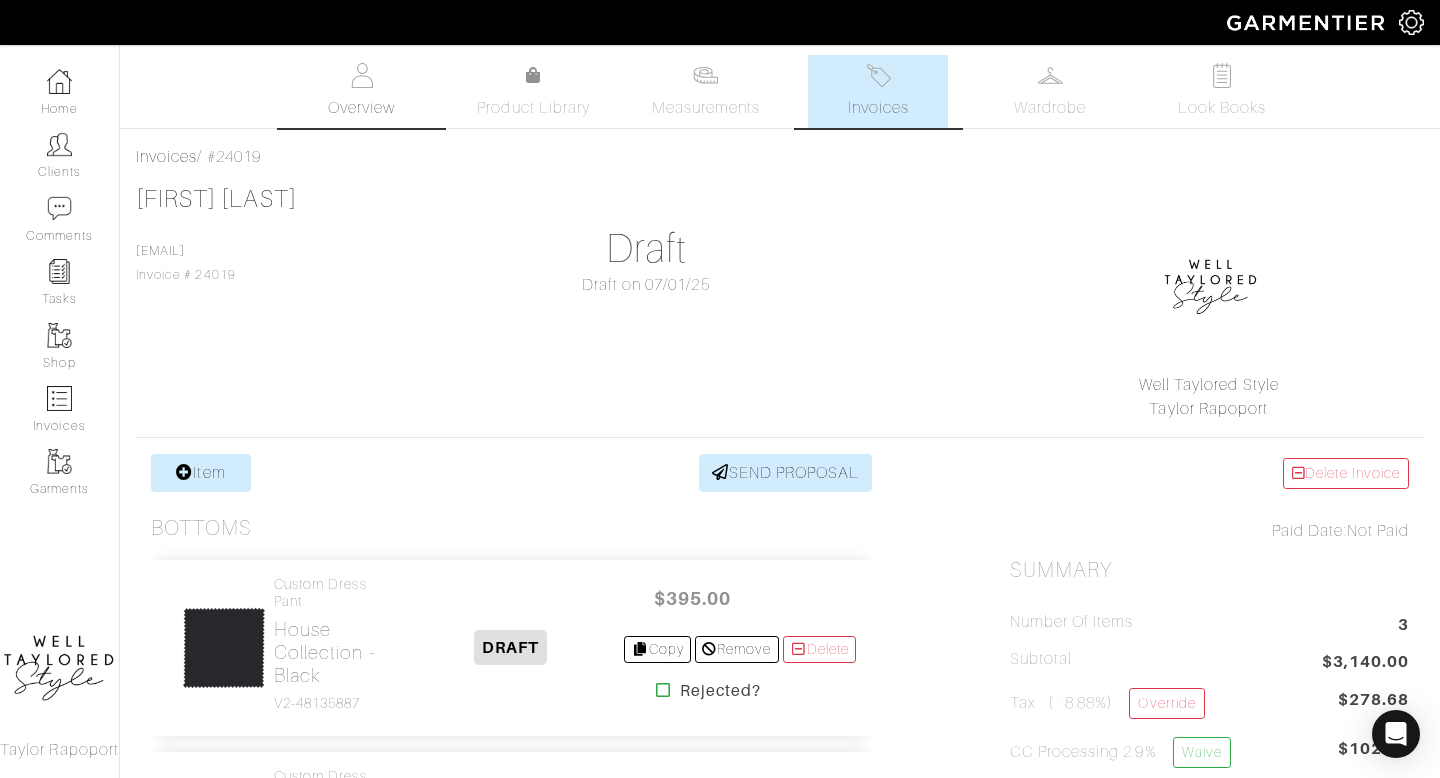 click on "Overview" at bounding box center (362, 91) 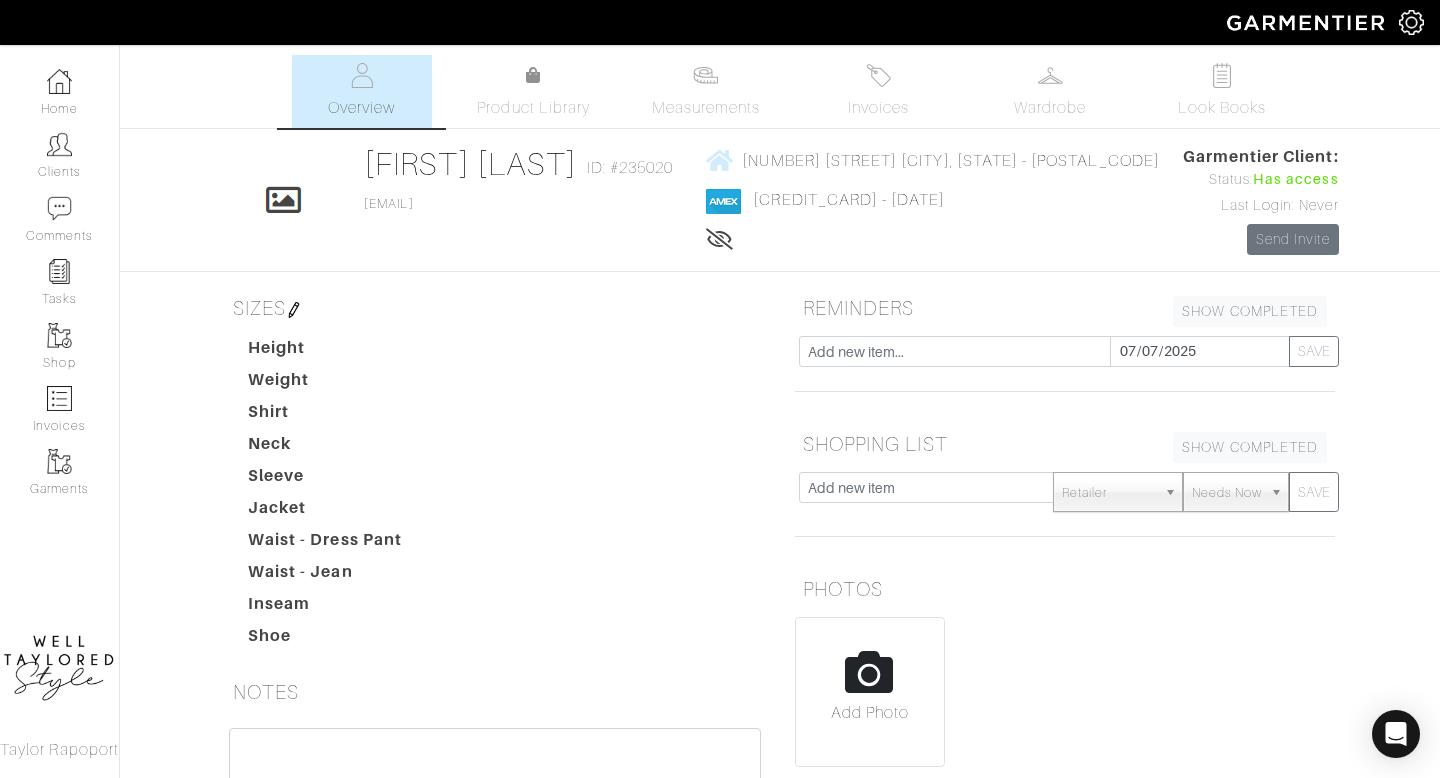 click on "[FIRST] [LAST]
Overview
Overview
Measurements
Product Library
Invoices
Wardrobe
Look Books
Overview
Product Library
Measurements
Invoices" at bounding box center (720, 554) 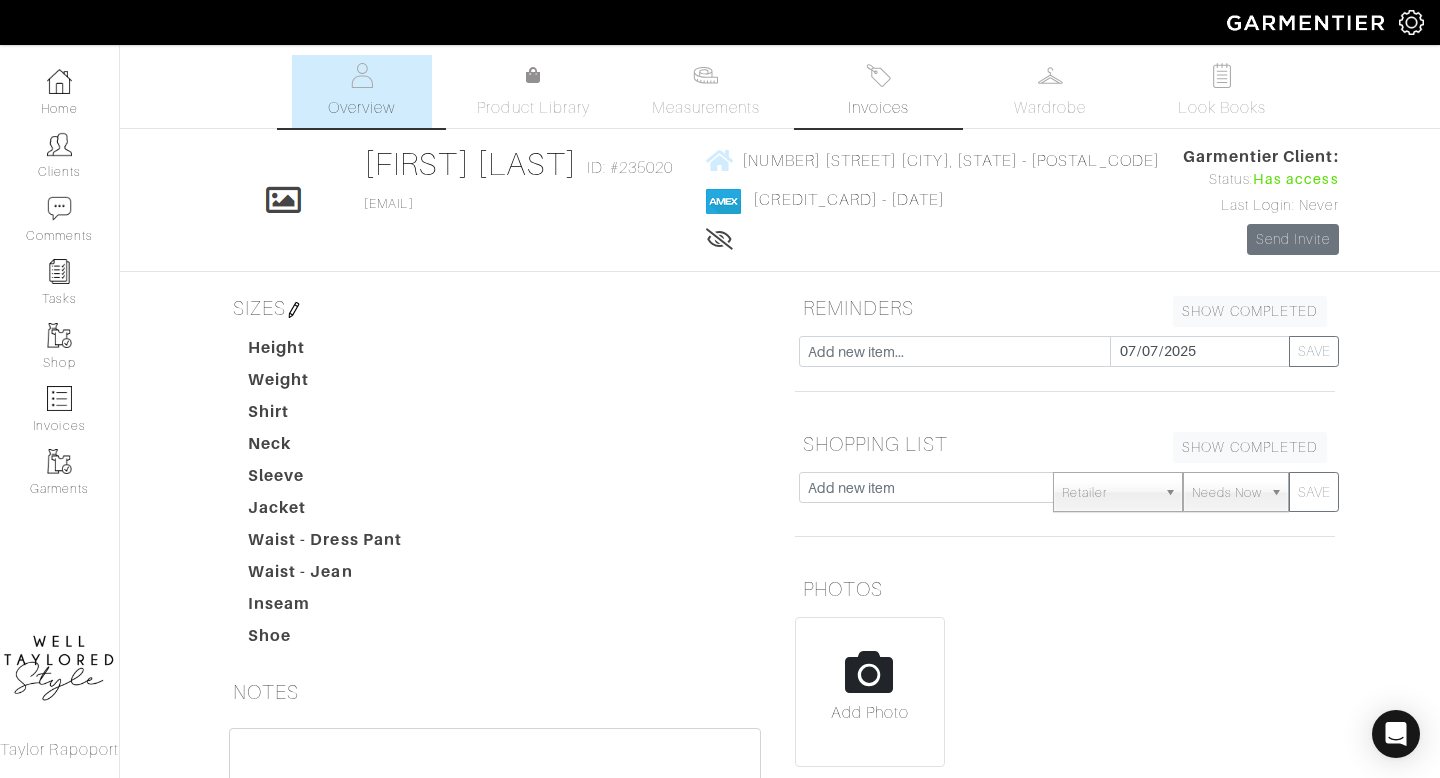 click at bounding box center [878, 75] 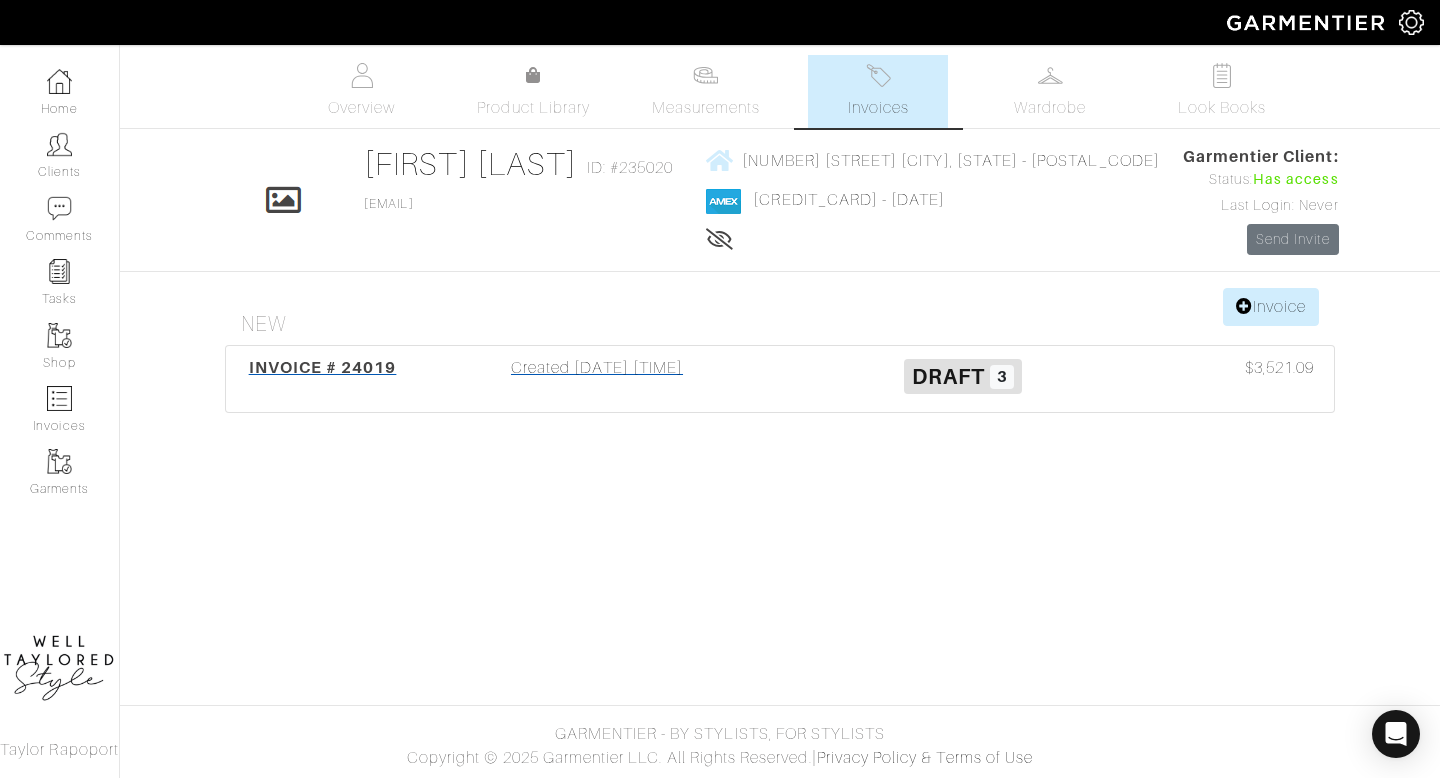 click on "Created [DATE] [TIME]" at bounding box center [597, 379] 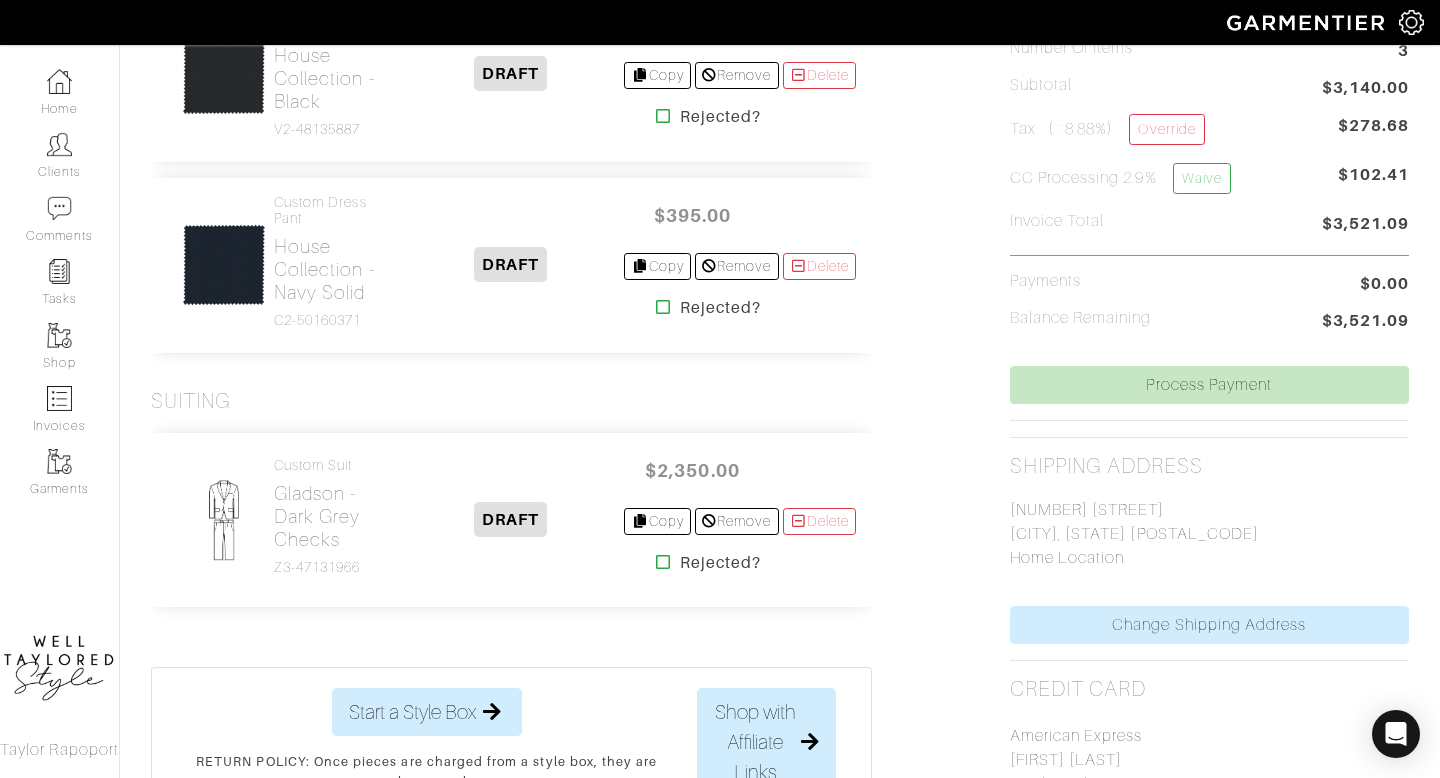 scroll, scrollTop: 590, scrollLeft: 0, axis: vertical 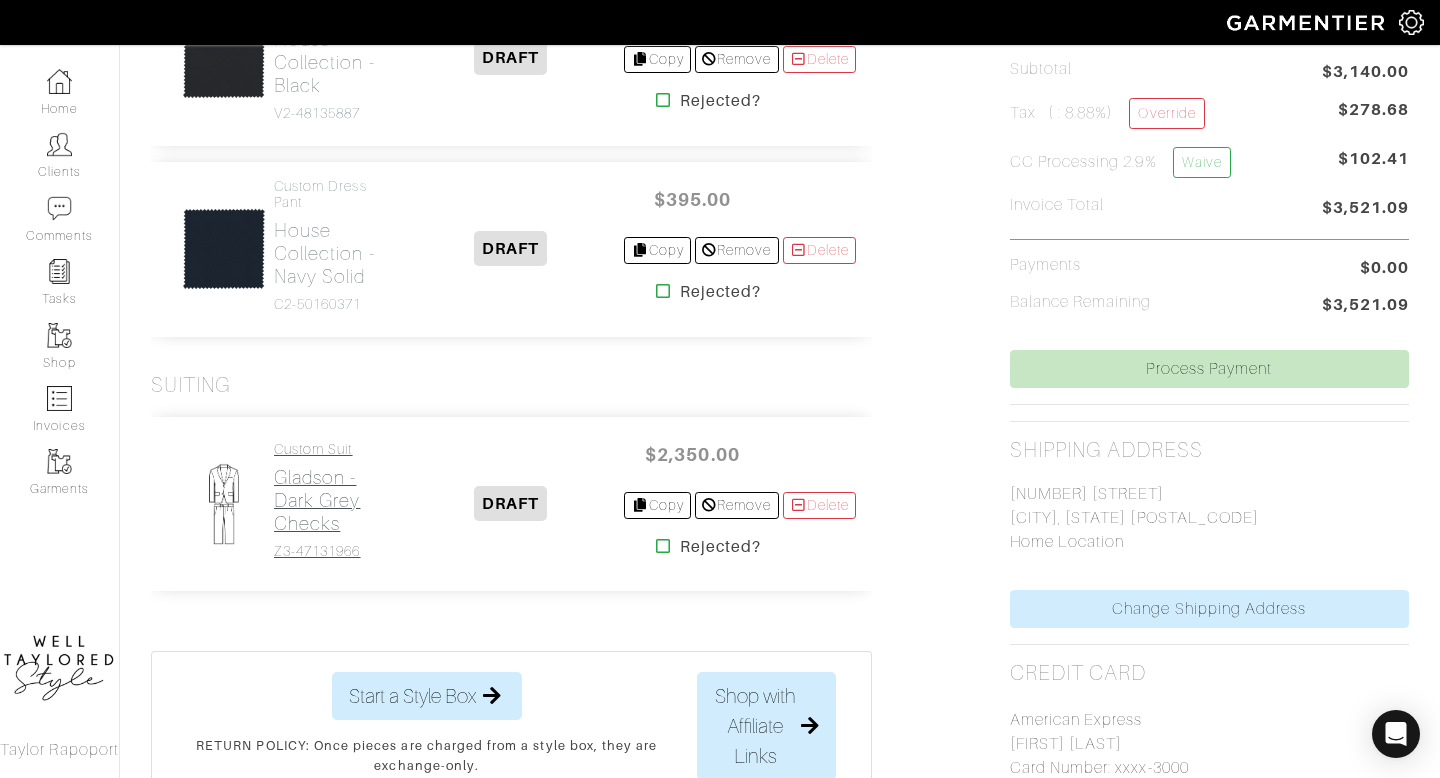click on "Gladson -
Dark Grey Checks" at bounding box center [335, 500] 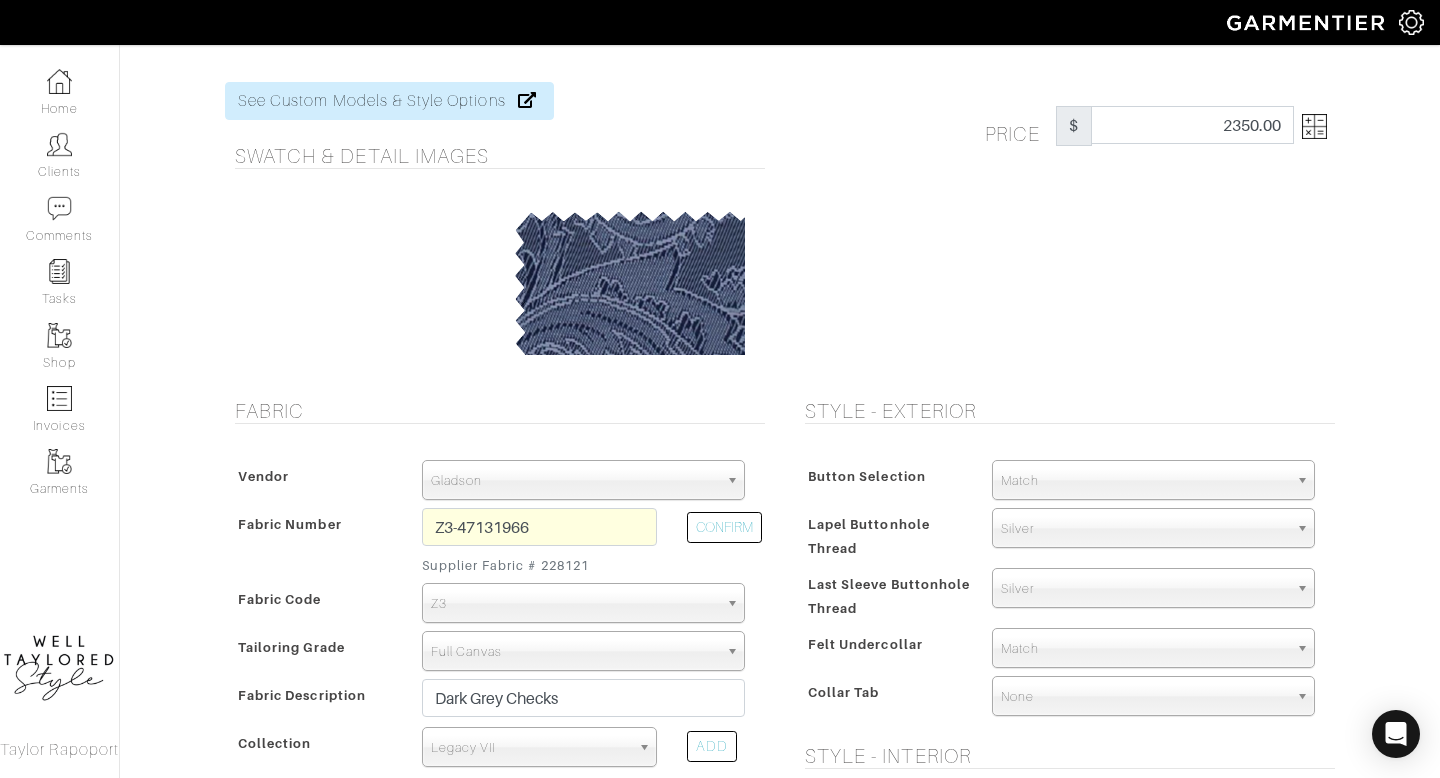 scroll, scrollTop: 0, scrollLeft: 0, axis: both 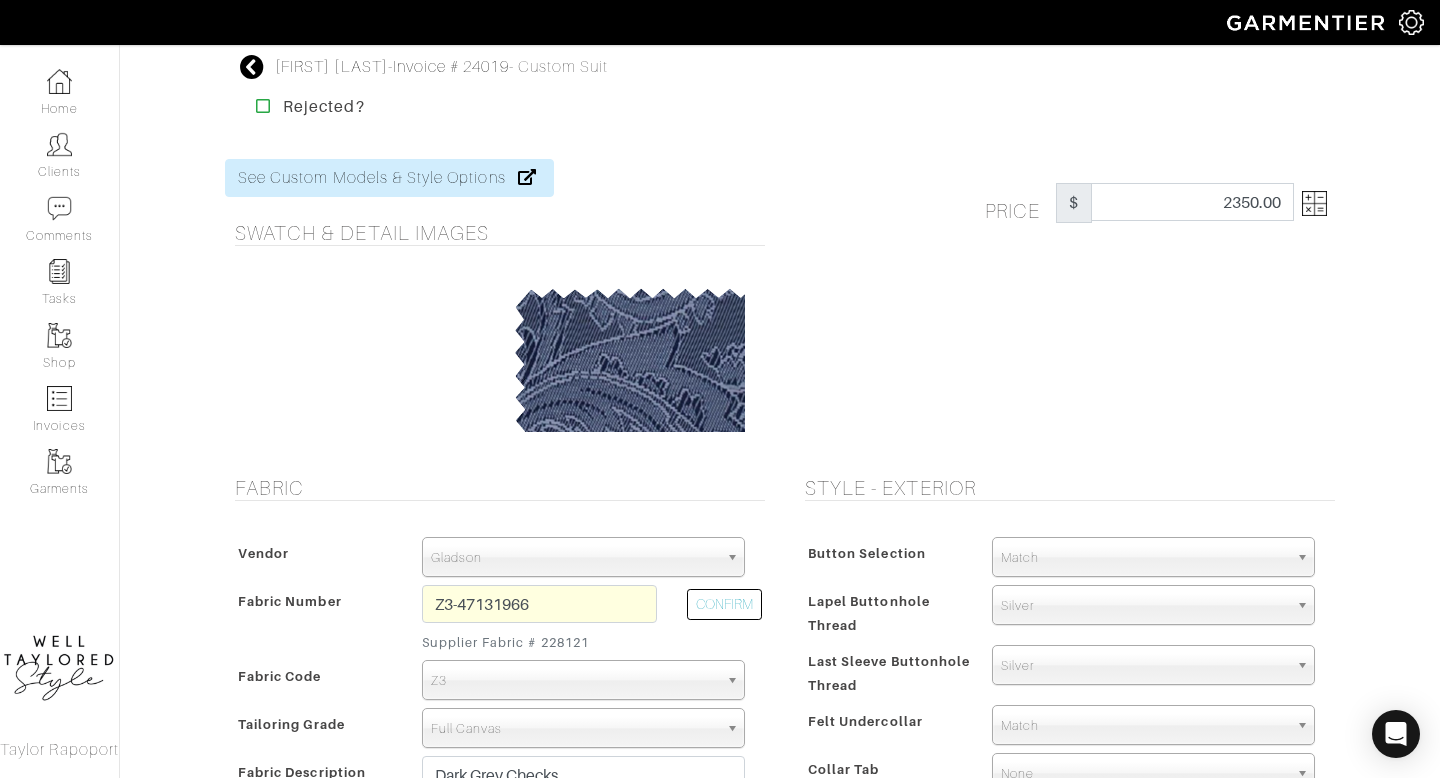 click at bounding box center (252, 67) 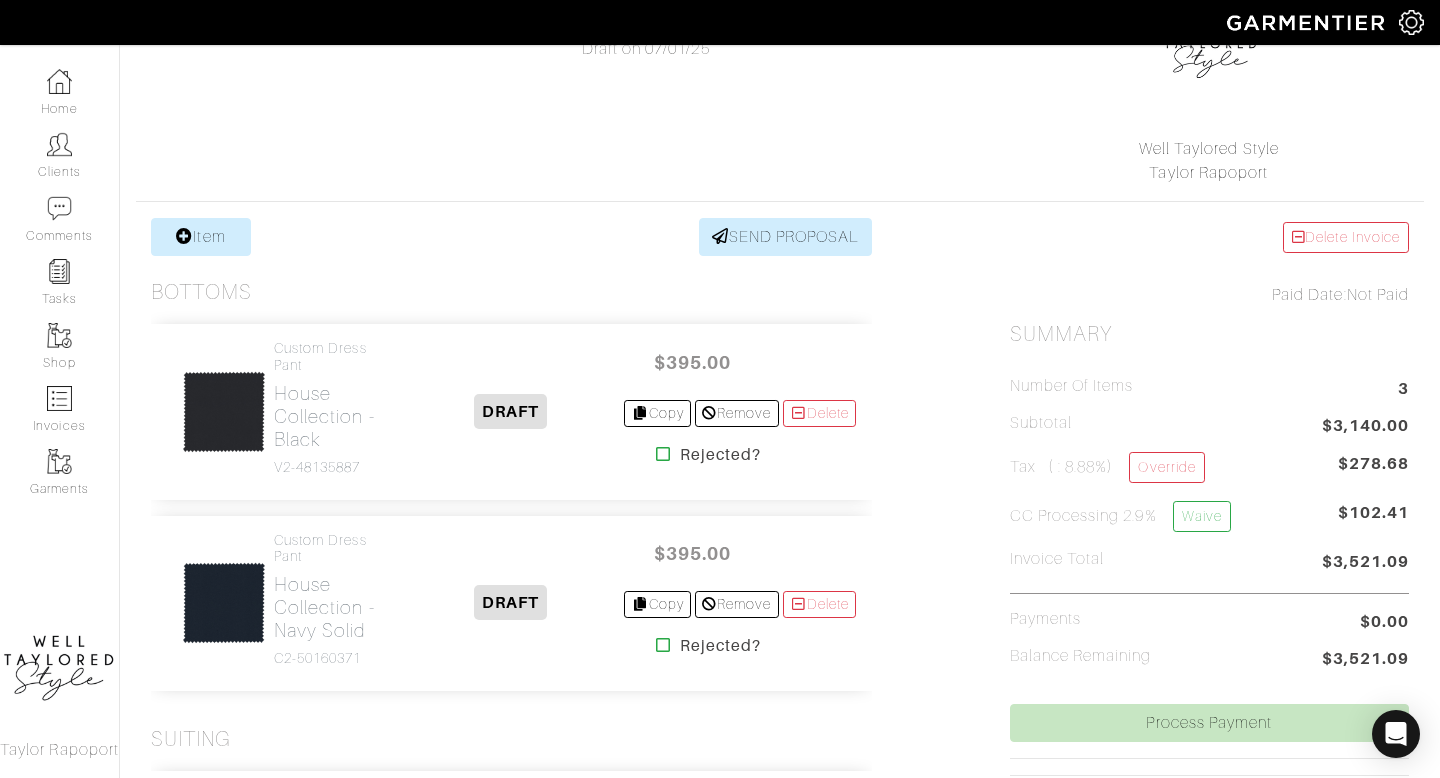 scroll, scrollTop: 260, scrollLeft: 0, axis: vertical 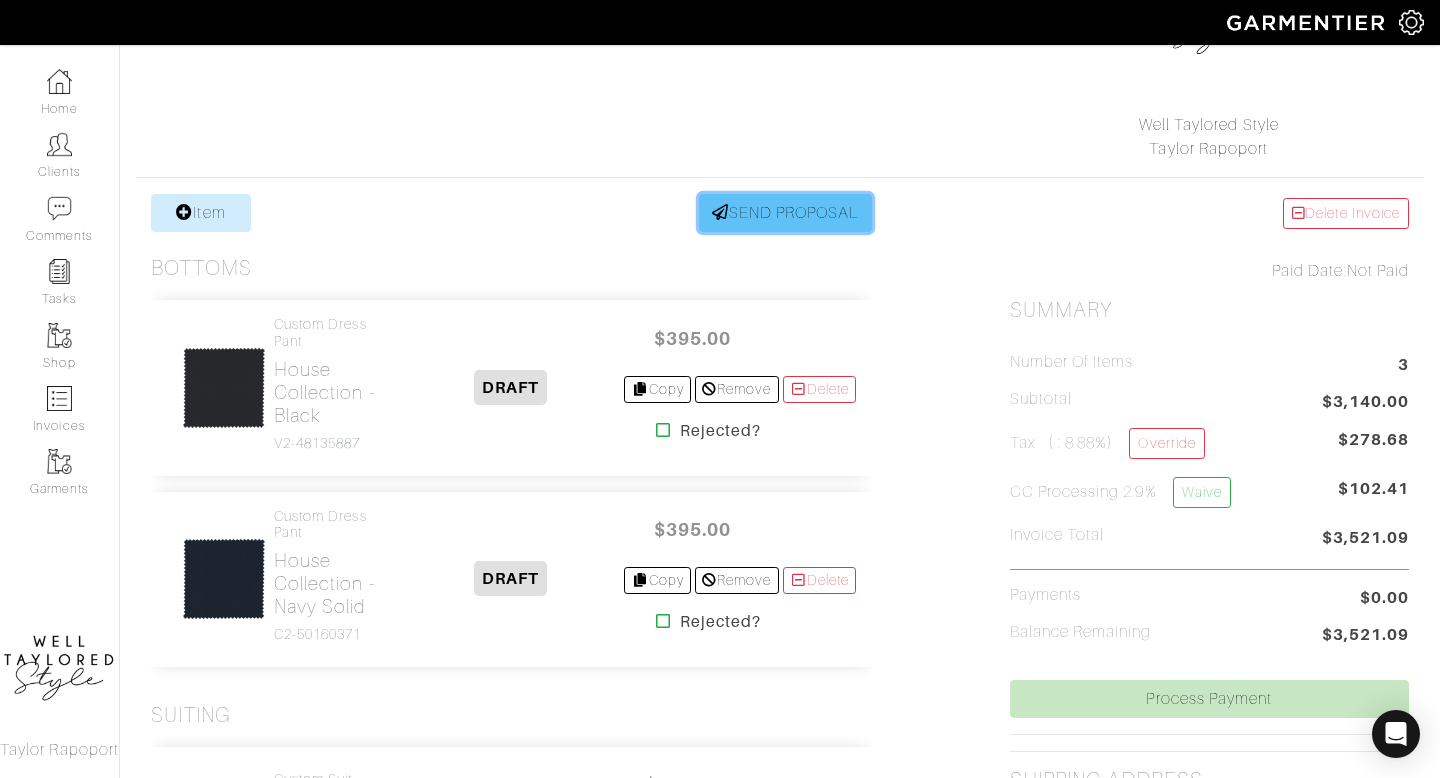 click on "SEND PROPOSAL" at bounding box center (786, 213) 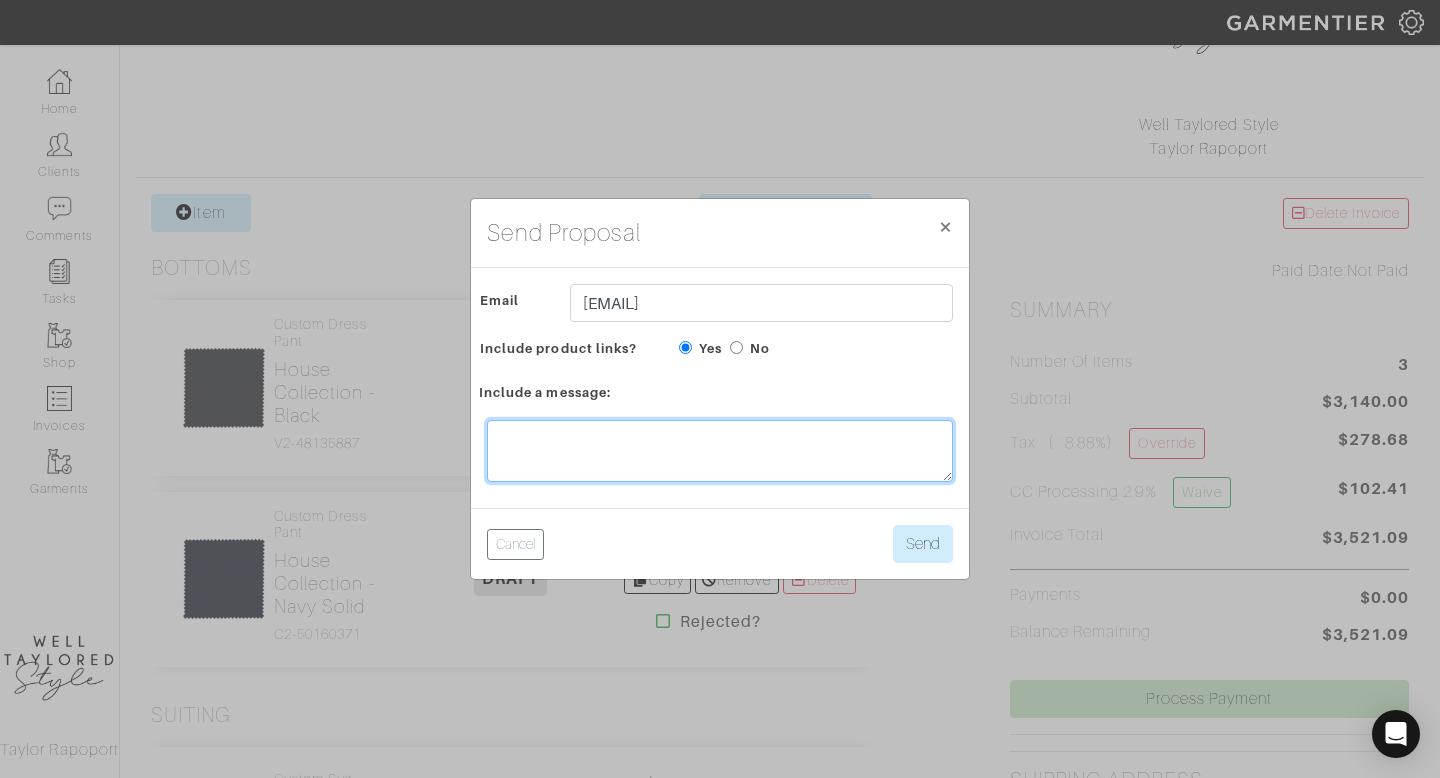 click at bounding box center [720, 451] 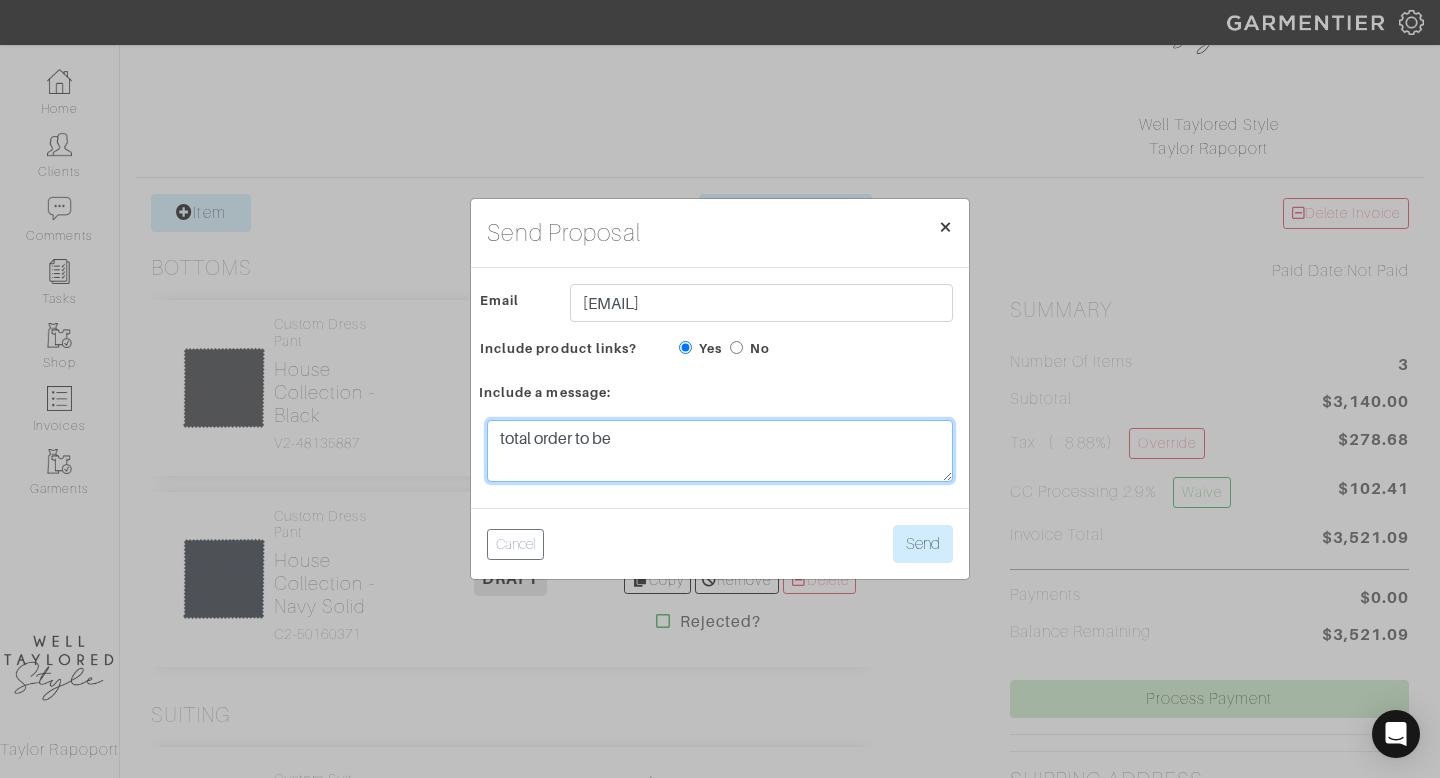 type on "total order to be" 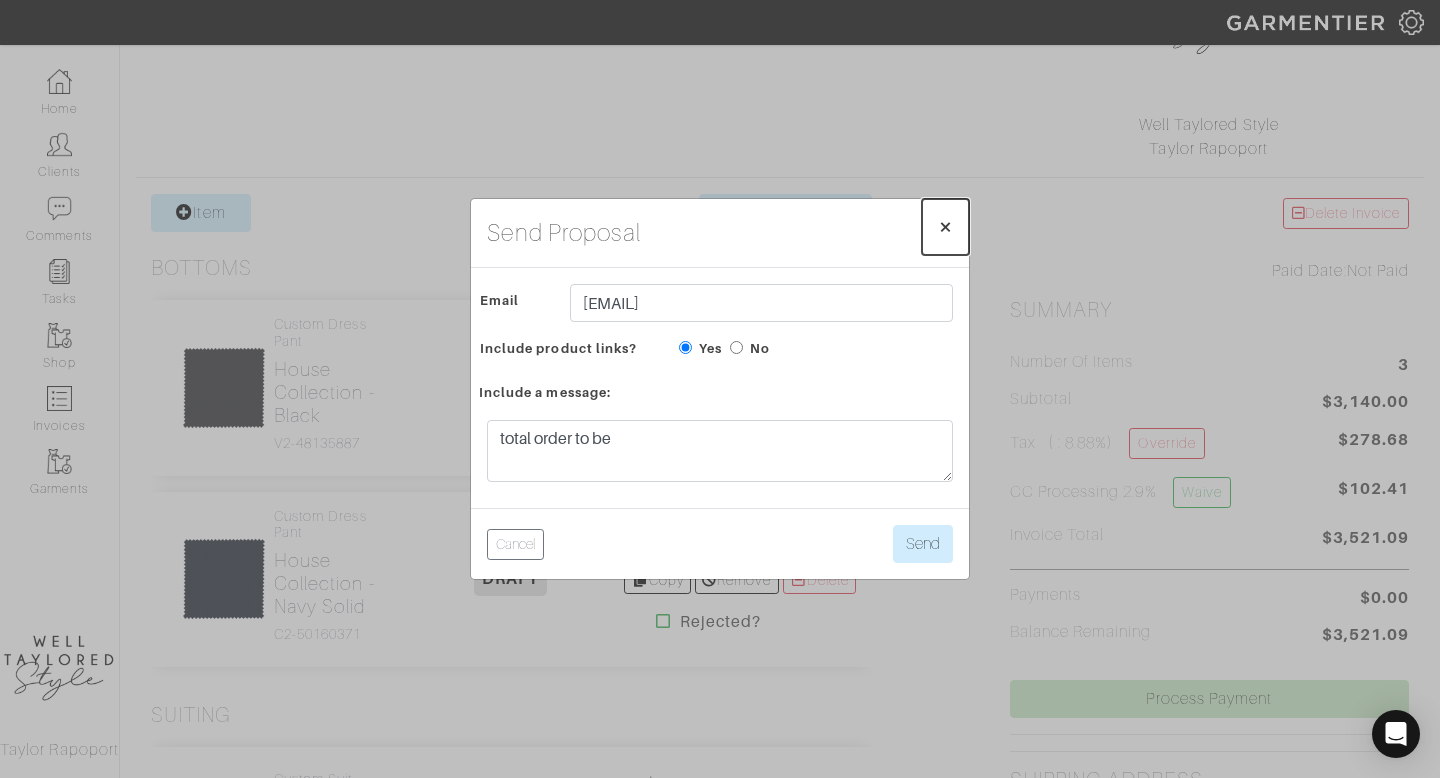 click on "× Close" at bounding box center (945, 227) 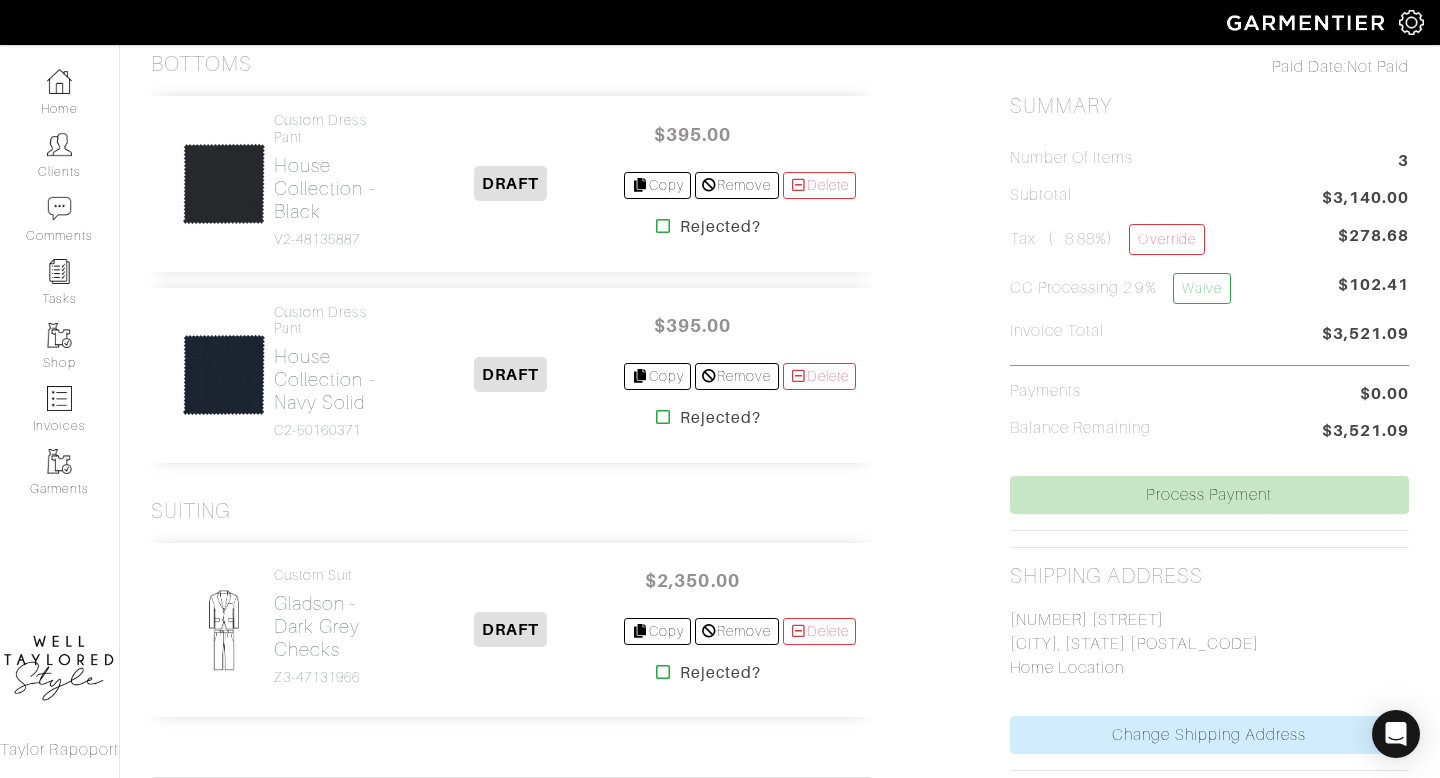 scroll, scrollTop: 463, scrollLeft: 0, axis: vertical 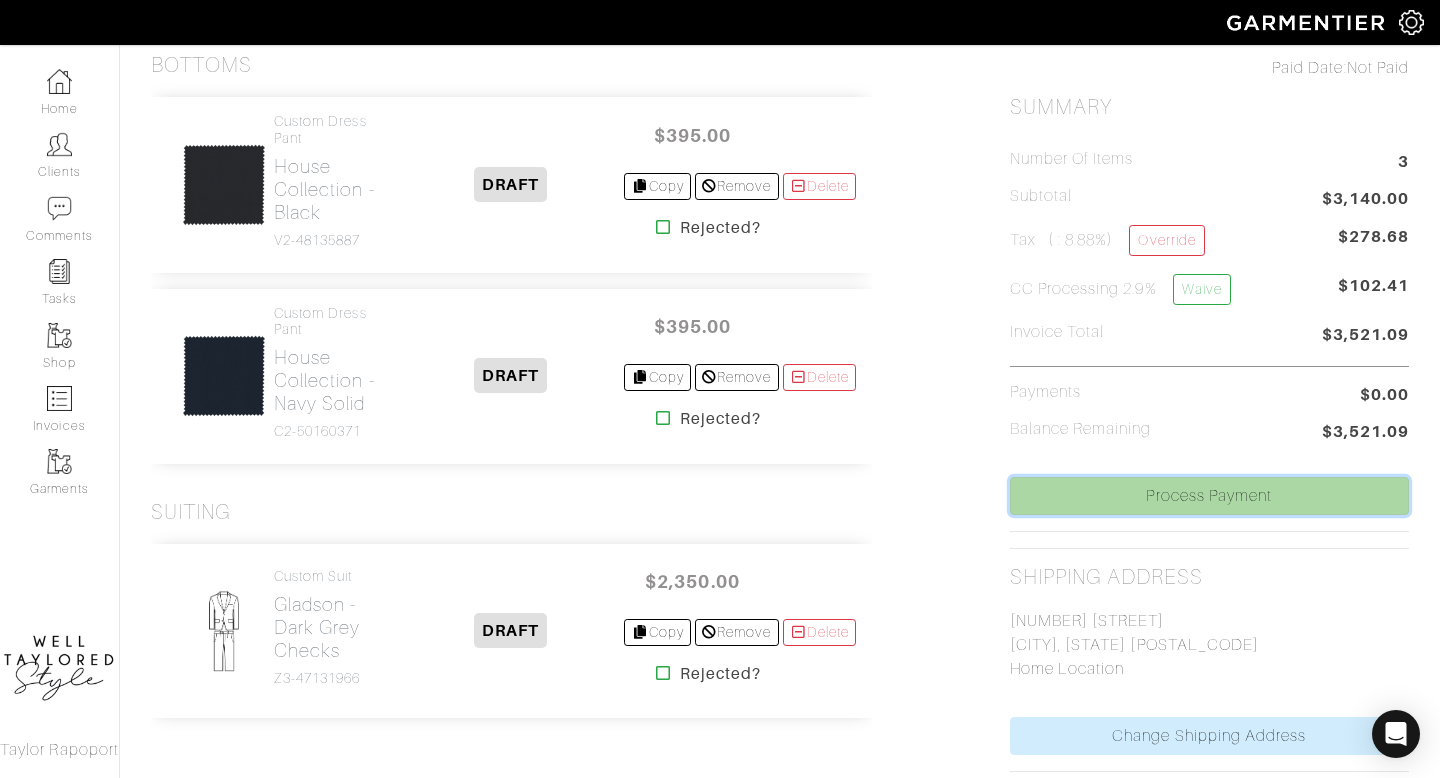 click on "Process Payment" at bounding box center (1209, 496) 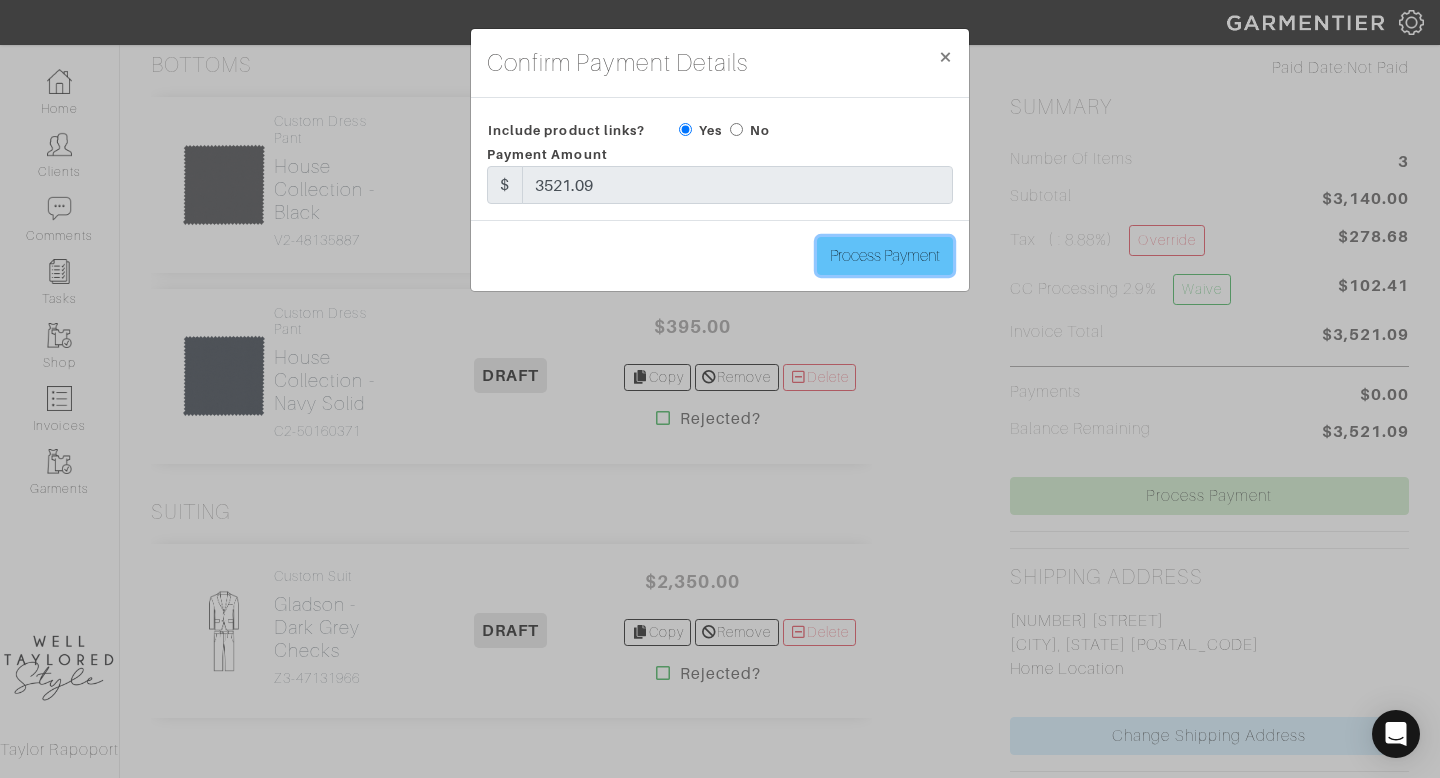 click on "Process Payment" at bounding box center (885, 256) 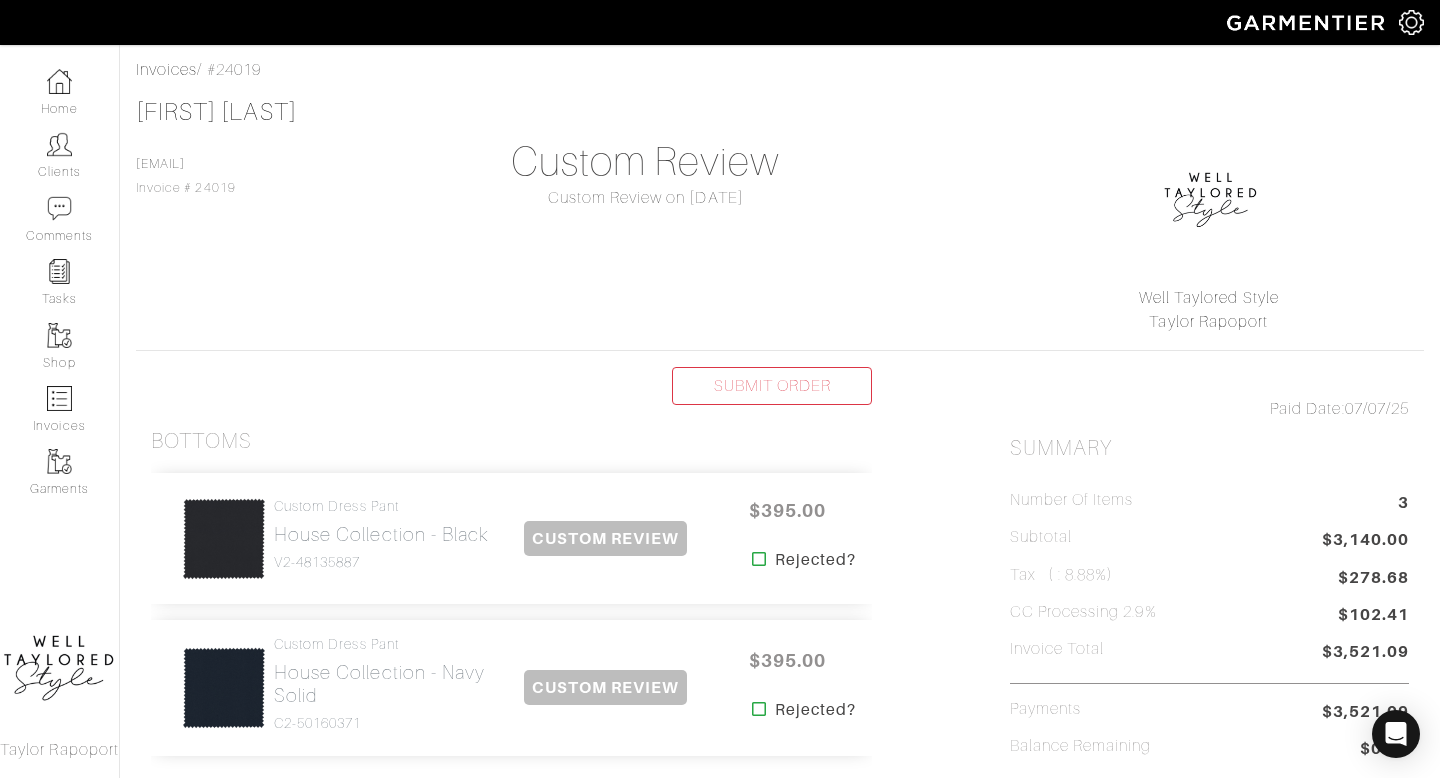 scroll, scrollTop: 0, scrollLeft: 0, axis: both 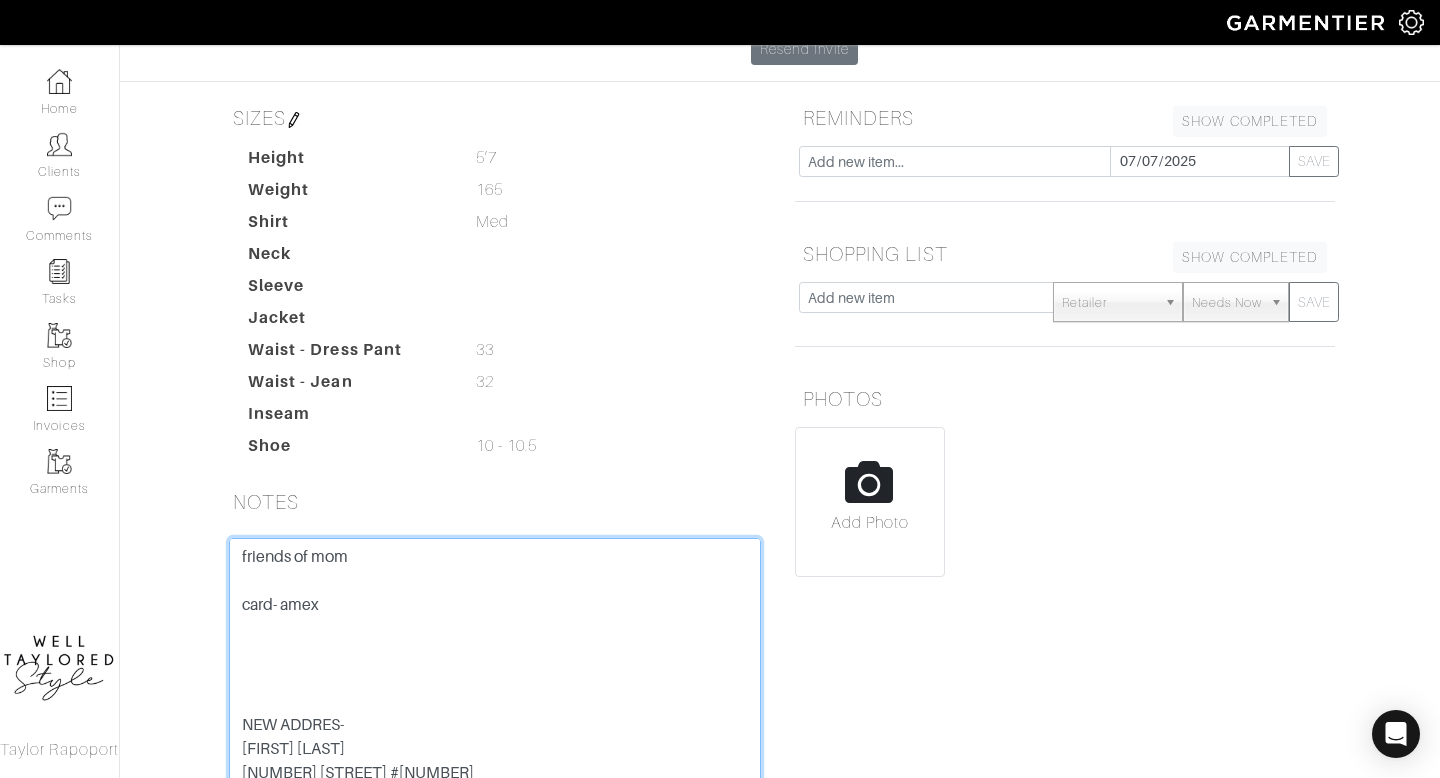 click on "friends of mom
card- amex [CREDIT_CARD] sec9508
NEW ADDRES-
[FIRST] [LAST]
[NUMBER] [STREET] #[NUMBER]
[CITY], [STATE] [POSTAL_CODE]
Basic long sleeve button downs
Linens
Summer pant
Jeans - white jeans
Jeans!!
Driving moc
Nicer slip on sneaker
Dressier polo
5’7
172
Med- large
33/34
10 - 10.5
5k budget
3 greenview circle [POSTAL_CODE]" at bounding box center [495, 665] 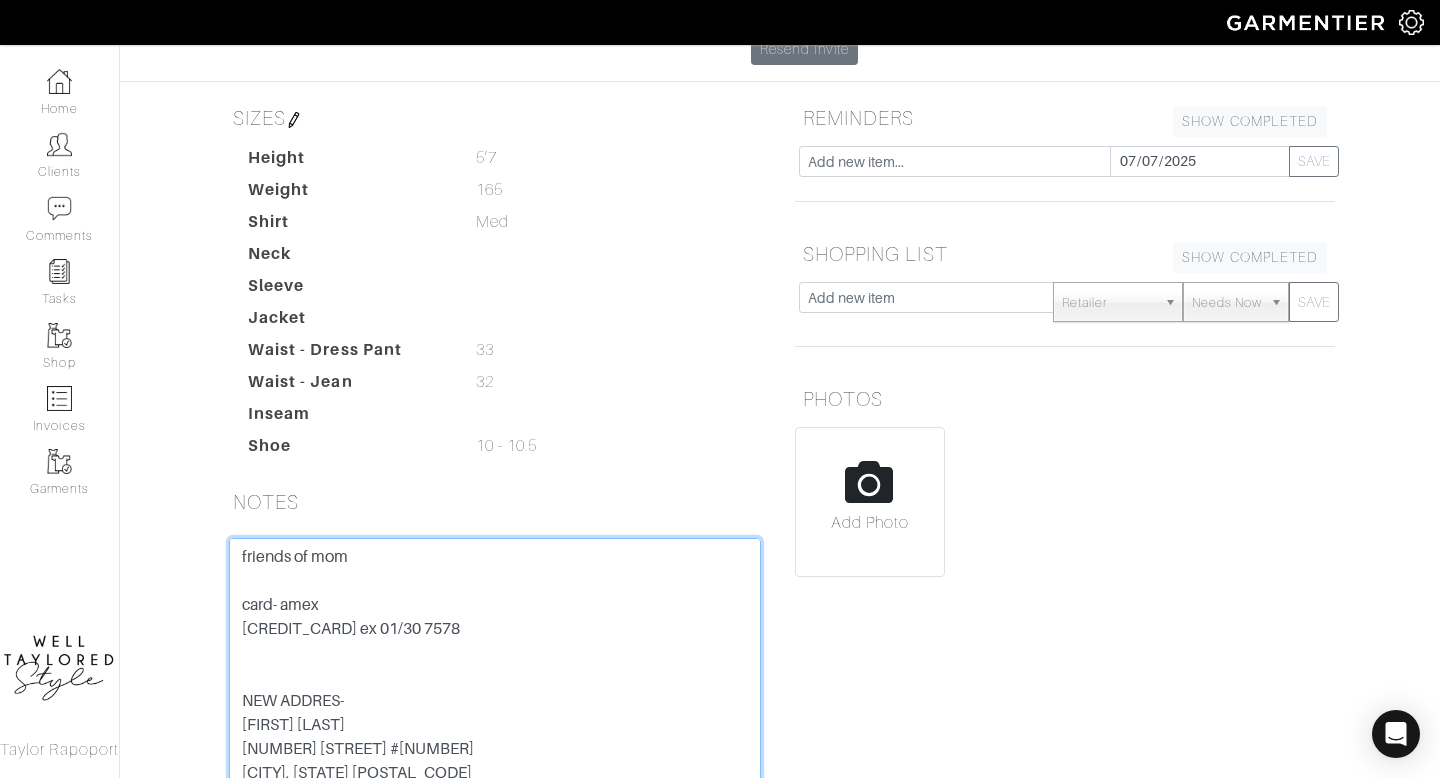 type on "friends of mom
card- amex
[CREDIT_CARD] ex 01/30 7578
NEW ADDRES-
[FIRST] [LAST]
[NUMBER] [STREET] #[NUMBER]
[CITY], [STATE] [POSTAL_CODE]
Basic long sleeve button downs
Linens
Summer pant
Jeans - white jeans
Jeans!!
Driving moc
Nicer slip on sneaker
Dressier polo
5’7
172
Med- large
33/34
10 - 10.5
5k budget
3 greenview circle [POSTAL_CODE]" 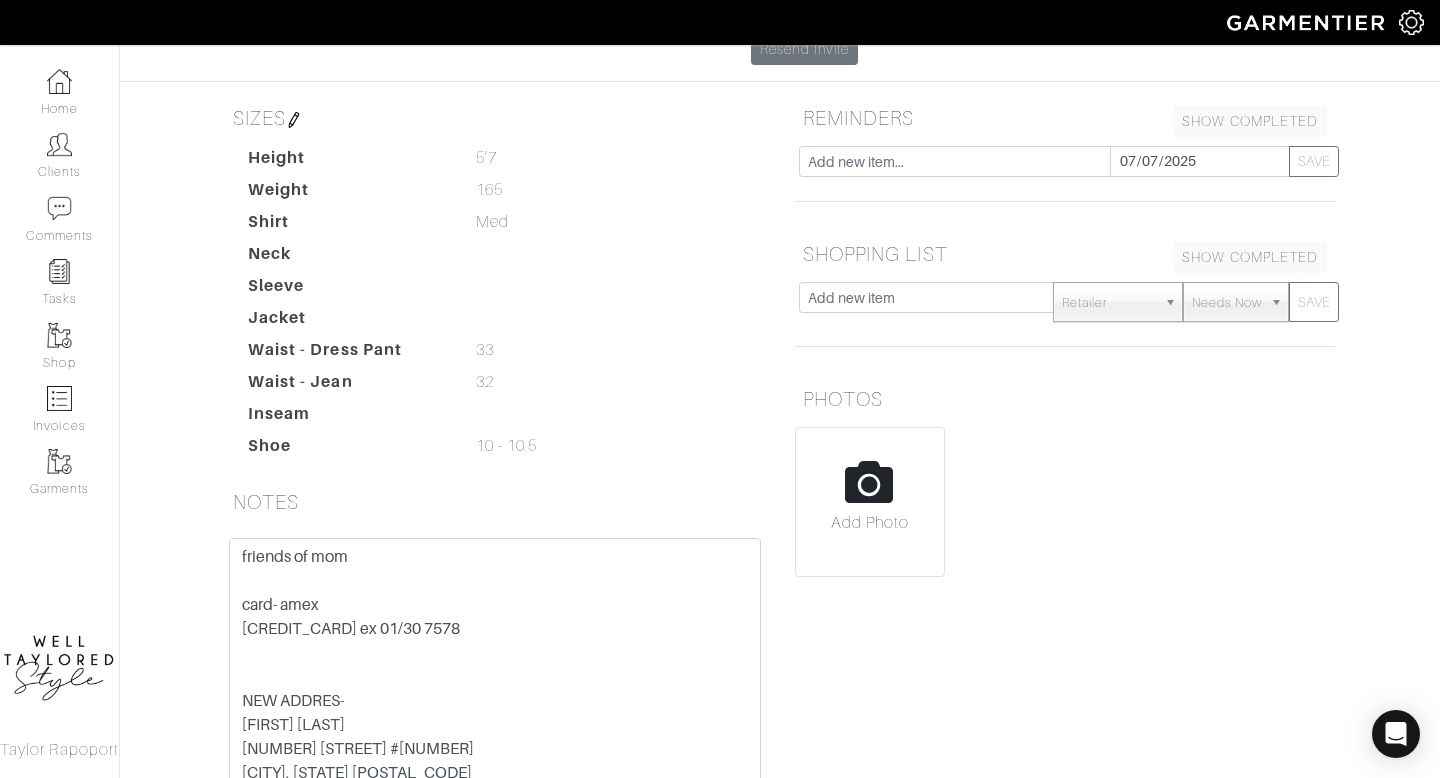 click on "Save Note" at bounding box center (722, 823) 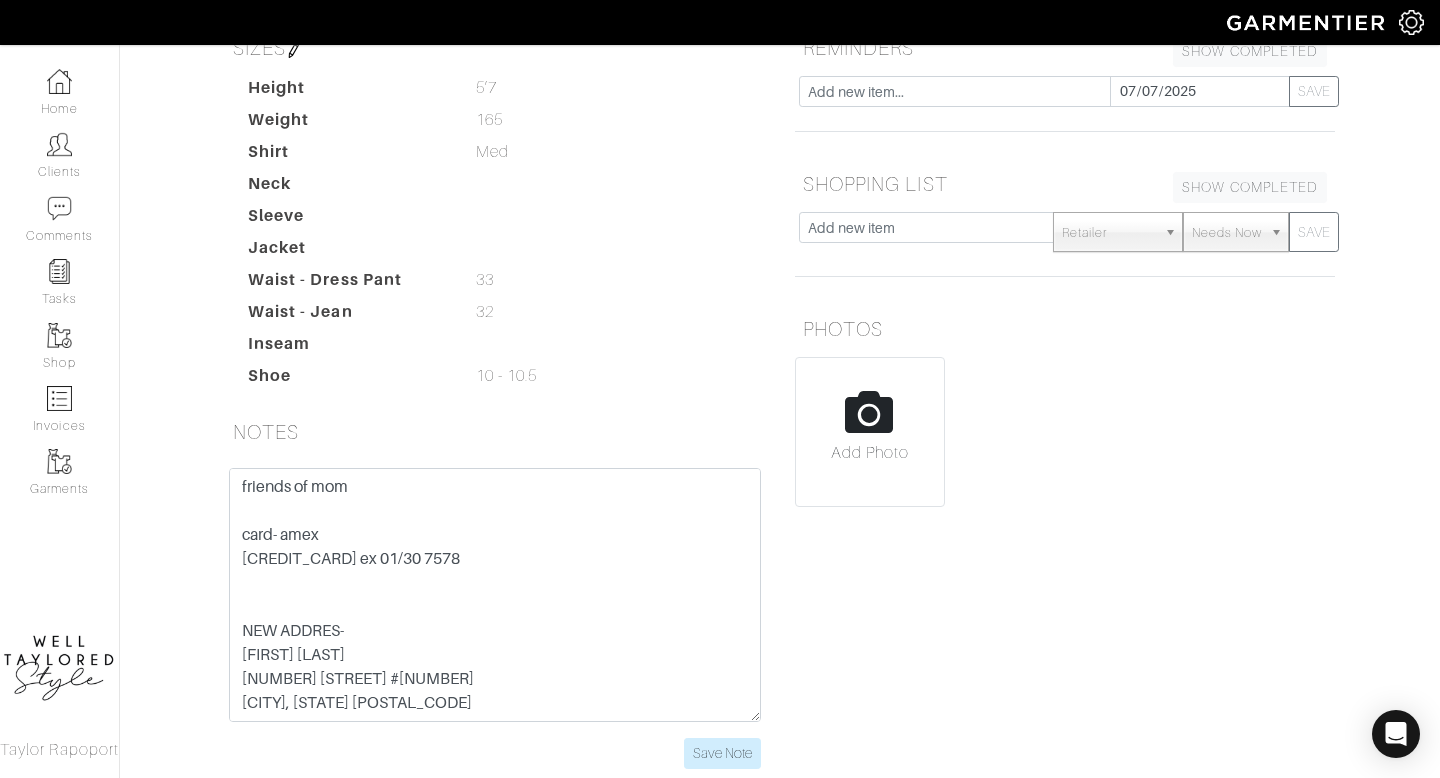 scroll, scrollTop: 363, scrollLeft: 0, axis: vertical 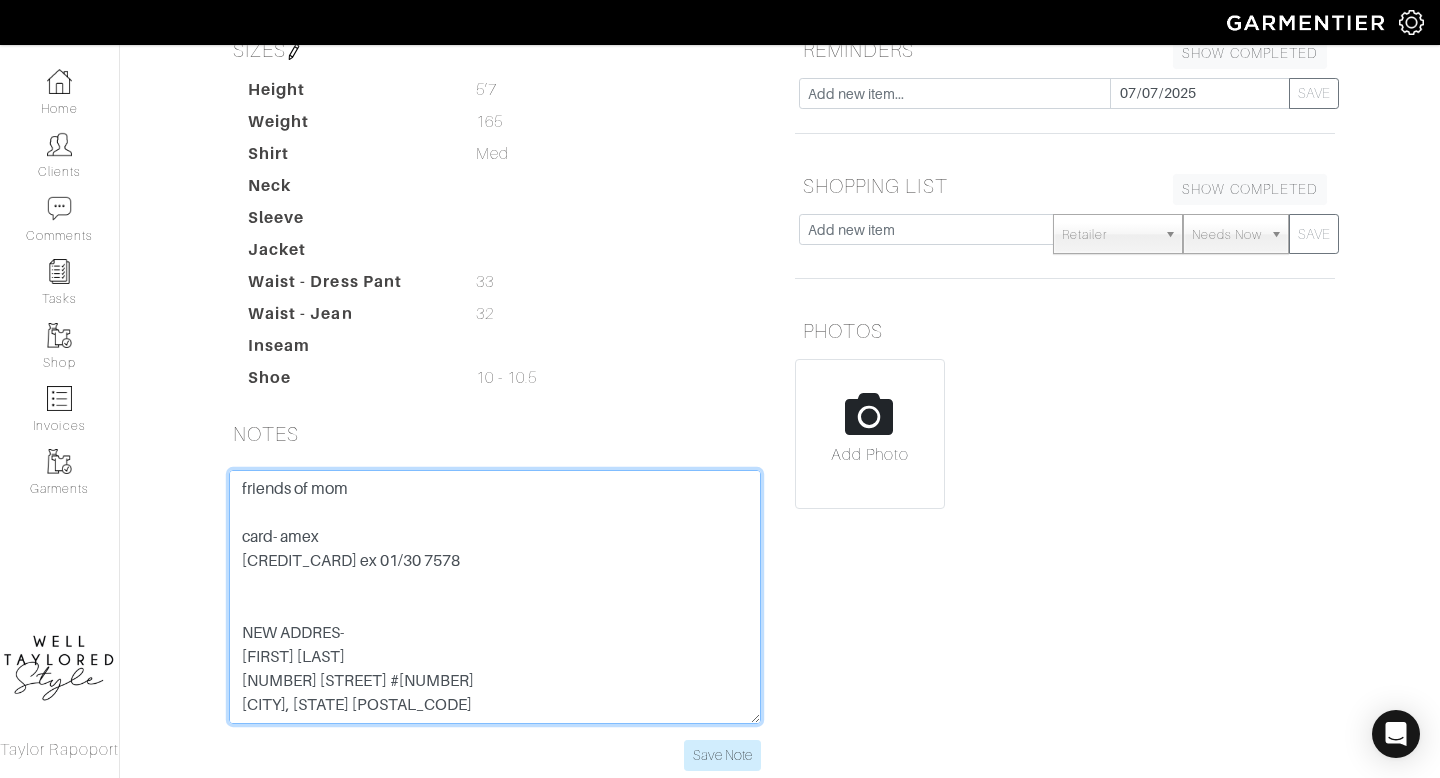 drag, startPoint x: 380, startPoint y: 457, endPoint x: 242, endPoint y: 459, distance: 138.0145 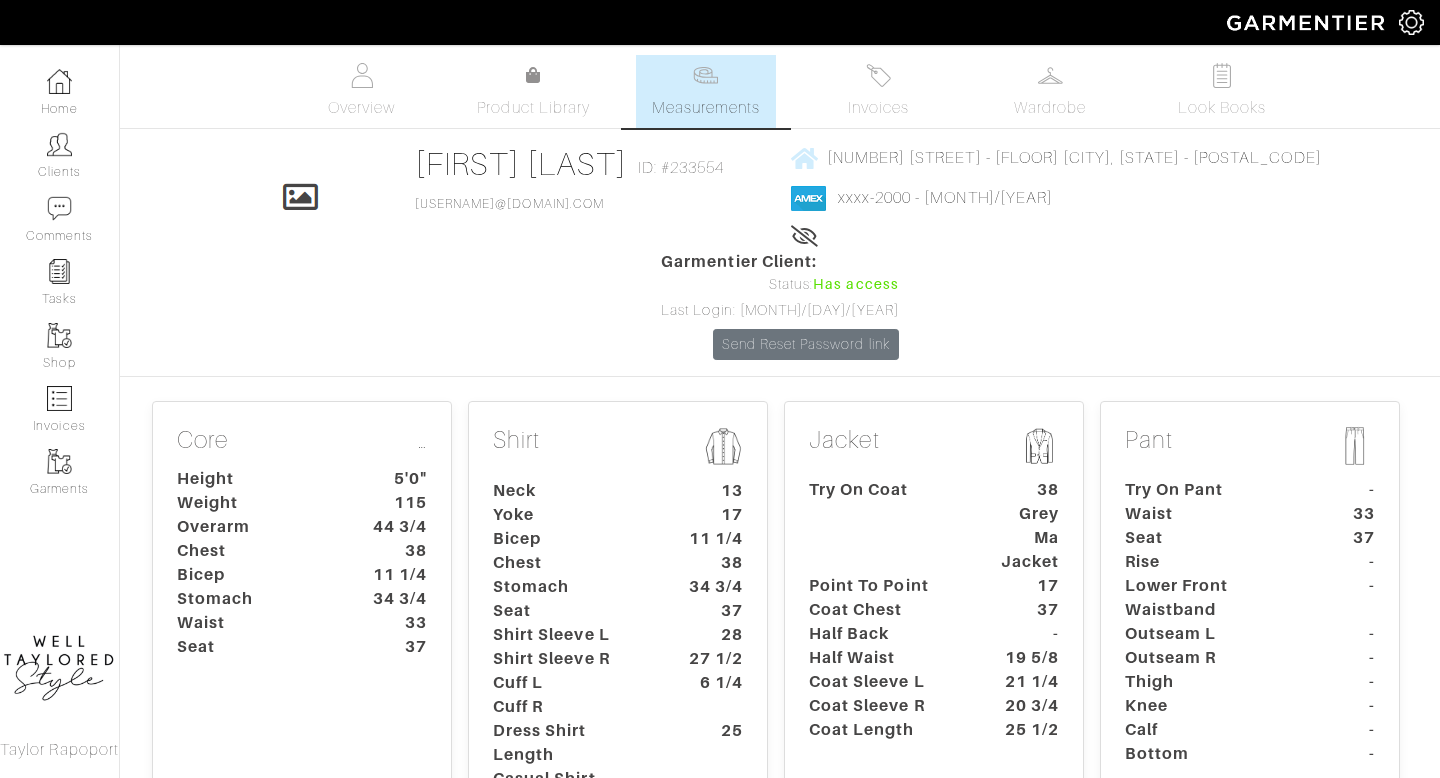 scroll, scrollTop: 80, scrollLeft: 0, axis: vertical 